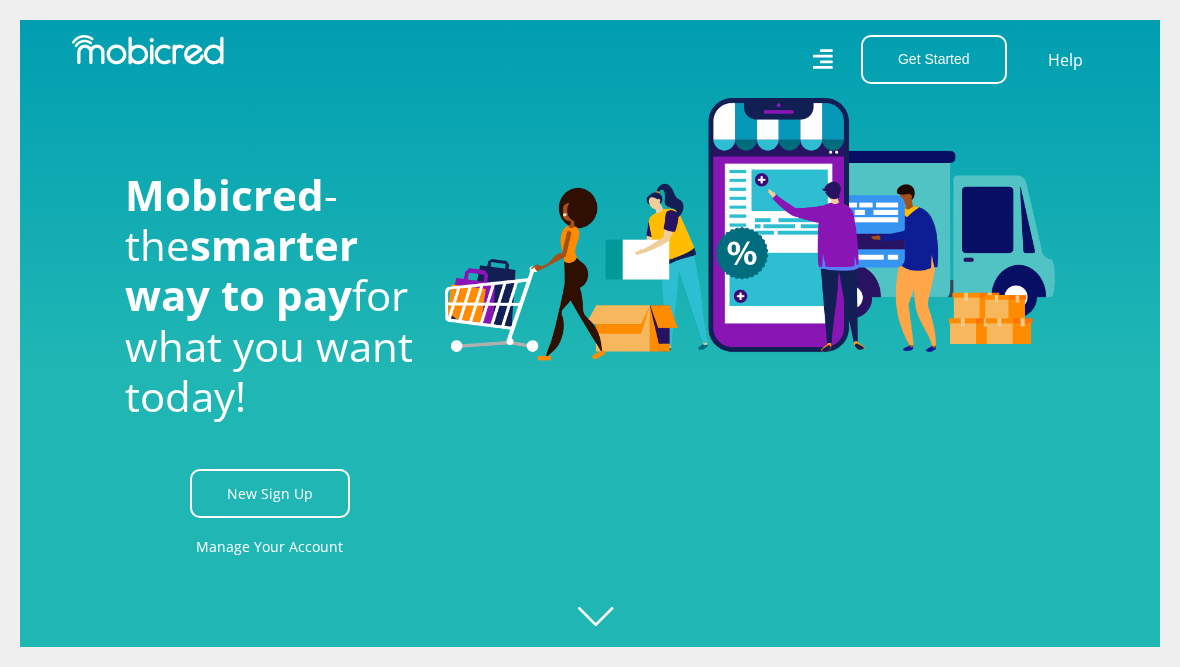 scroll, scrollTop: 0, scrollLeft: 0, axis: both 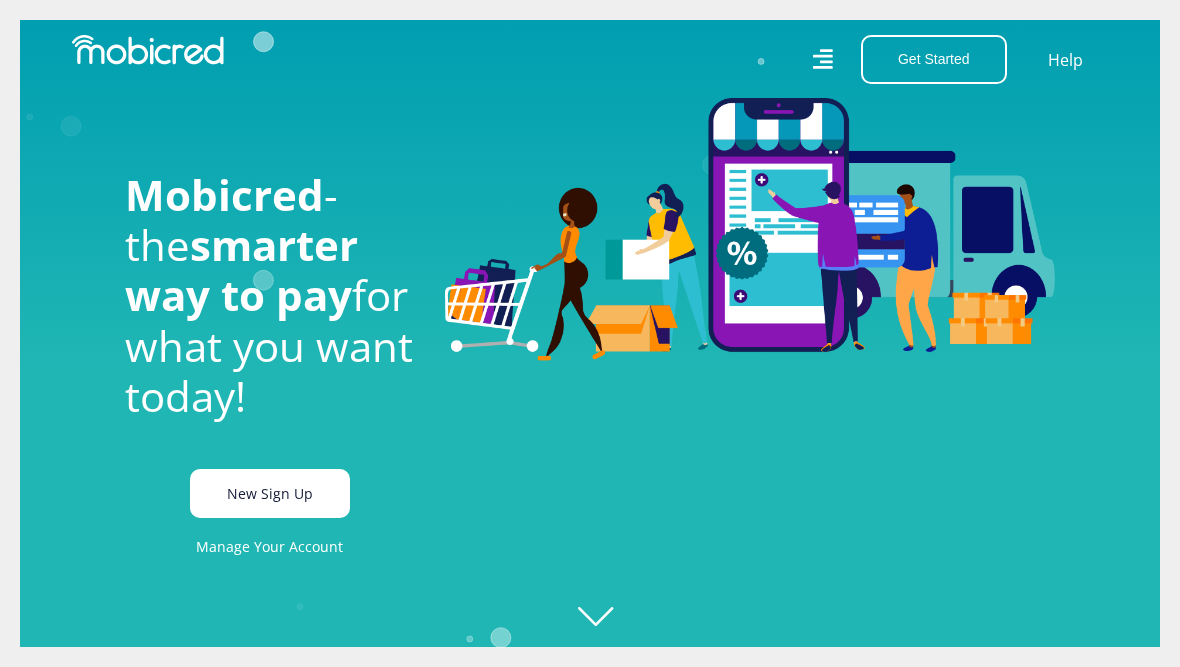 click on "New Sign Up" at bounding box center [270, 493] 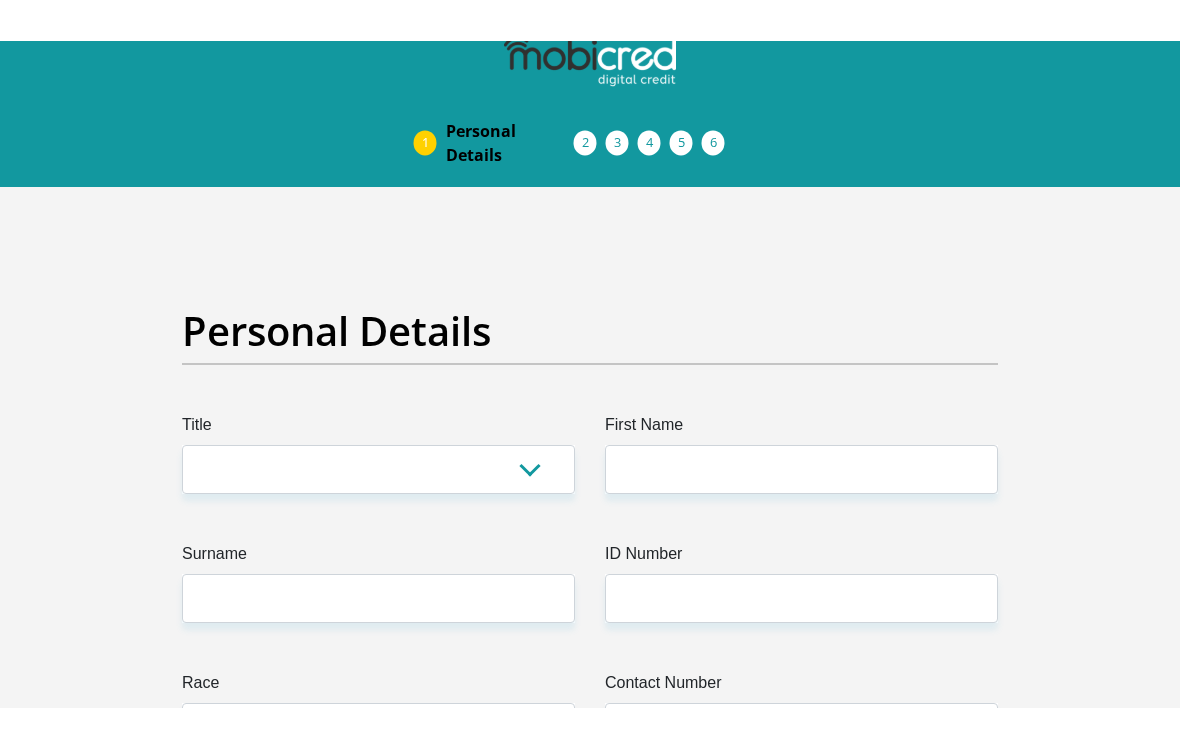 scroll, scrollTop: 0, scrollLeft: 0, axis: both 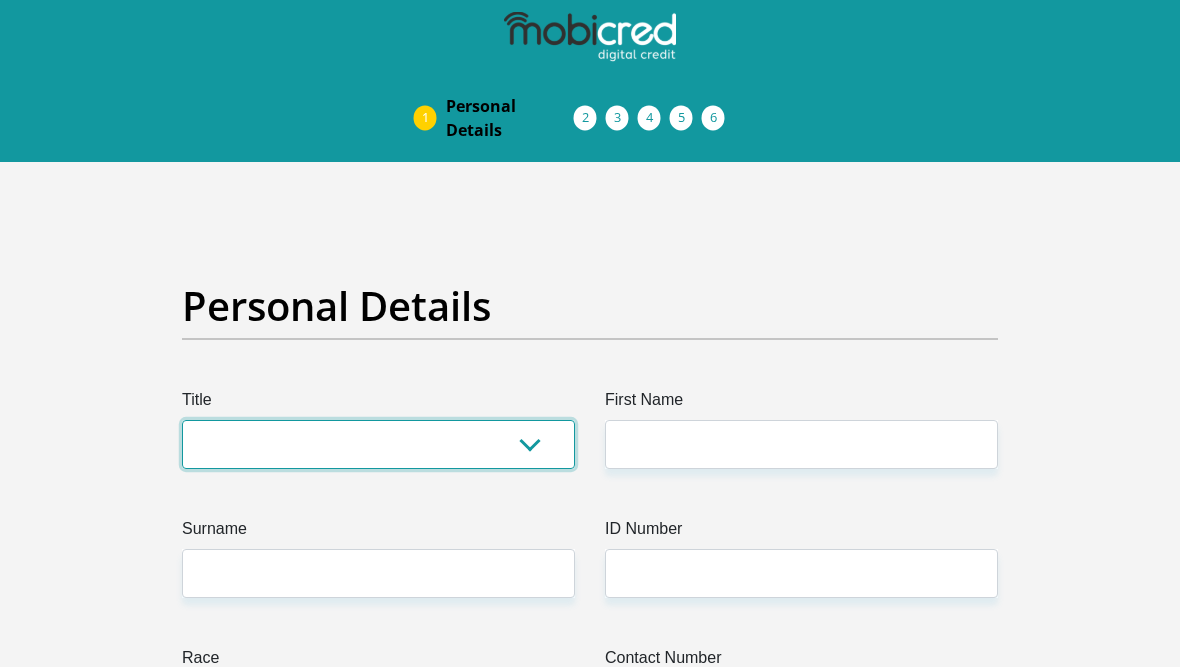 click on "Mr
Ms
Mrs
Dr
Other" at bounding box center [378, 444] 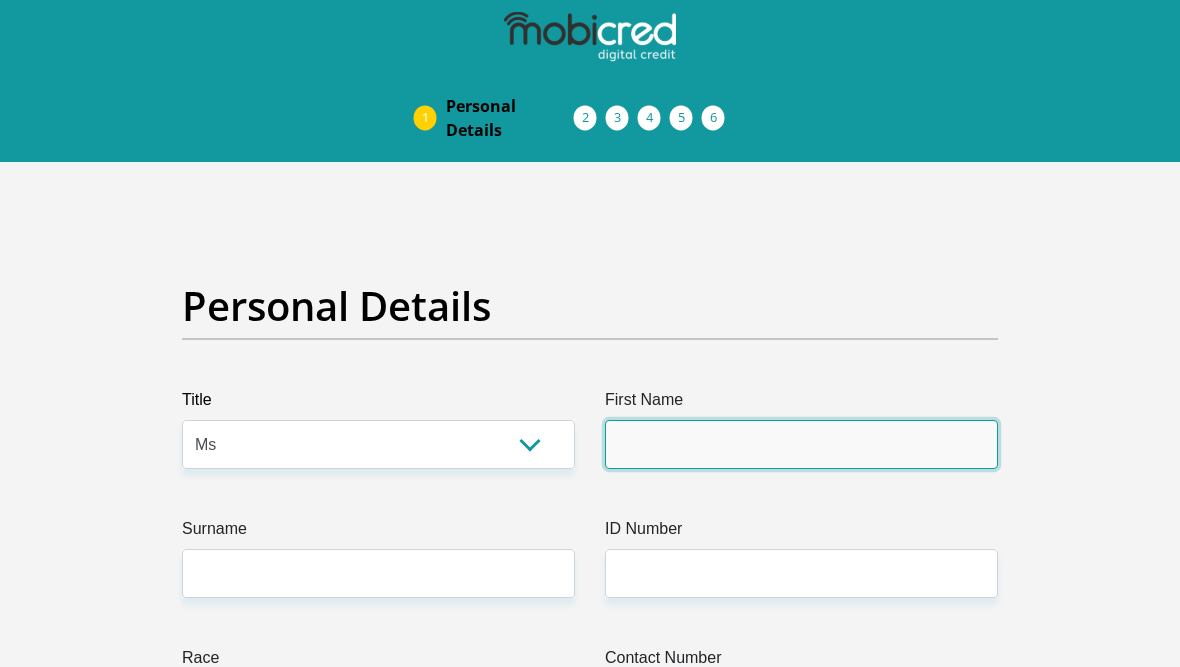 click on "First Name" at bounding box center [801, 444] 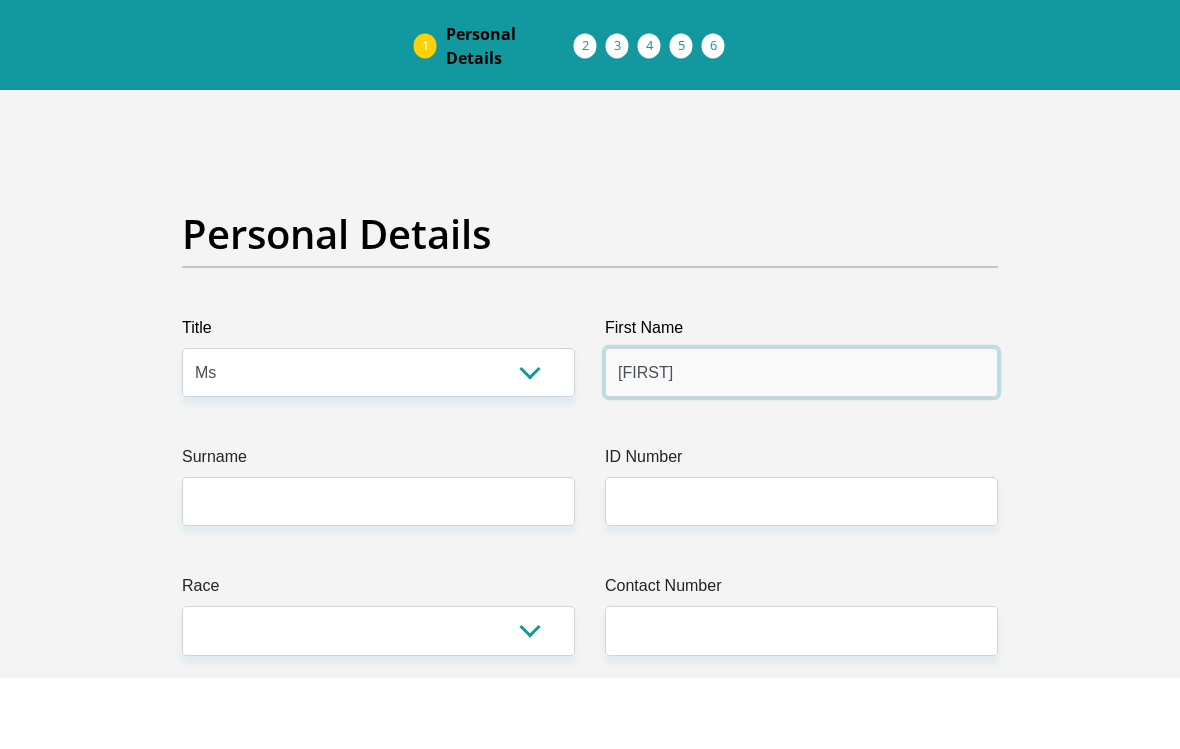 type on "[FIRST]" 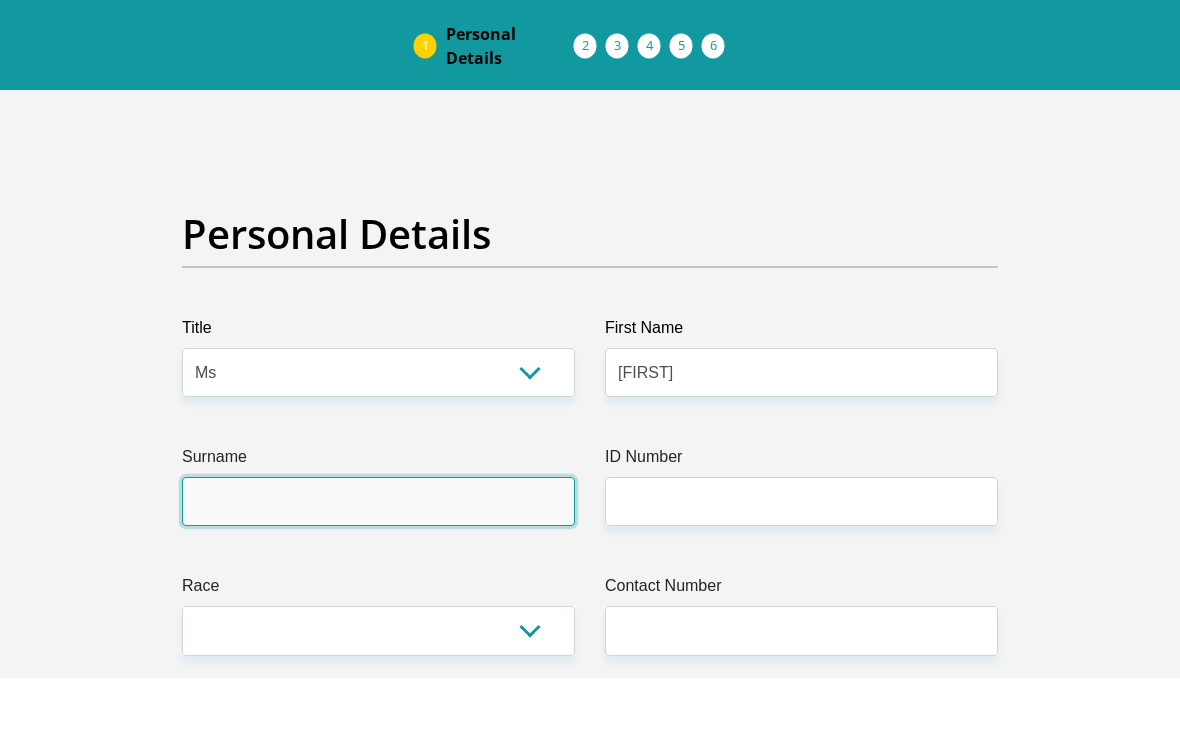 click on "Surname" at bounding box center [378, 573] 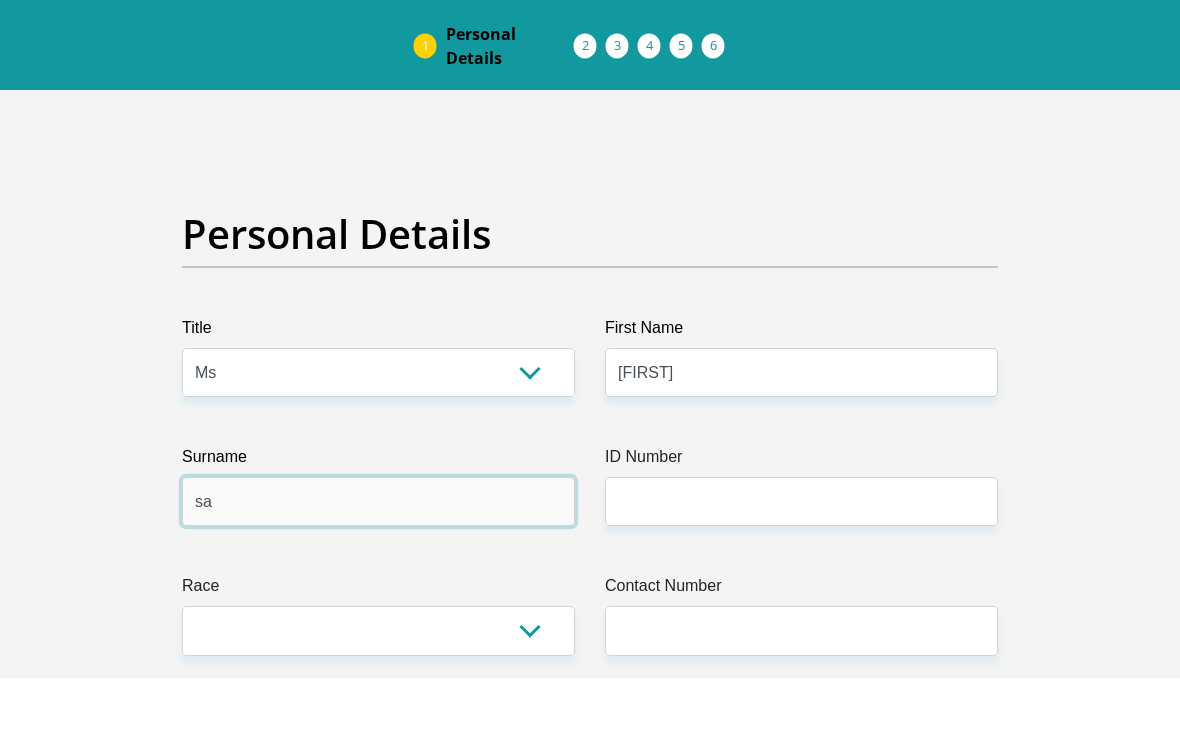 type on "s" 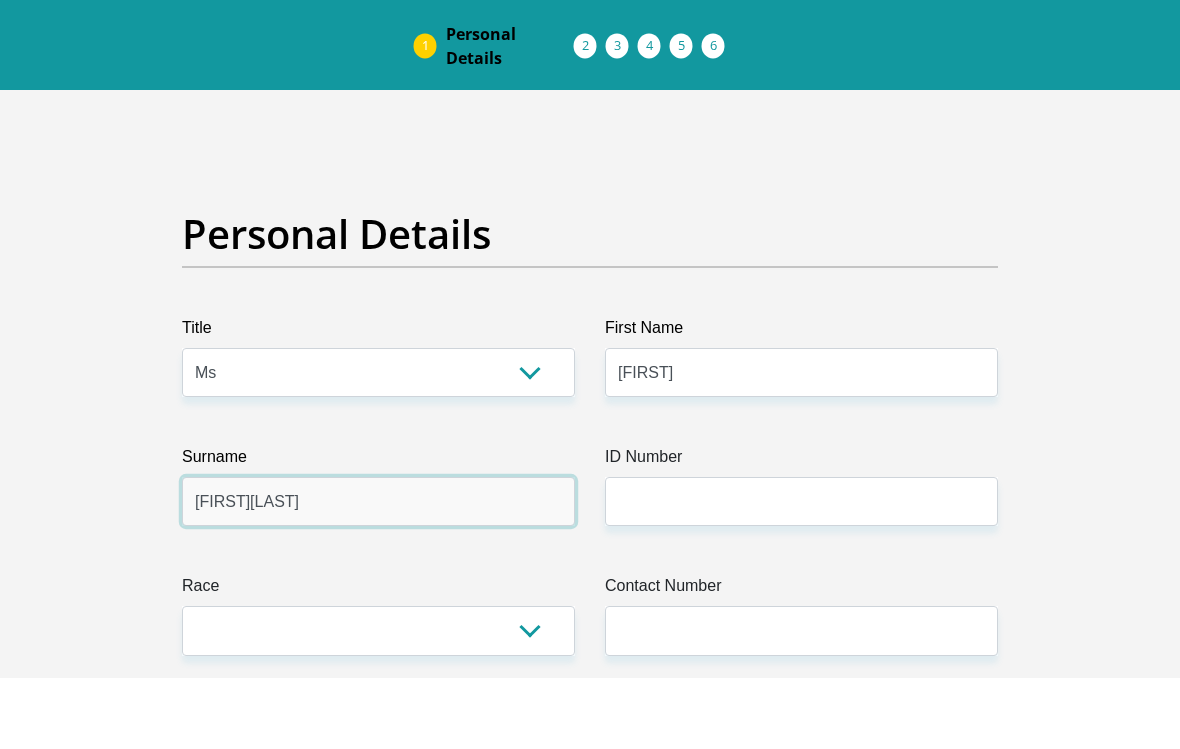type on "[FIRST][LAST]" 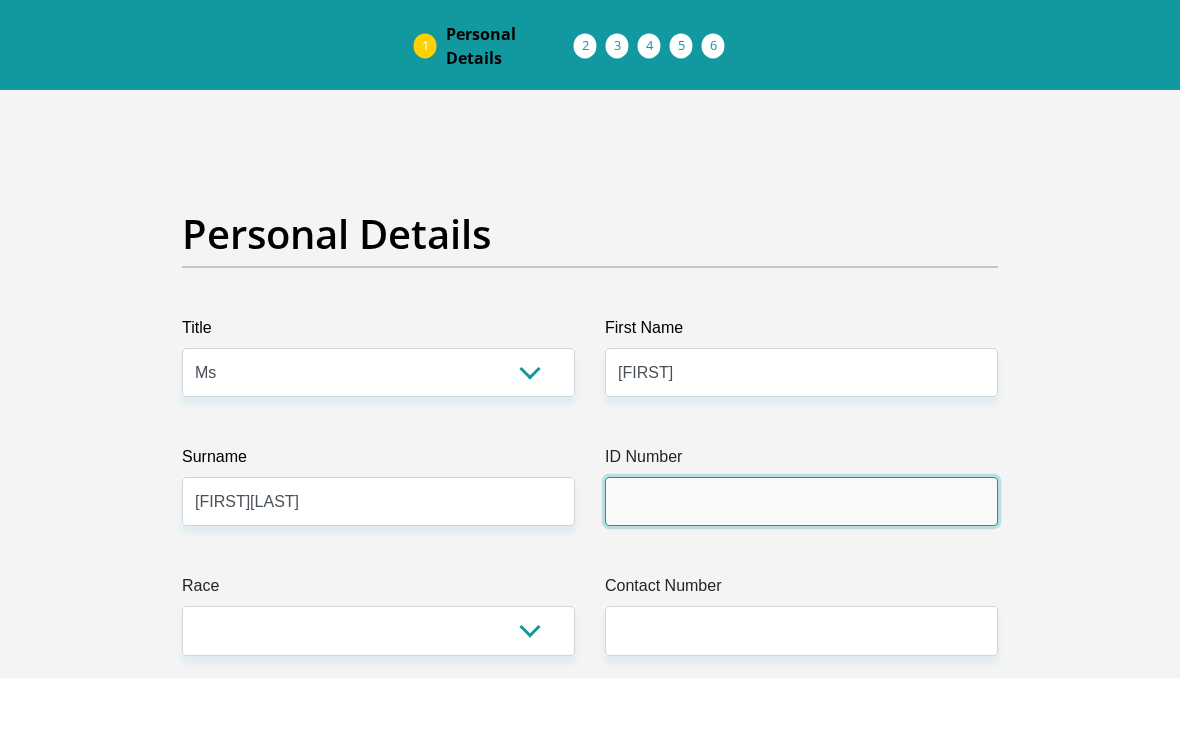 click on "ID Number" at bounding box center (801, 573) 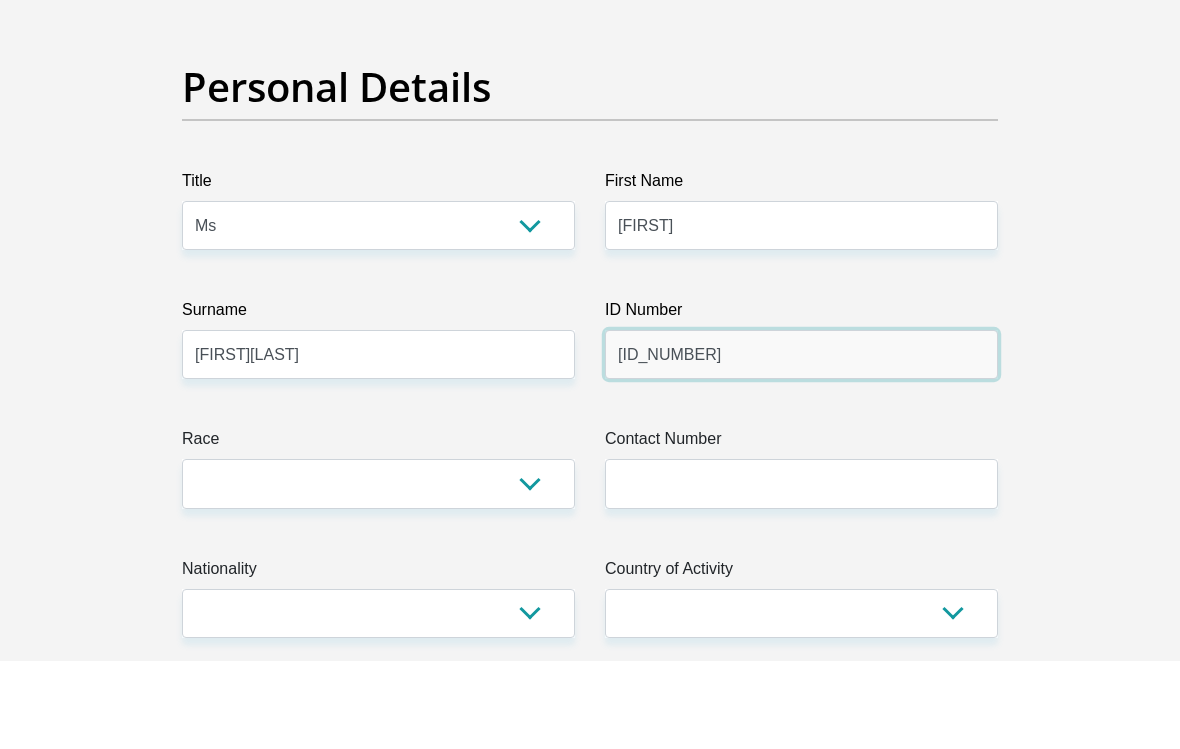 type on "[ID_NUMBER]" 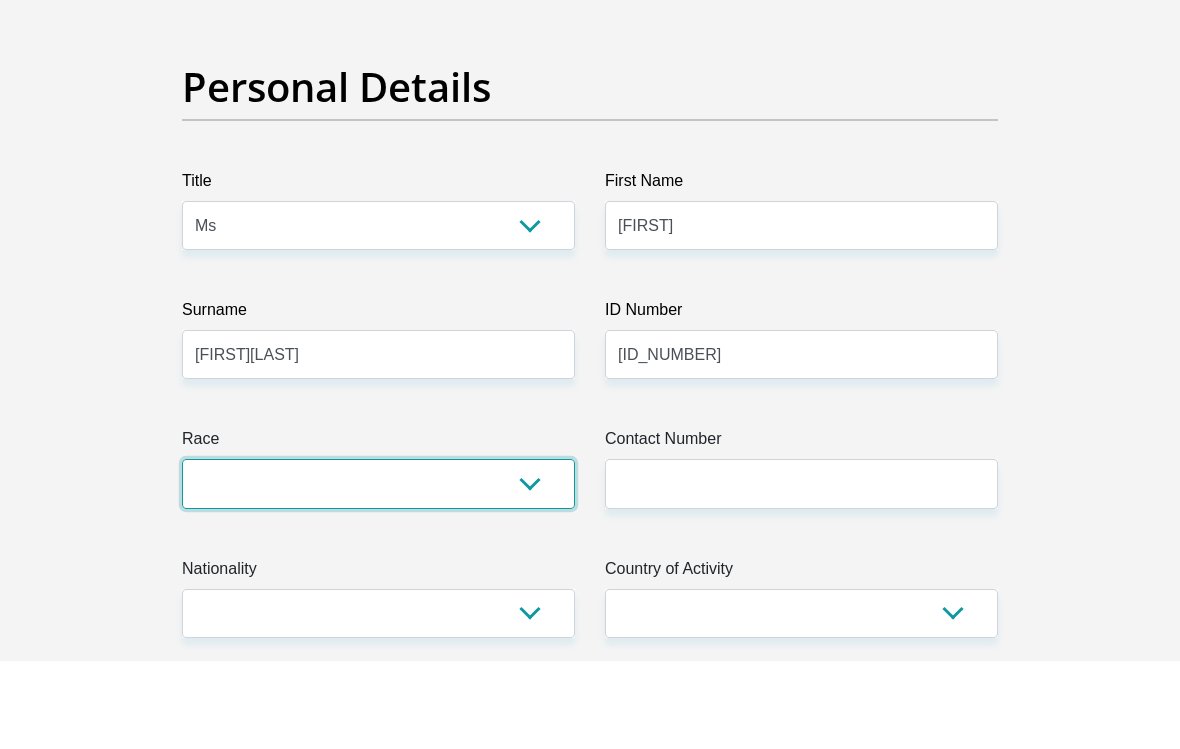 click on "Black
Coloured
Indian
White
Other" at bounding box center [378, 571] 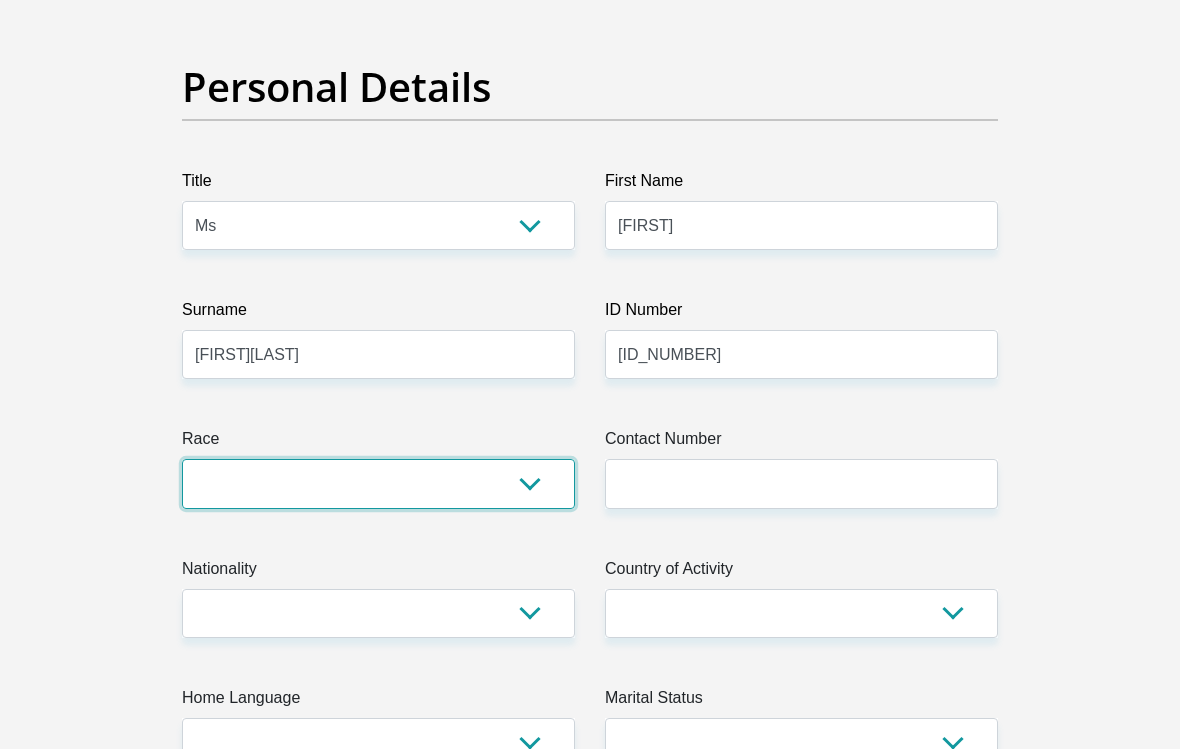 select on "2" 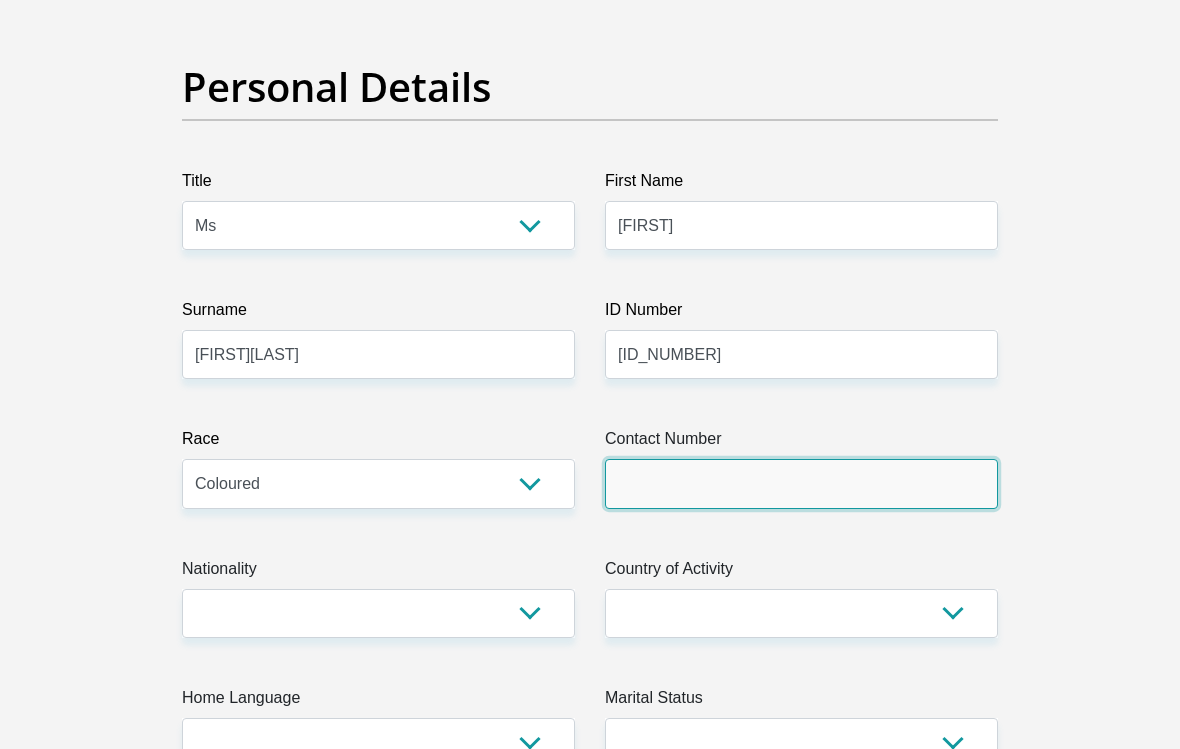 click on "Contact Number" at bounding box center (801, 483) 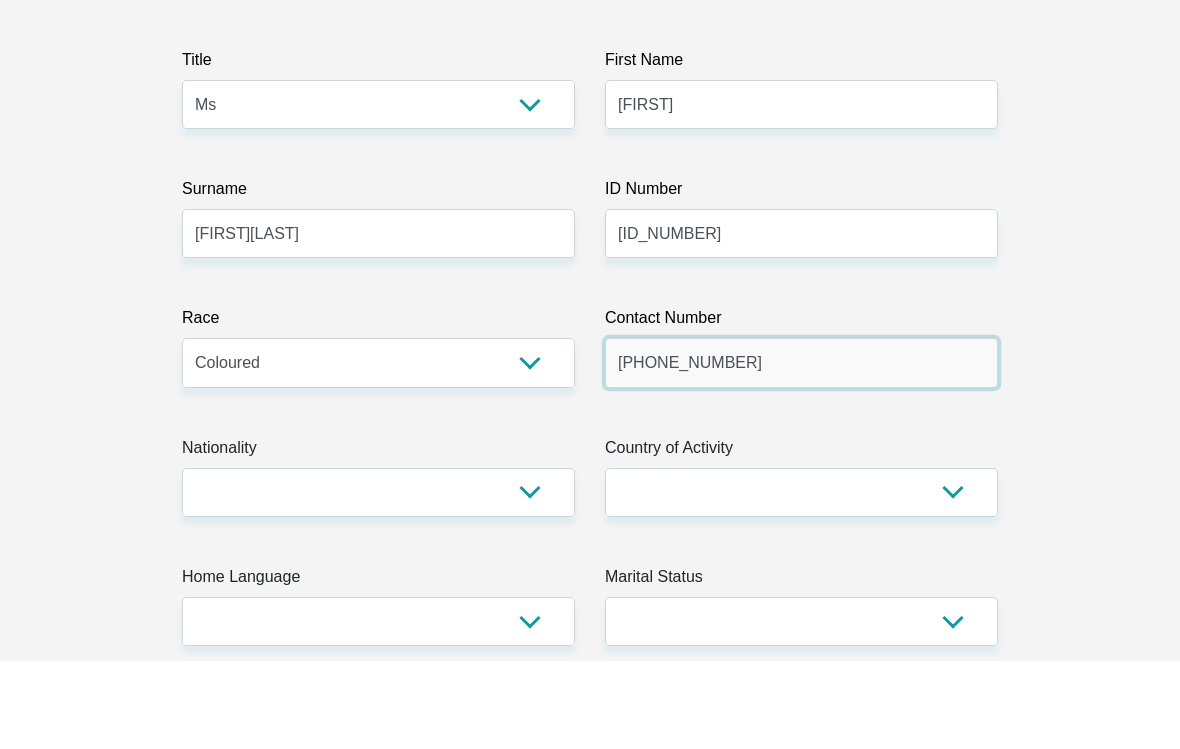 type on "[PHONE_NUMBER]" 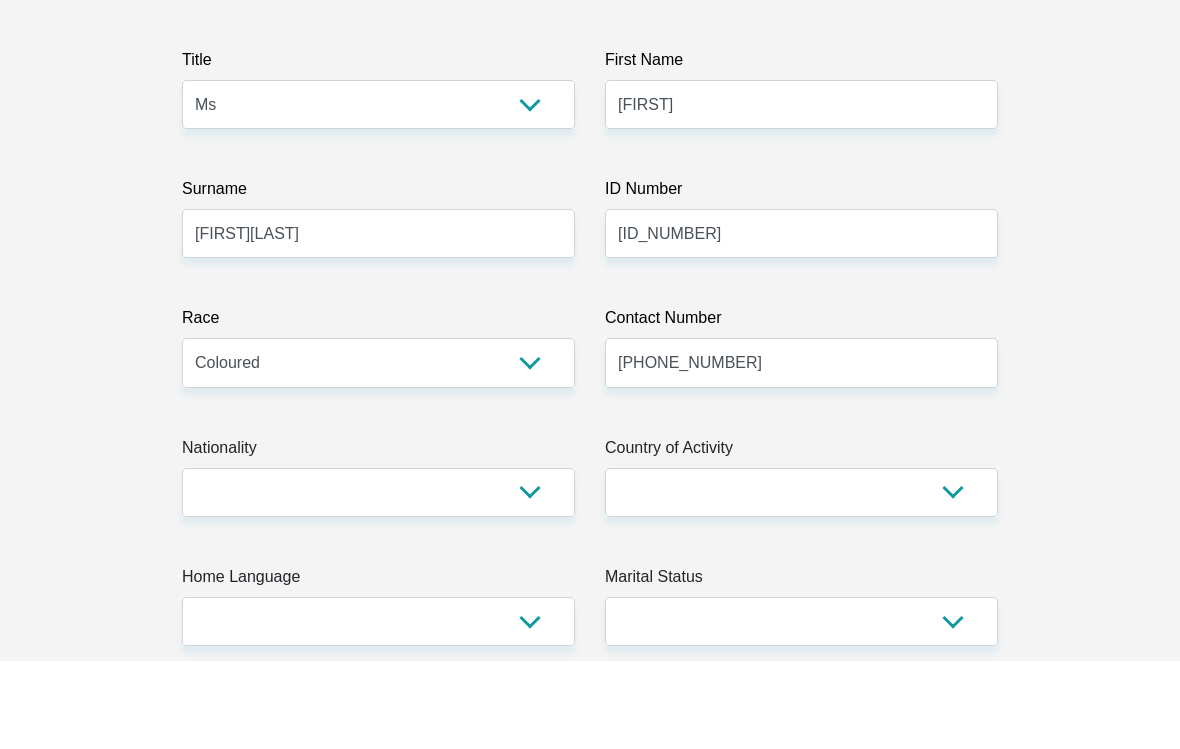 click on "Nationality" at bounding box center [378, 540] 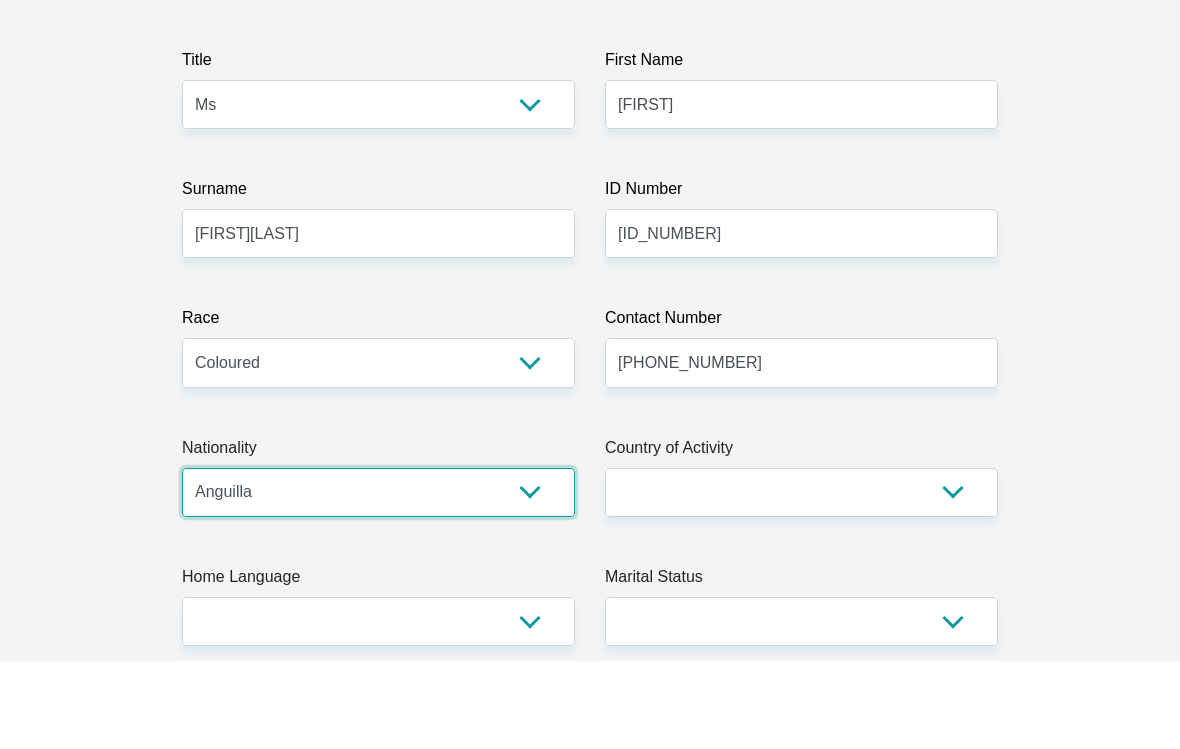 scroll, scrollTop: 340, scrollLeft: 0, axis: vertical 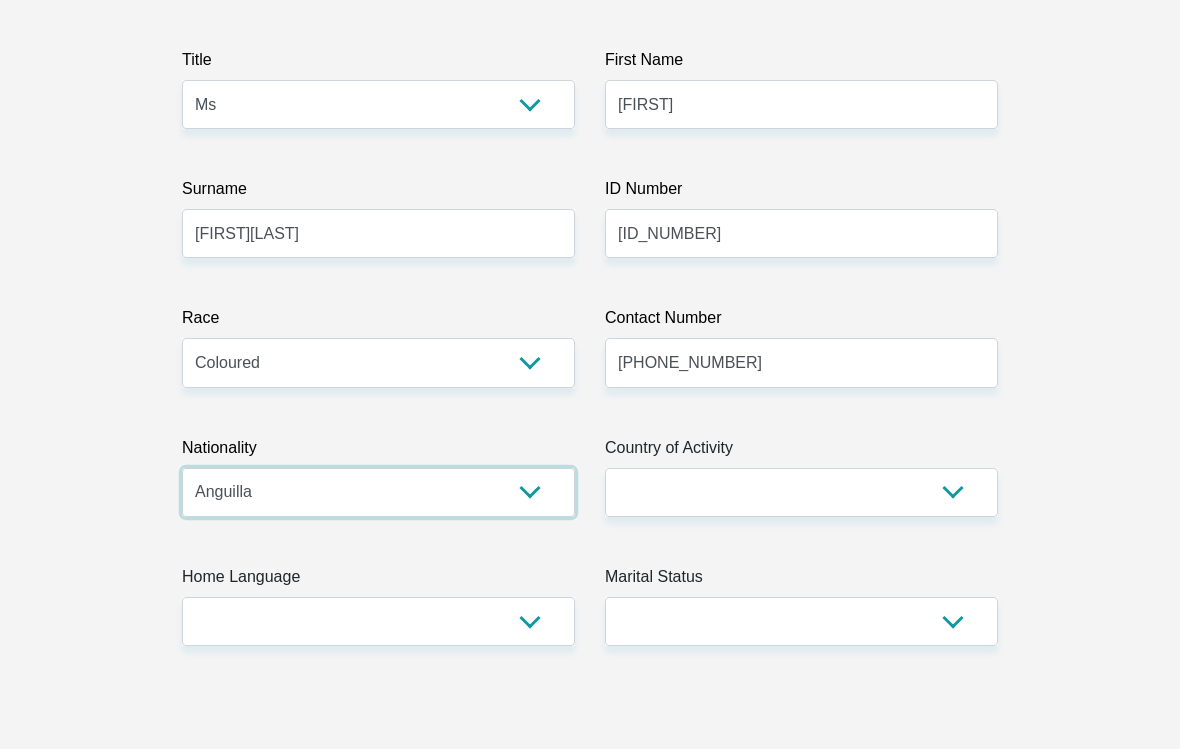 click on "South Africa
Afghanistan
Aland Islands
Albania
Algeria
America Samoa
American Virgin Islands
Andorra
Angola
Anguilla
Antarctica
Antigua and Barbuda
Argentina
Armenia
Aruba
Ascension Island
Australia
Austria
Azerbaijan
Bahamas
Bahrain
Bangladesh
Barbados
Chad" at bounding box center [378, 492] 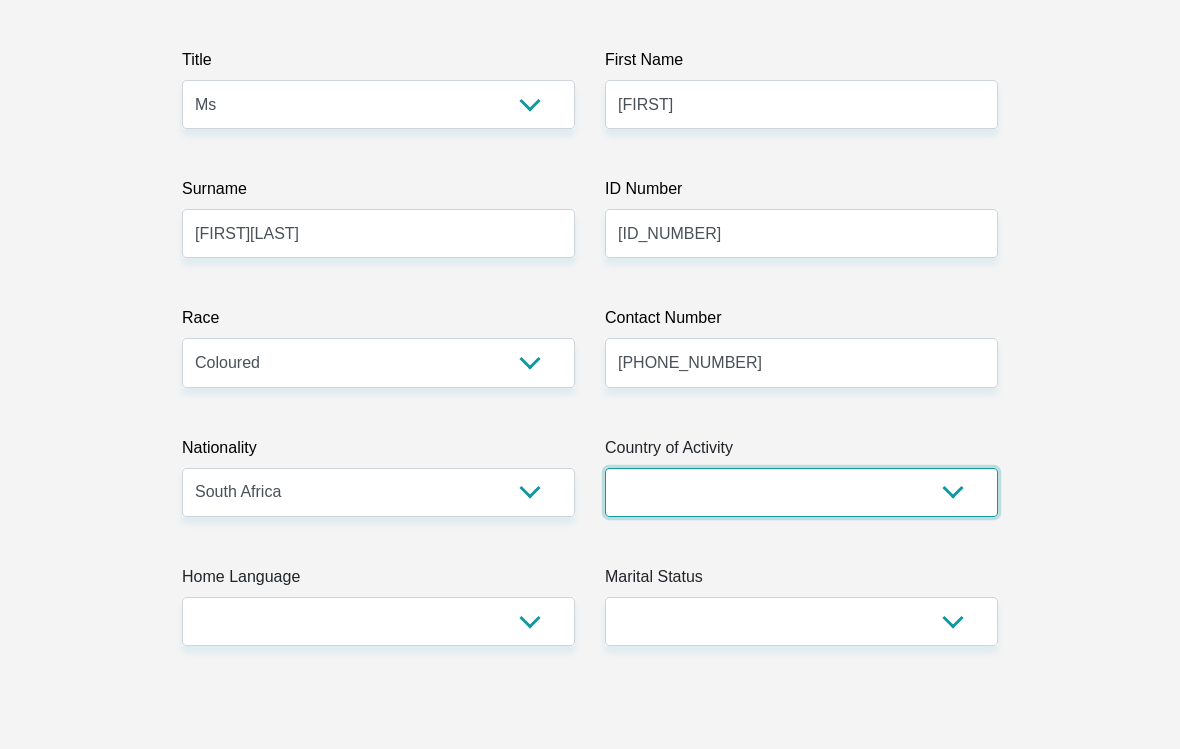 click on "South Africa
Afghanistan
Aland Islands
Albania
Algeria
America Samoa
American Virgin Islands
Andorra
Angola
Anguilla
Antarctica
Antigua and Barbuda
Argentina
Armenia
Aruba
Ascension Island
Australia
Austria
Azerbaijan
Chad" at bounding box center (801, 492) 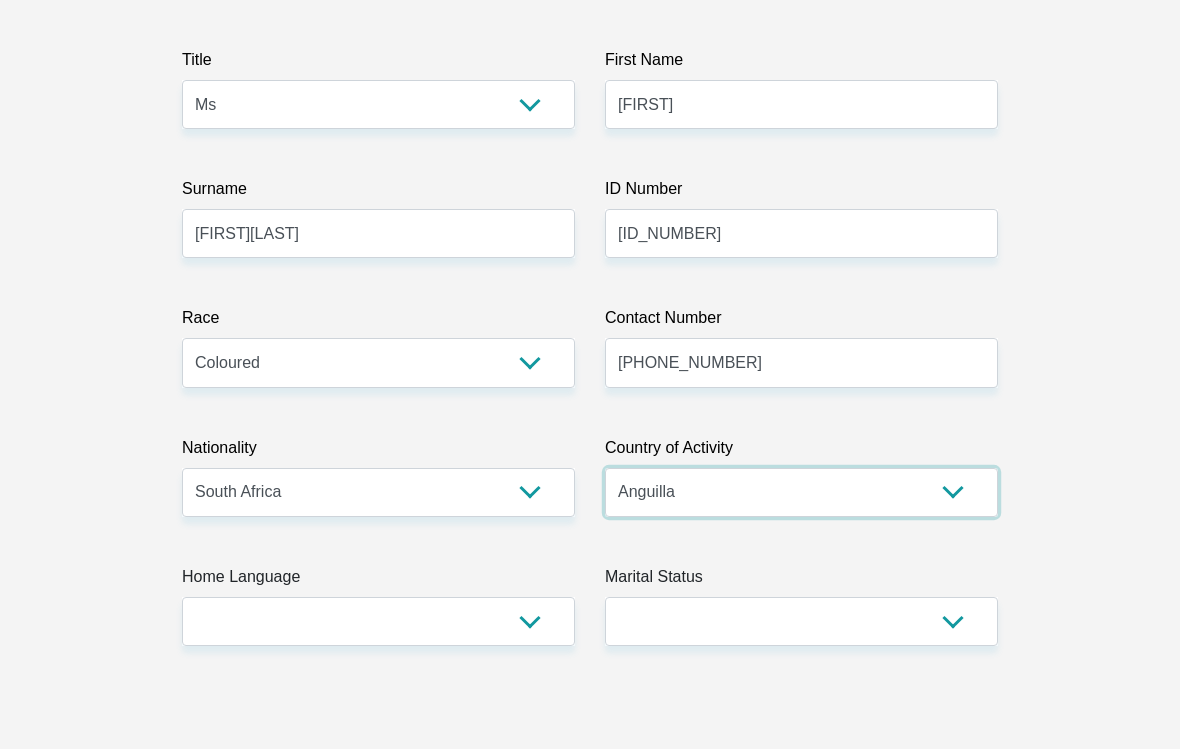 click on "South Africa
Afghanistan
Aland Islands
Albania
Algeria
America Samoa
American Virgin Islands
Andorra
Angola
Anguilla
Antarctica
Antigua and Barbuda
Argentina
Armenia
Aruba
Ascension Island
Australia
Austria
Azerbaijan
Chad" at bounding box center (801, 492) 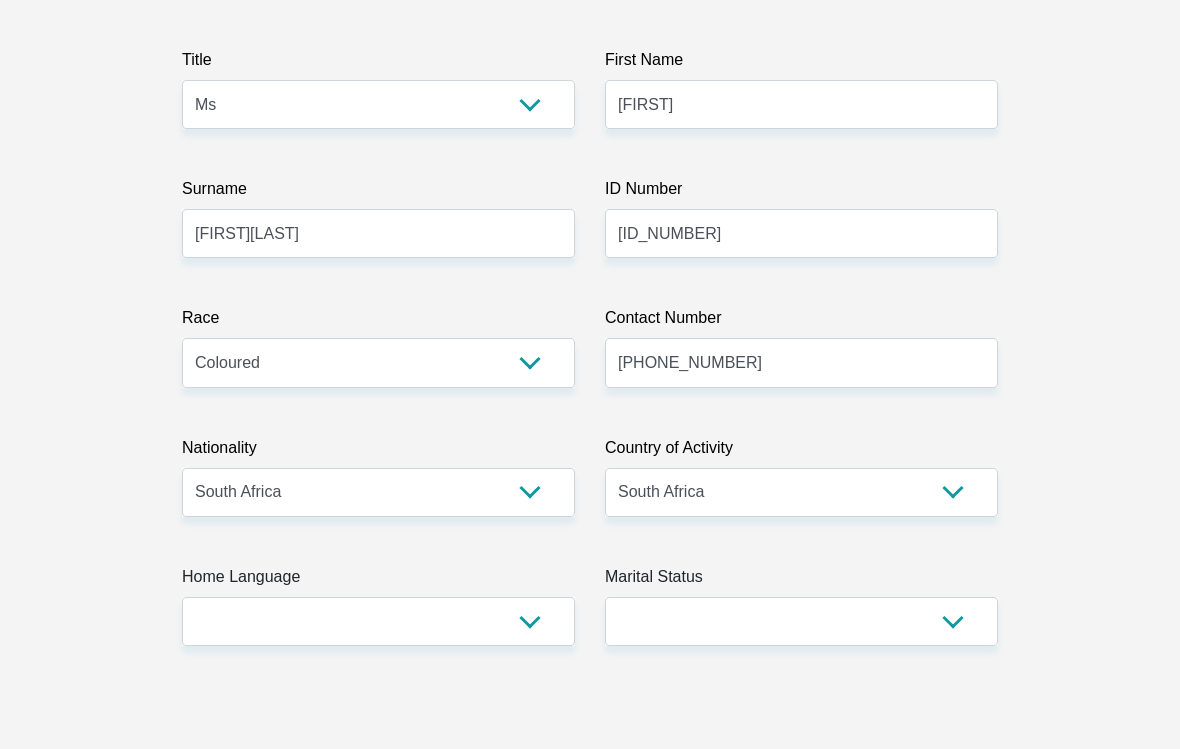 click on "Afrikaans
English
Sepedi
South Ndebele
Southern Sotho
Swati
Tsonga
Tswana
Venda
Xhosa
Zulu
Other" at bounding box center [378, 621] 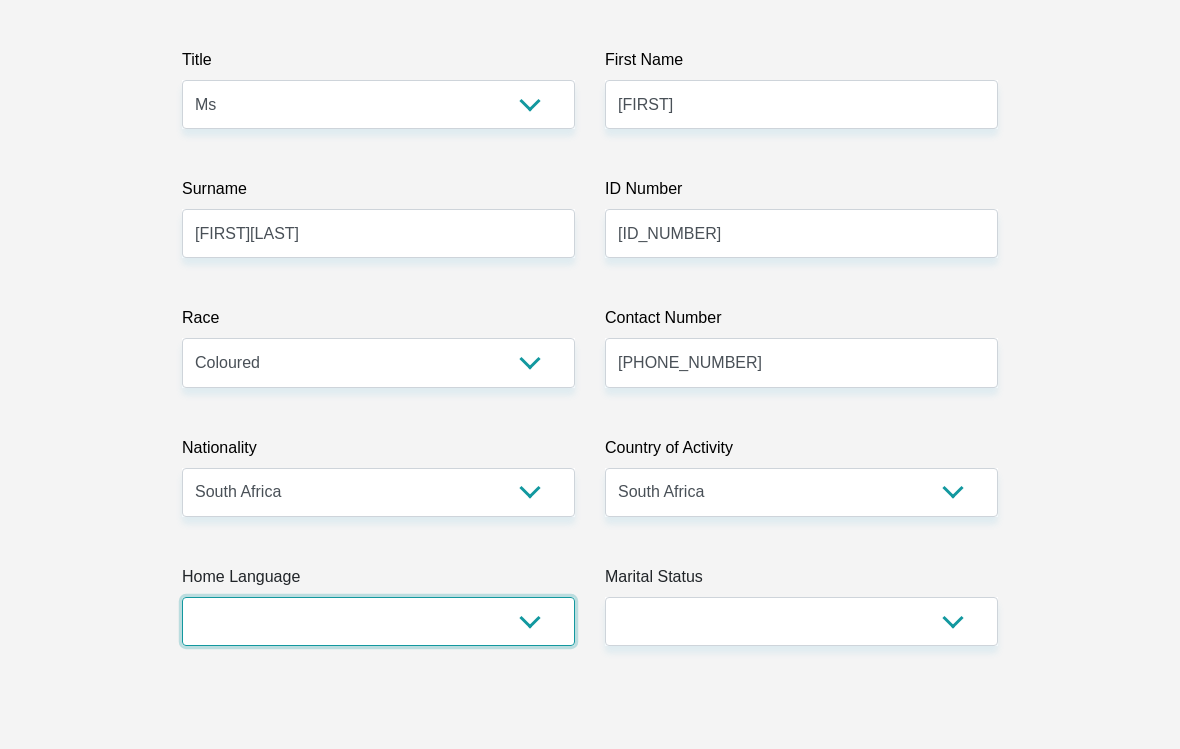 select on "eng" 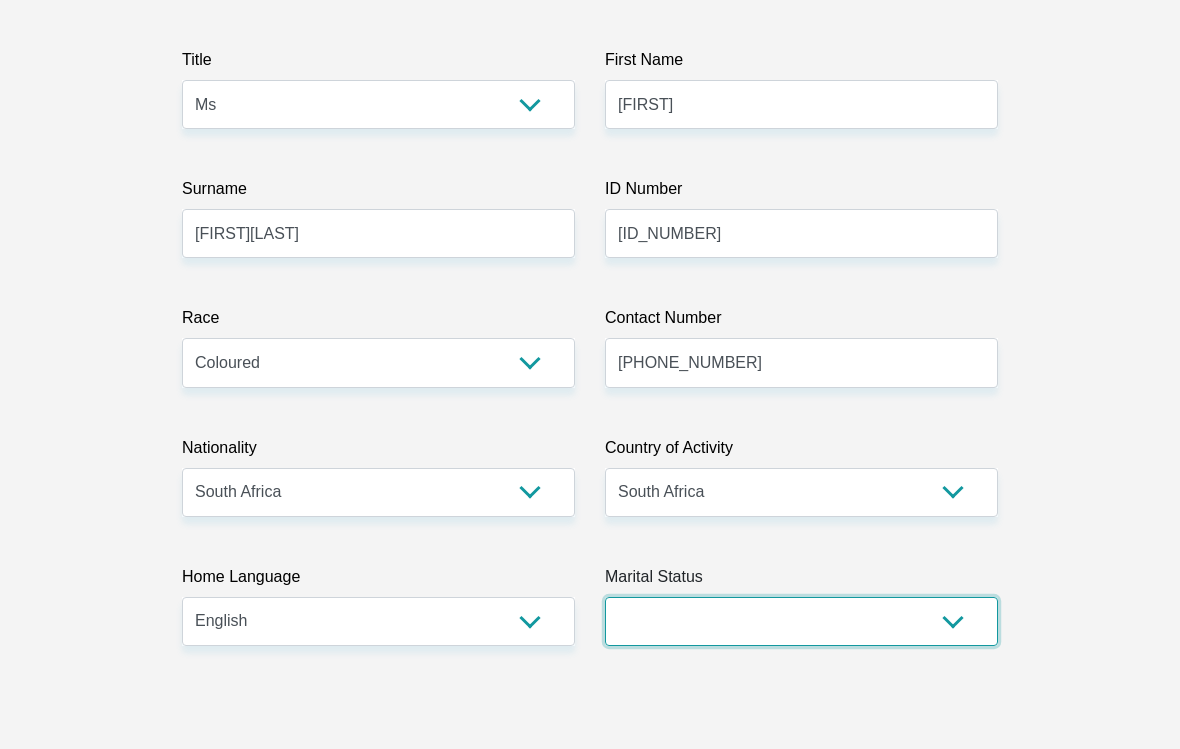 click on "Married ANC
Single
Divorced
Widowed
Married COP or Customary Law" at bounding box center (801, 621) 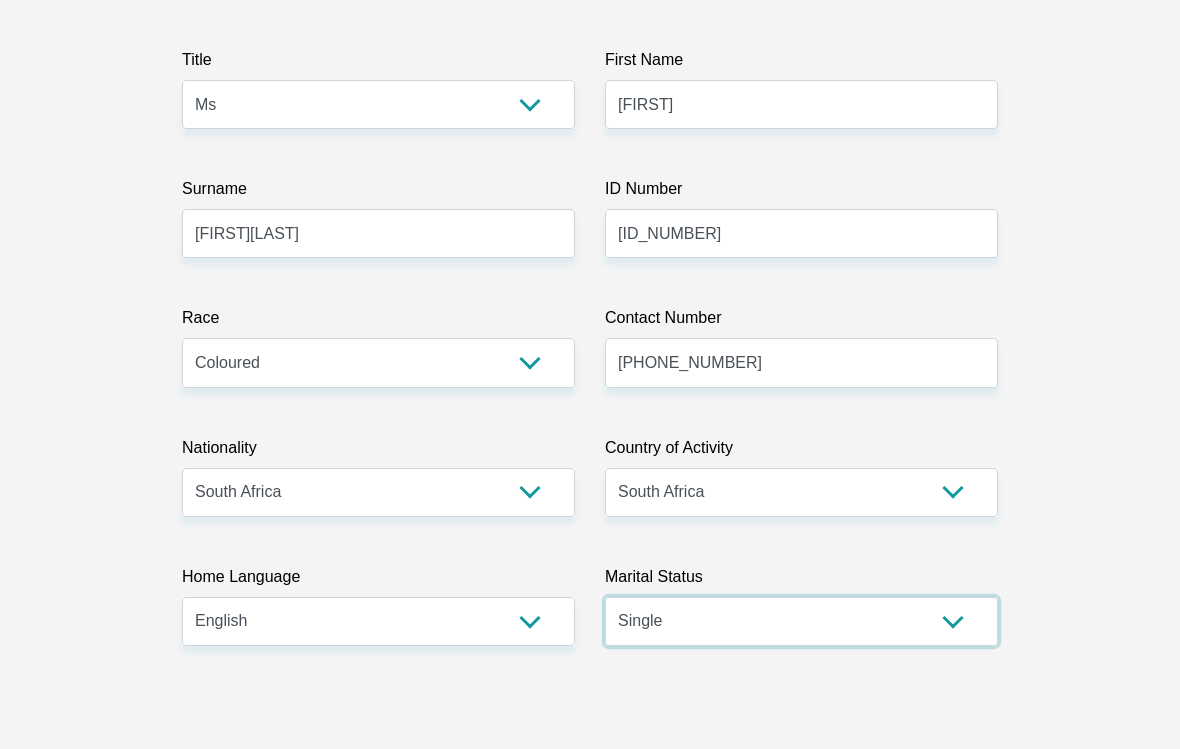 click on "Married ANC
Single
Divorced
Widowed
Married COP or Customary Law" at bounding box center (801, 621) 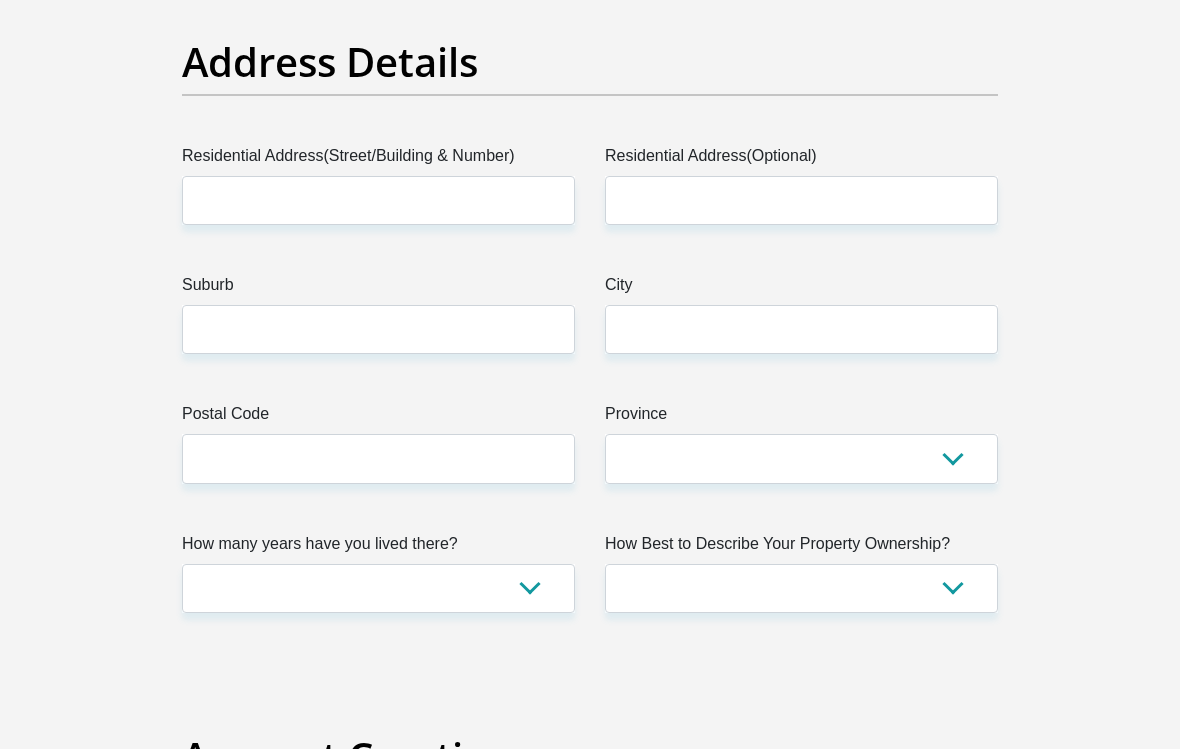 scroll, scrollTop: 1069, scrollLeft: 0, axis: vertical 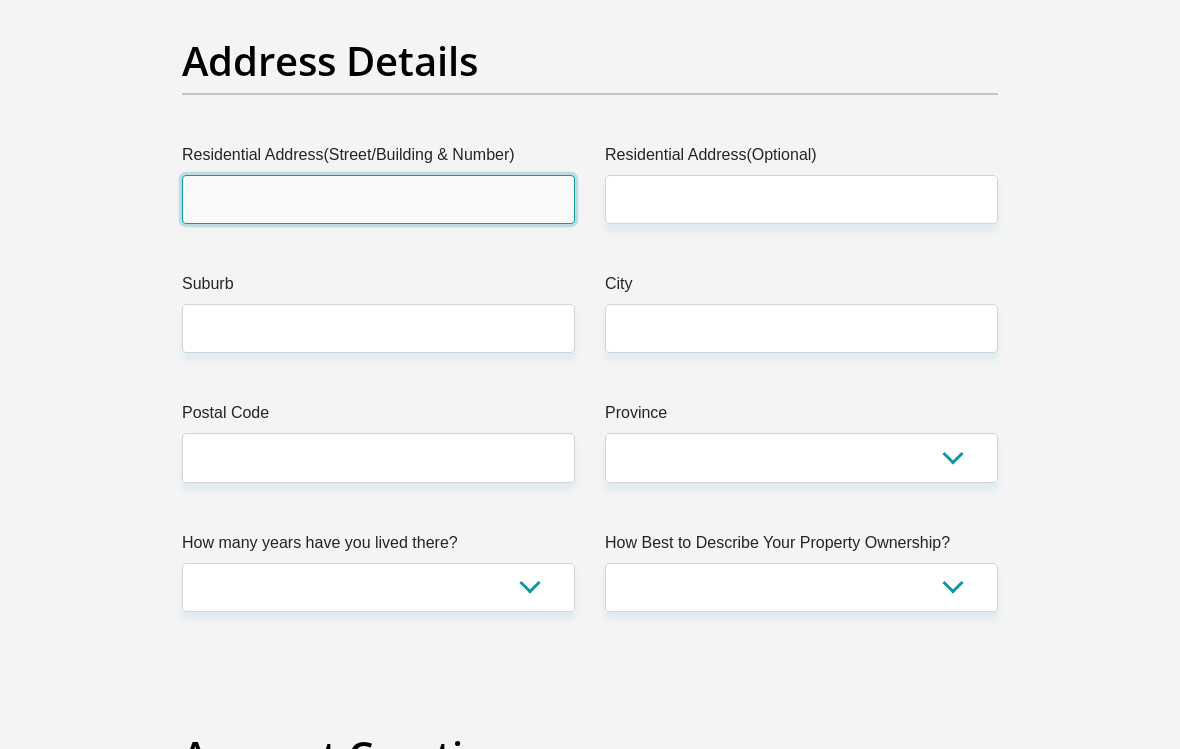click on "Residential Address(Street/Building & Number)" at bounding box center [378, 199] 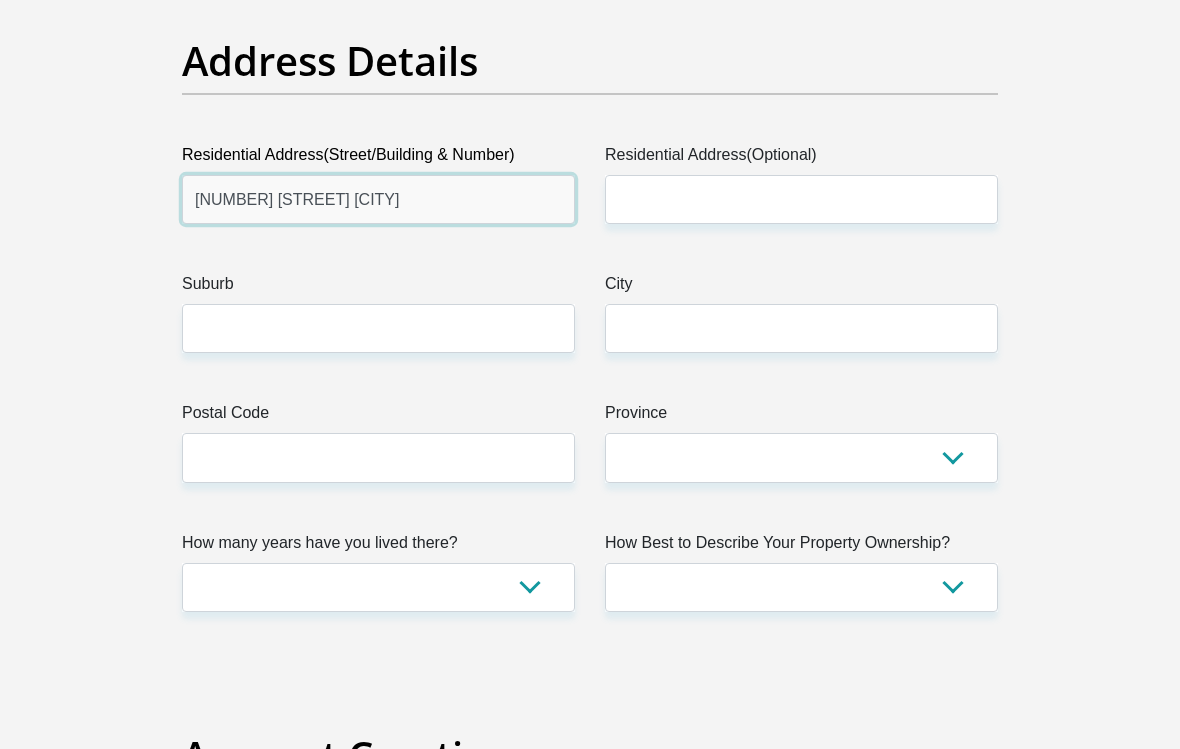 type on "[NUMBER] [STREET] [CITY]" 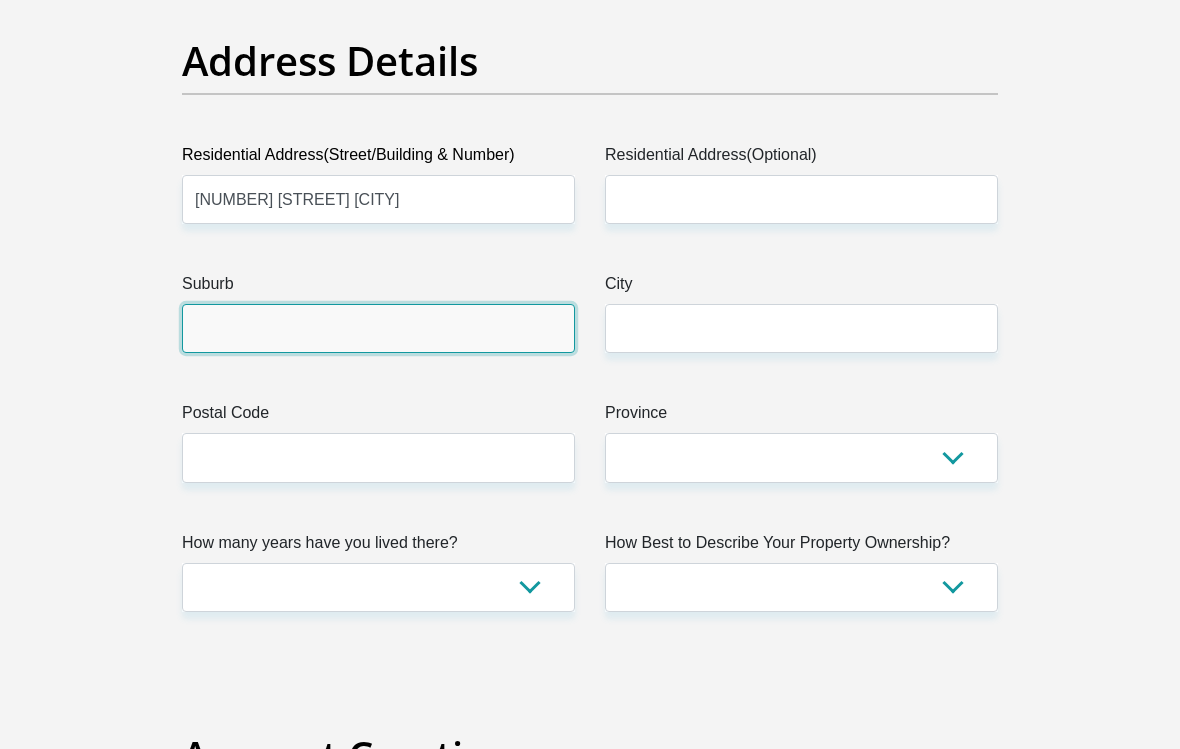 click on "Suburb" at bounding box center [378, 328] 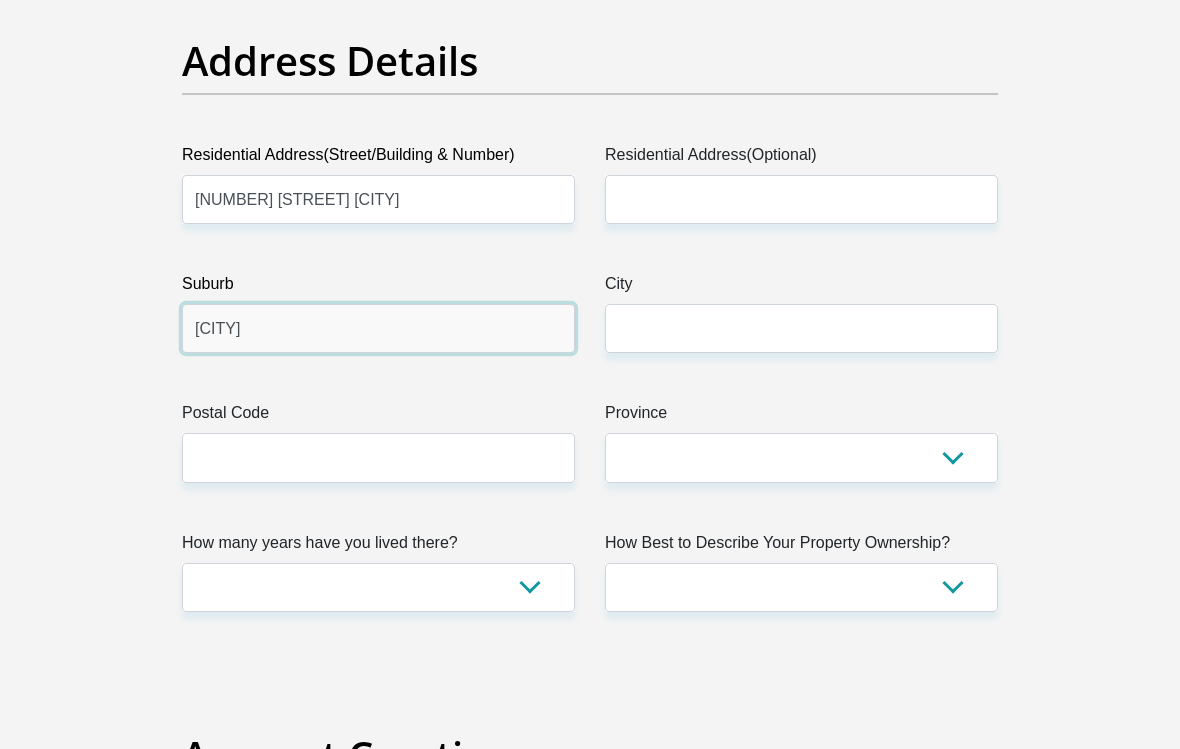 type on "[CITY]" 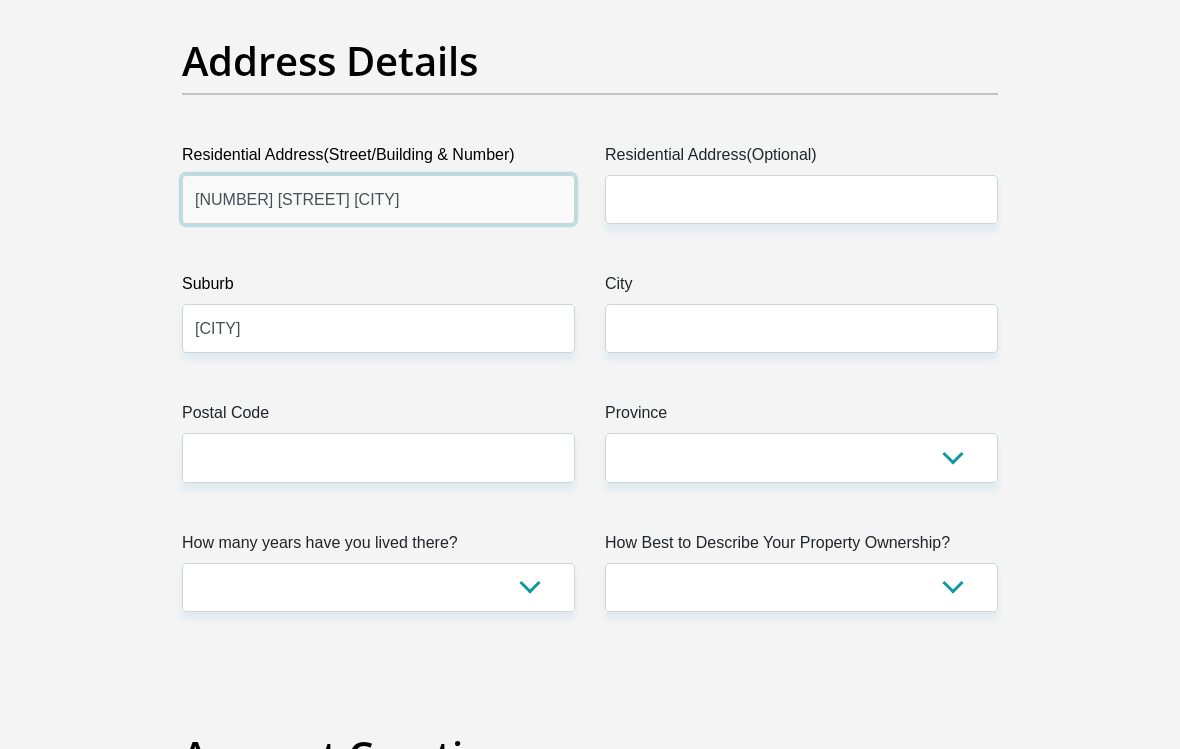 click on "[NUMBER] [STREET] [CITY]" at bounding box center [378, 199] 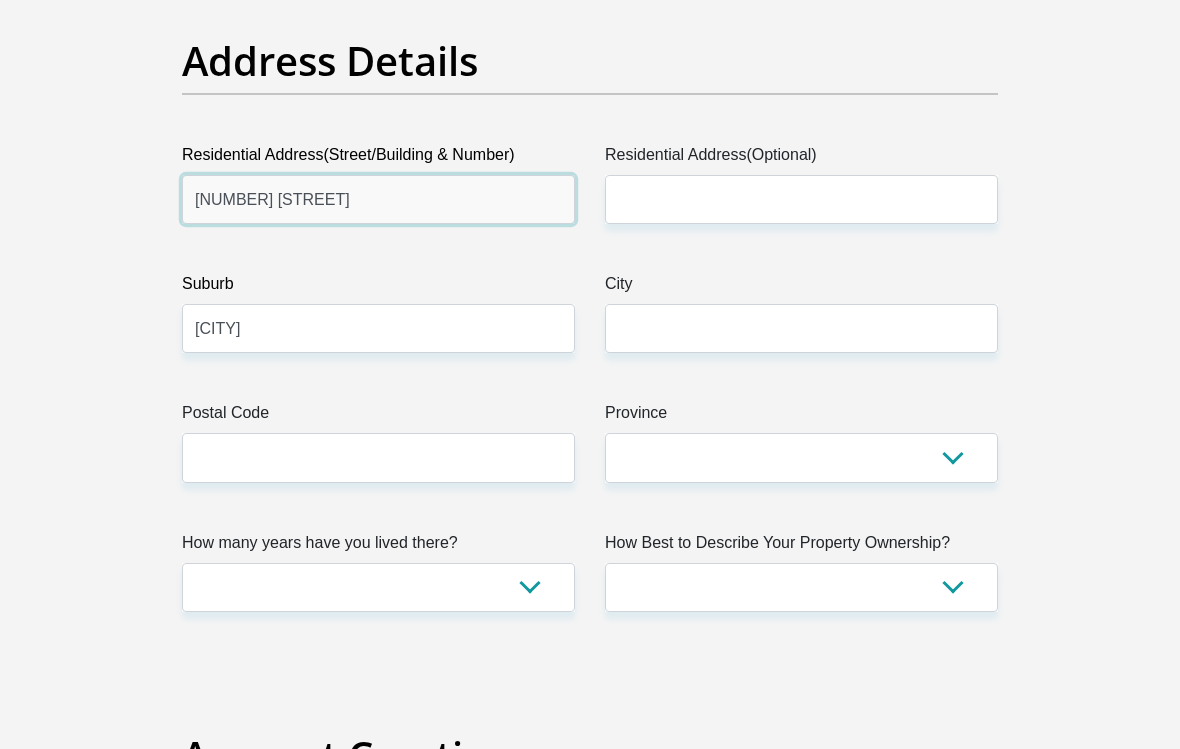 type on "[NUMBER] [STREET]" 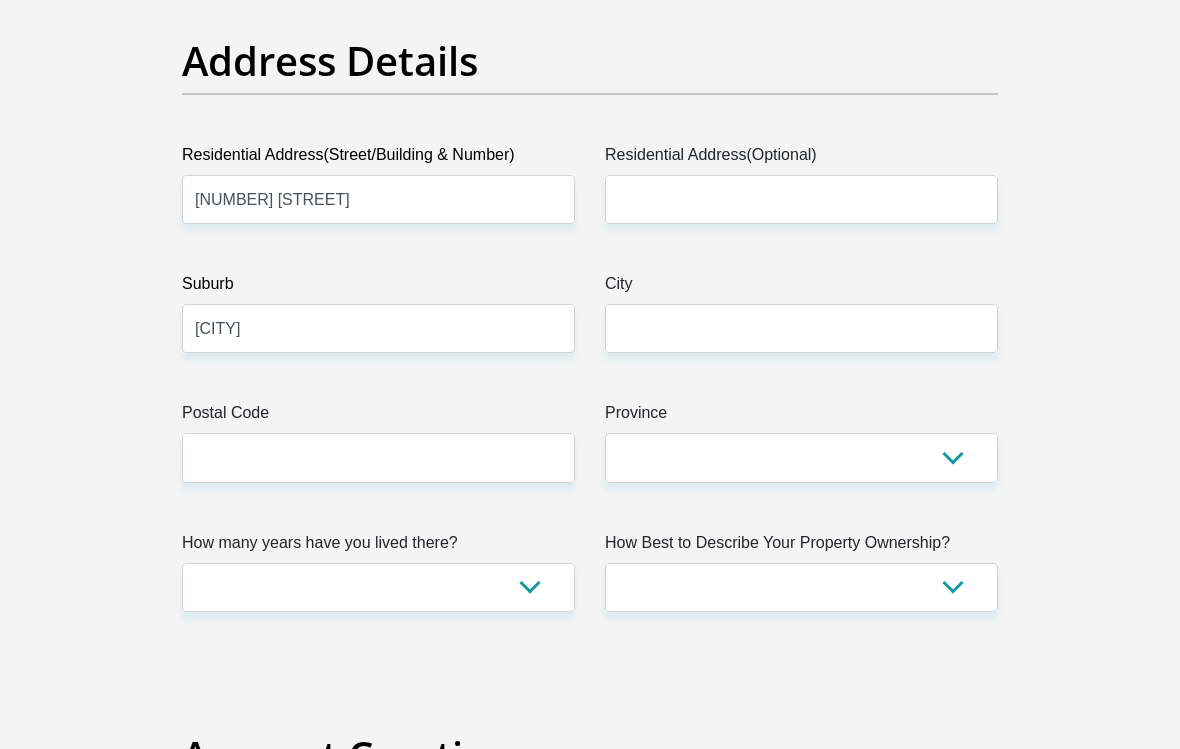 click on "Suburb" at bounding box center [378, 288] 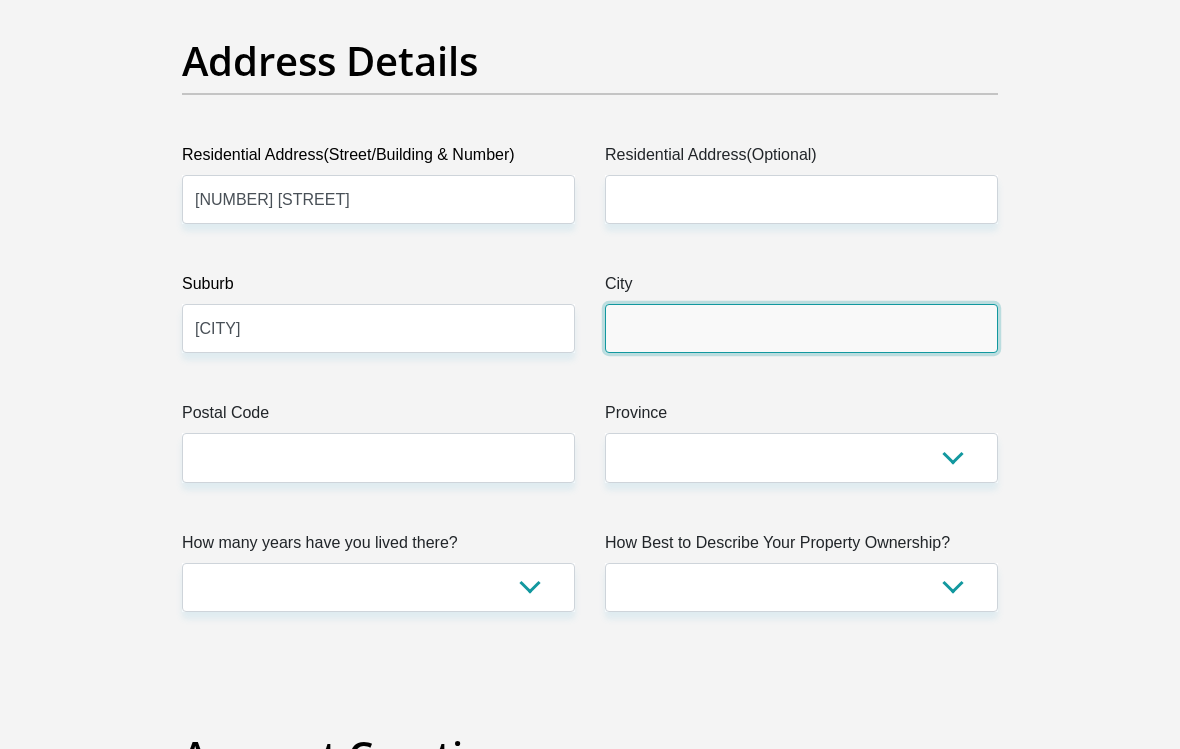 click on "City" at bounding box center (801, 328) 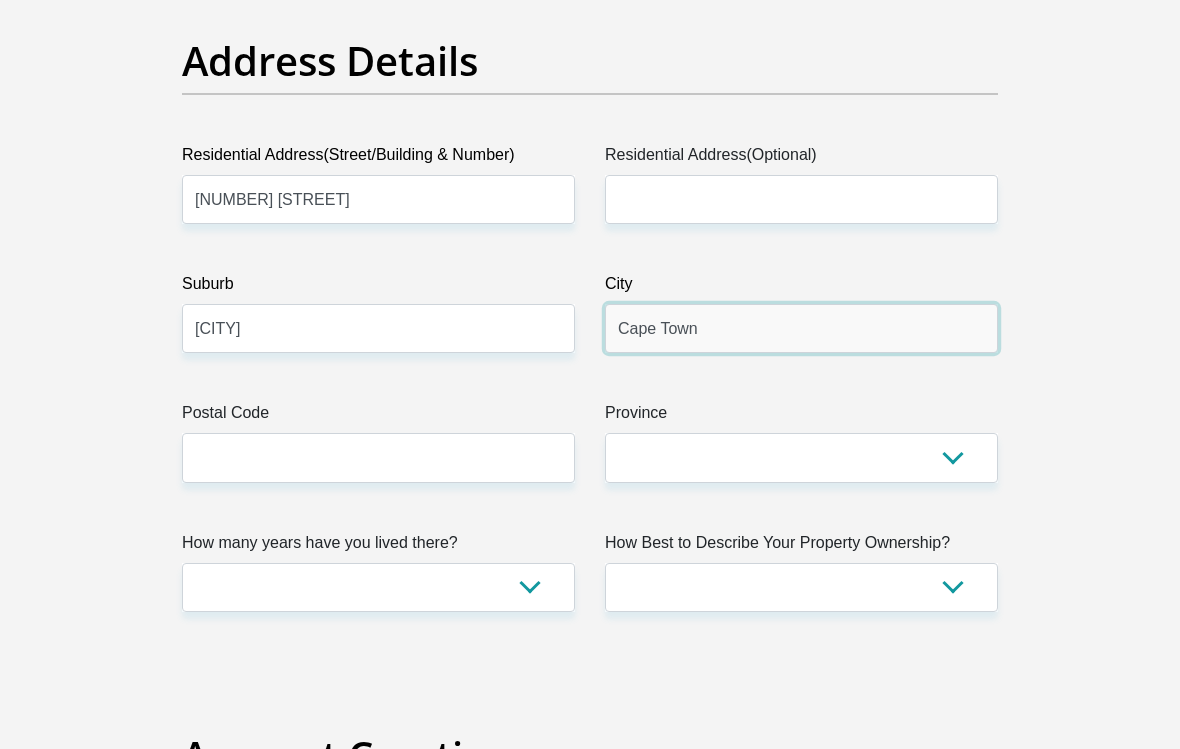 type on "Cape Town" 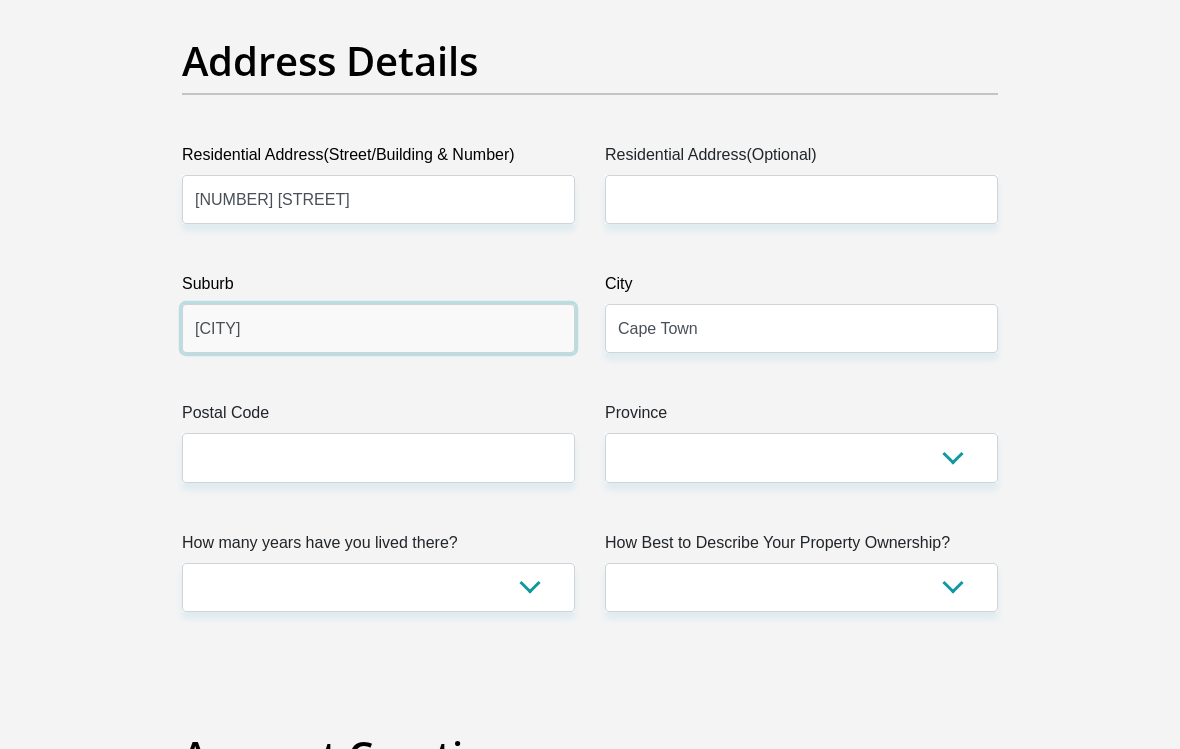 click on "[CITY]" at bounding box center [378, 328] 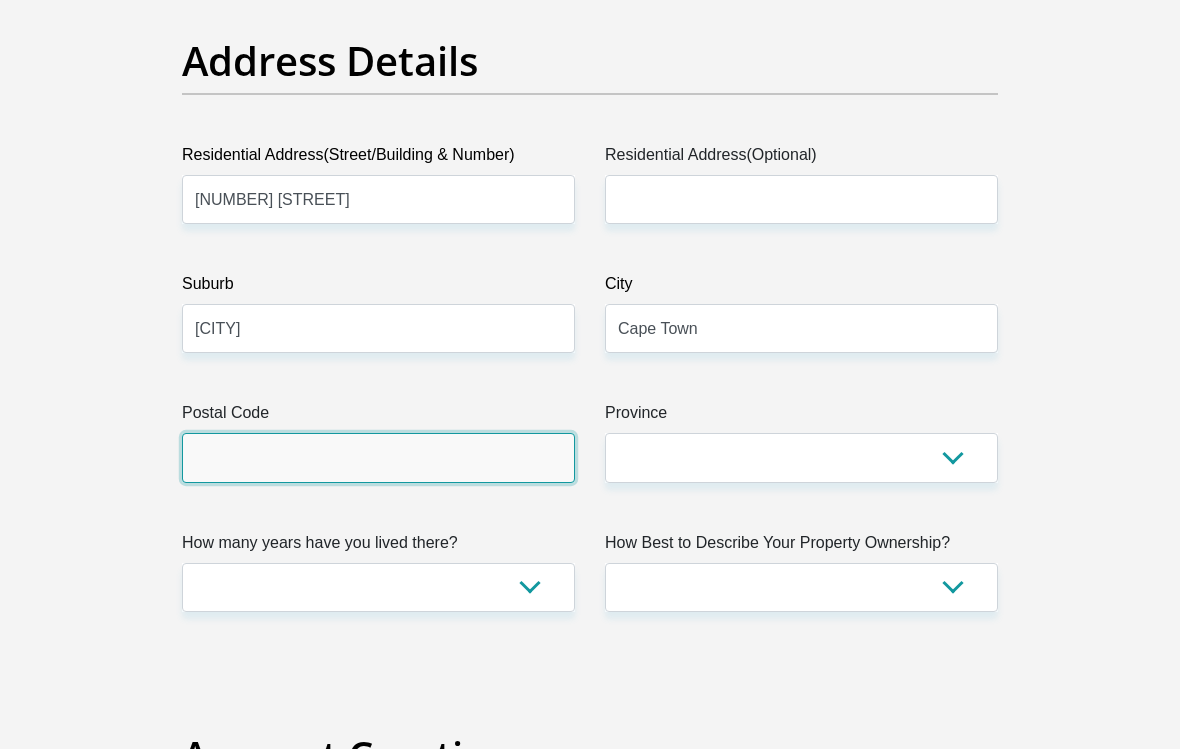 click on "Postal Code" at bounding box center [378, 457] 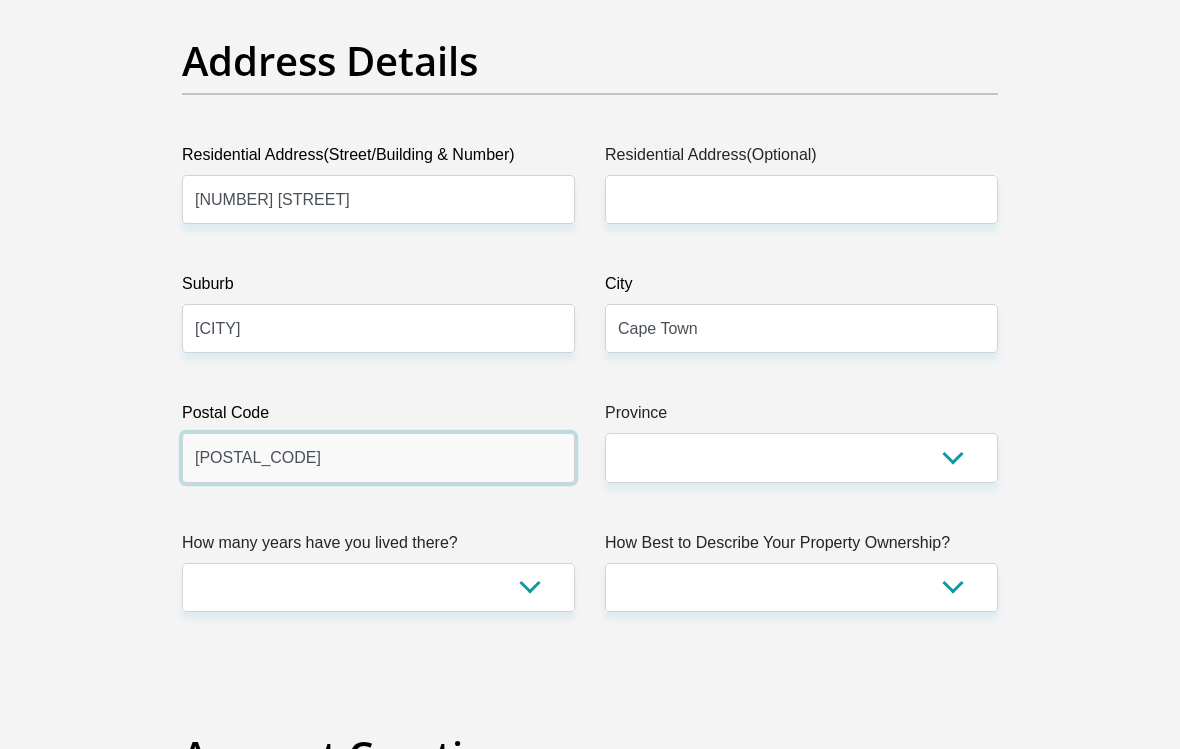 type on "[POSTAL_CODE]" 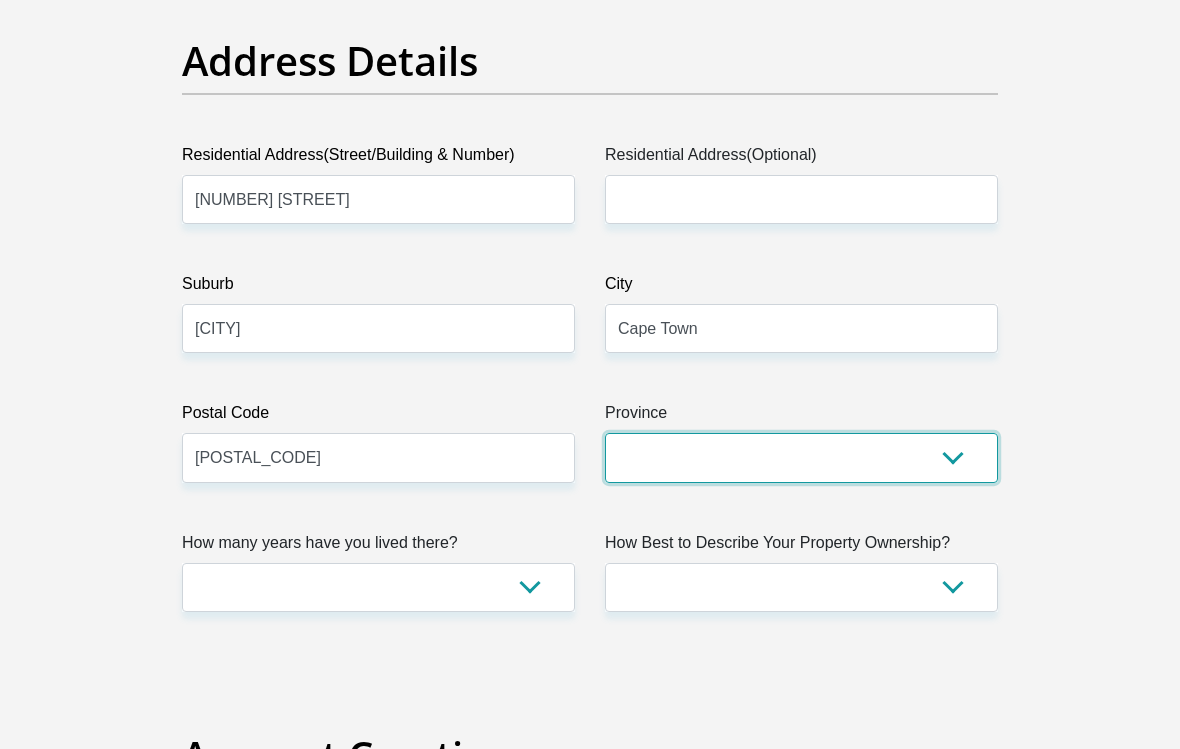 click on "Eastern Cape
Free State
Gauteng
KwaZulu-Natal
Limpopo
Mpumalanga
Northern Cape
North West
Western Cape" at bounding box center (801, 457) 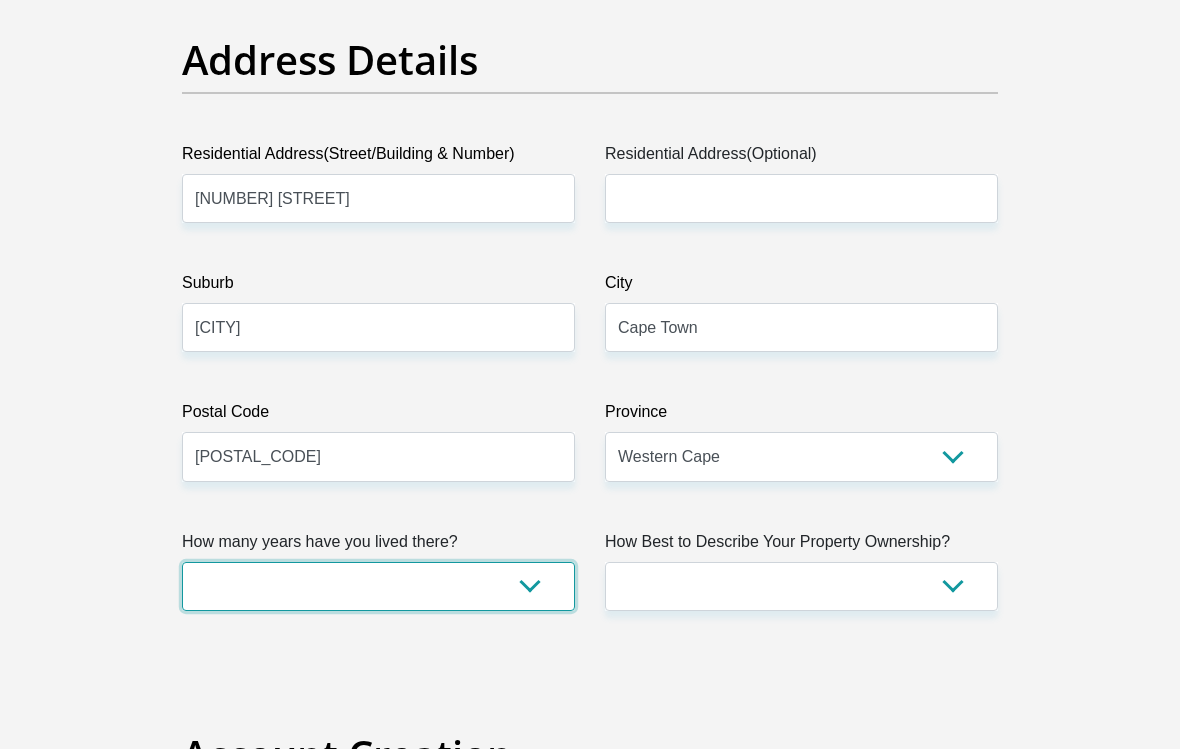 click on "less than 1 year
1-3 years
3-5 years
5+ years" at bounding box center (378, 587) 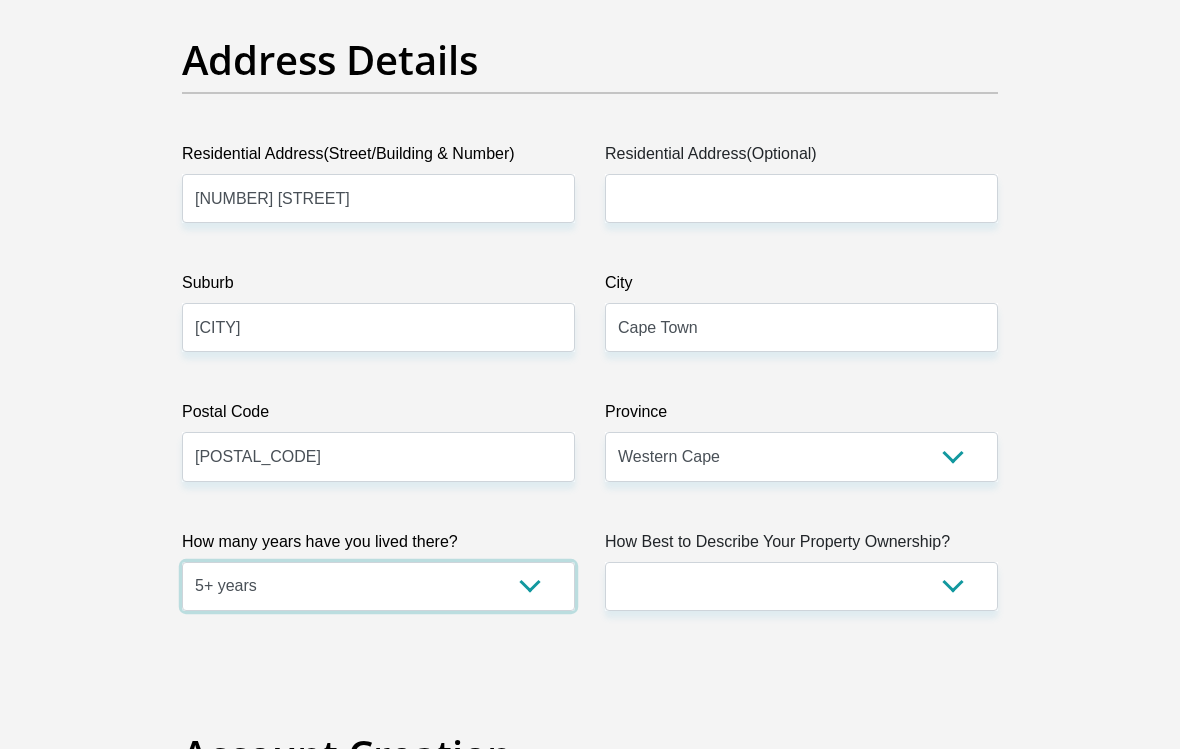 click on "less than 1 year
1-3 years
3-5 years
5+ years" at bounding box center (378, 586) 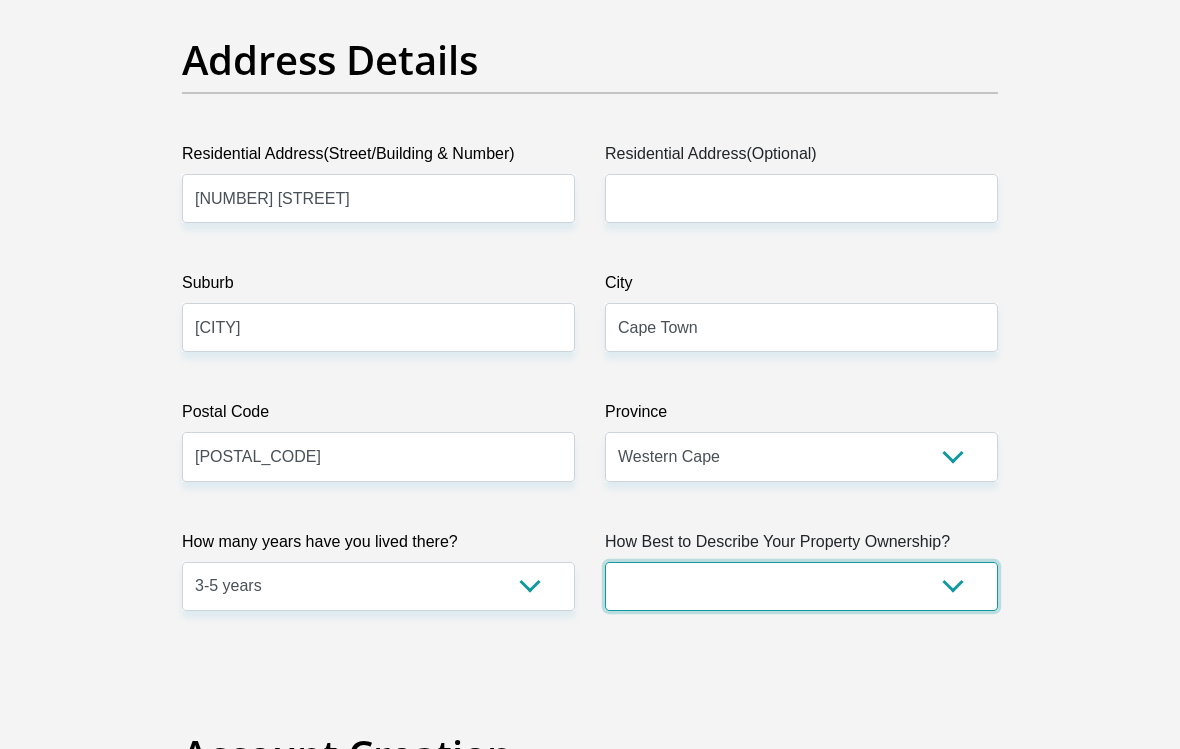 click on "Owned
Rented
Family Owned
Company Dwelling" at bounding box center [801, 586] 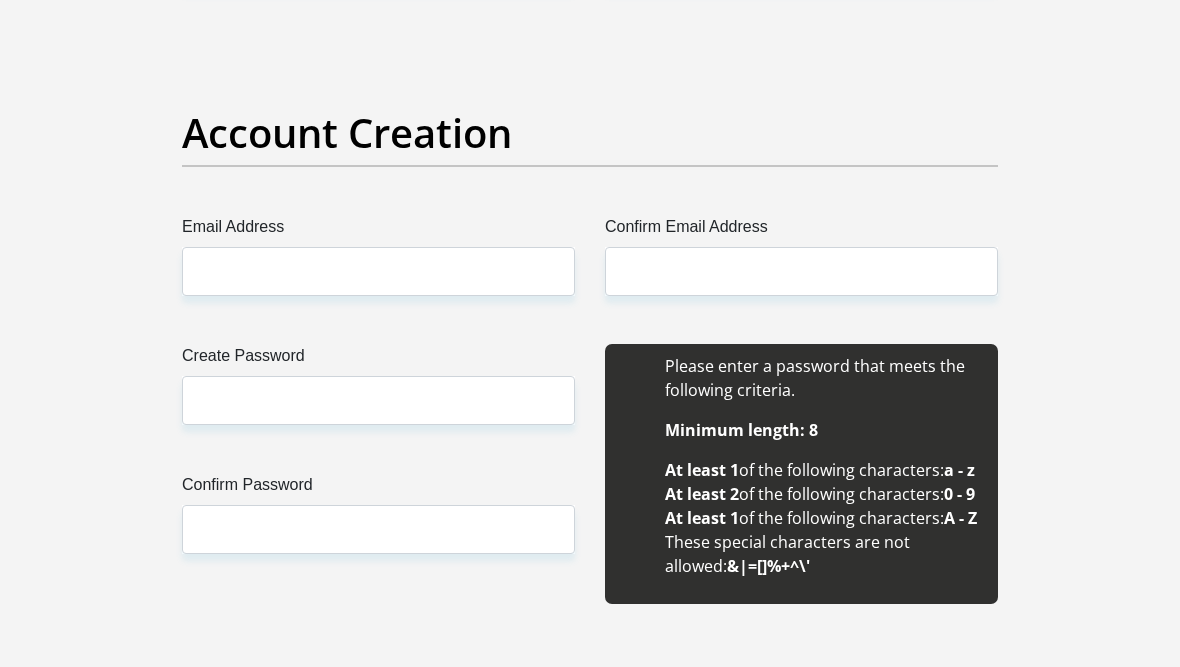 click on "Title
Mr
Ms
Mrs
Dr
Other
First Name
[FIRST]
Surname
[LAST]
ID Number
[ID_NUMBER]
Please input valid ID number
Race
Black
Coloured
Indian
White
Other
Contact Number
[PHONE_NUMBER]
Please input valid contact number
Nationality
South Africa
Afghanistan
Aland Islands  Albania  Algeria" at bounding box center (590, 2018) 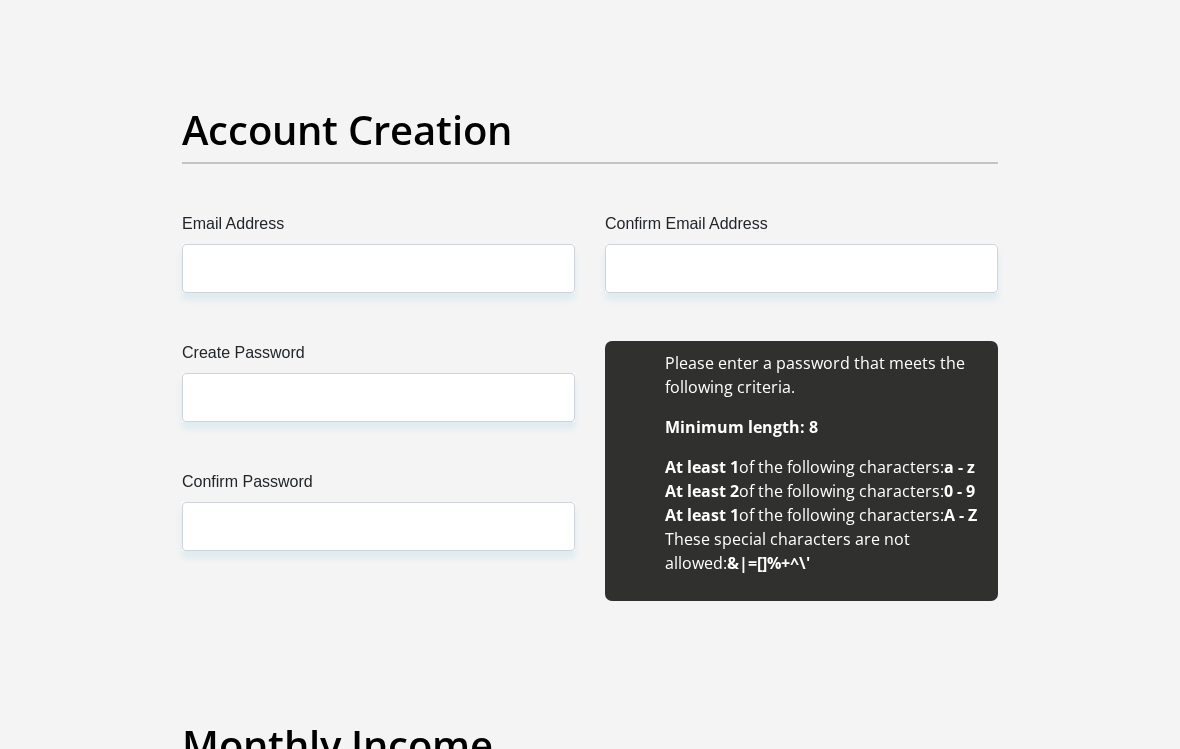 scroll, scrollTop: 1777, scrollLeft: 0, axis: vertical 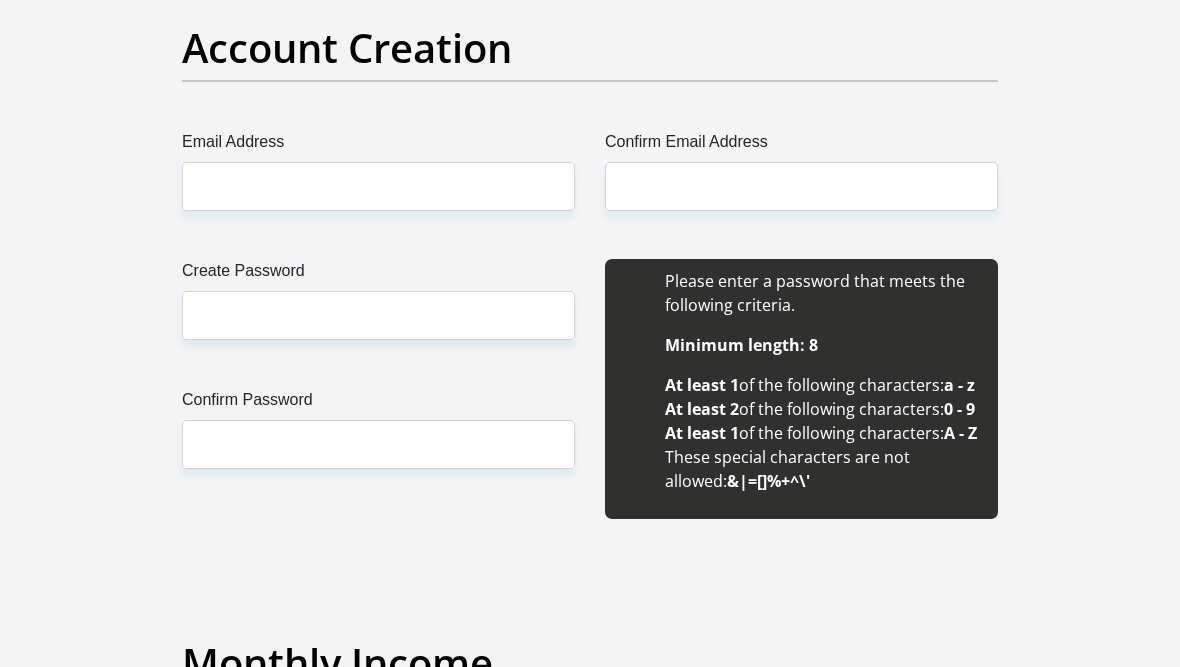 click on "Email Address" at bounding box center [378, 186] 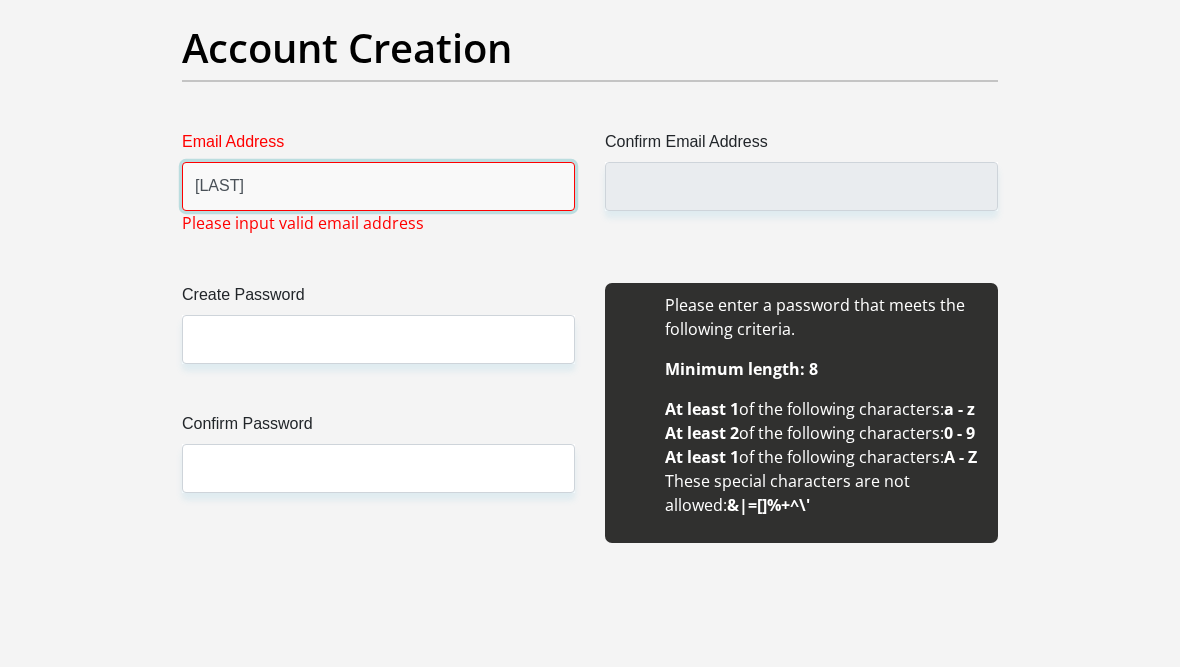 type on "C" 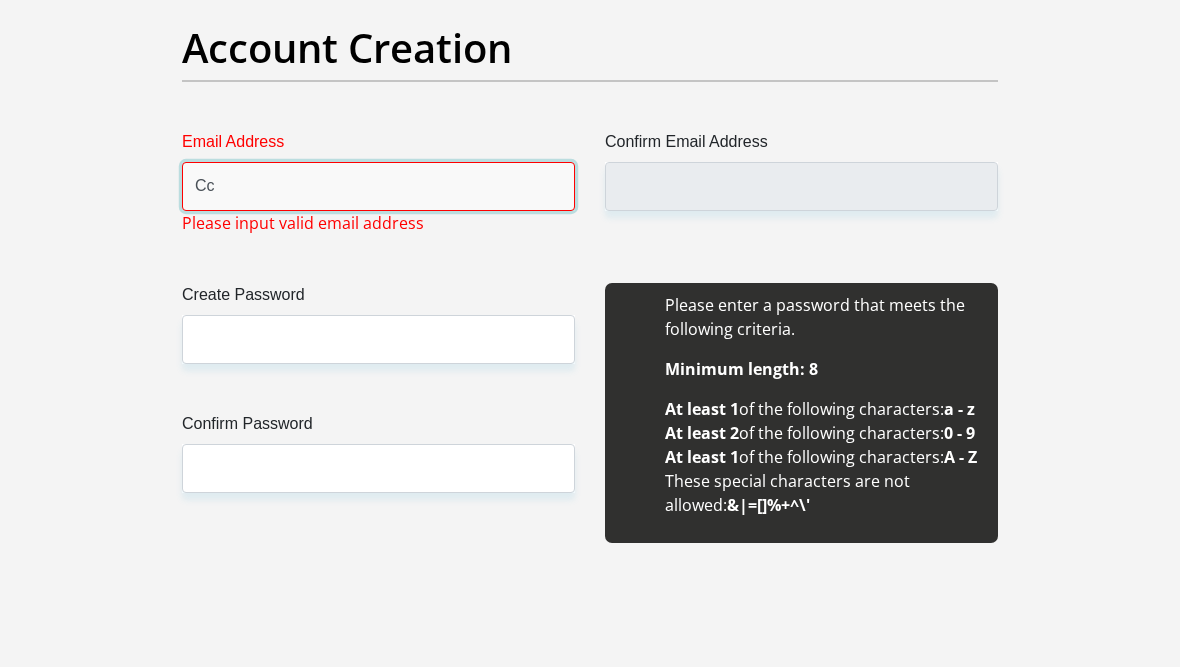 type on "C" 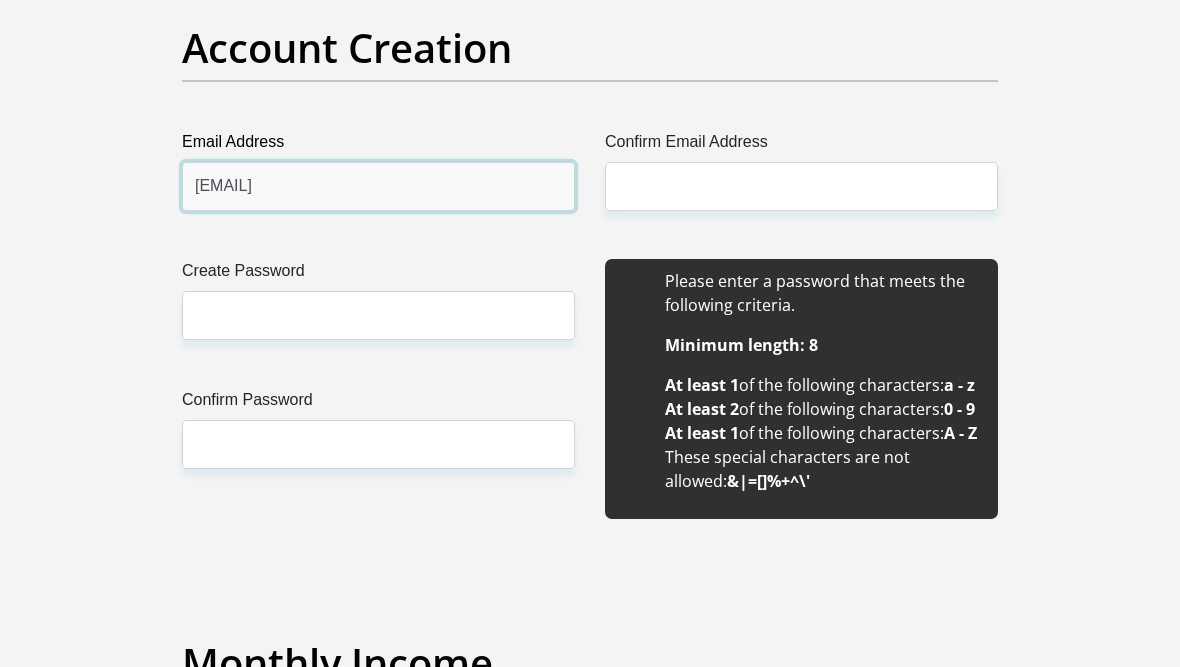 type on "[EMAIL]" 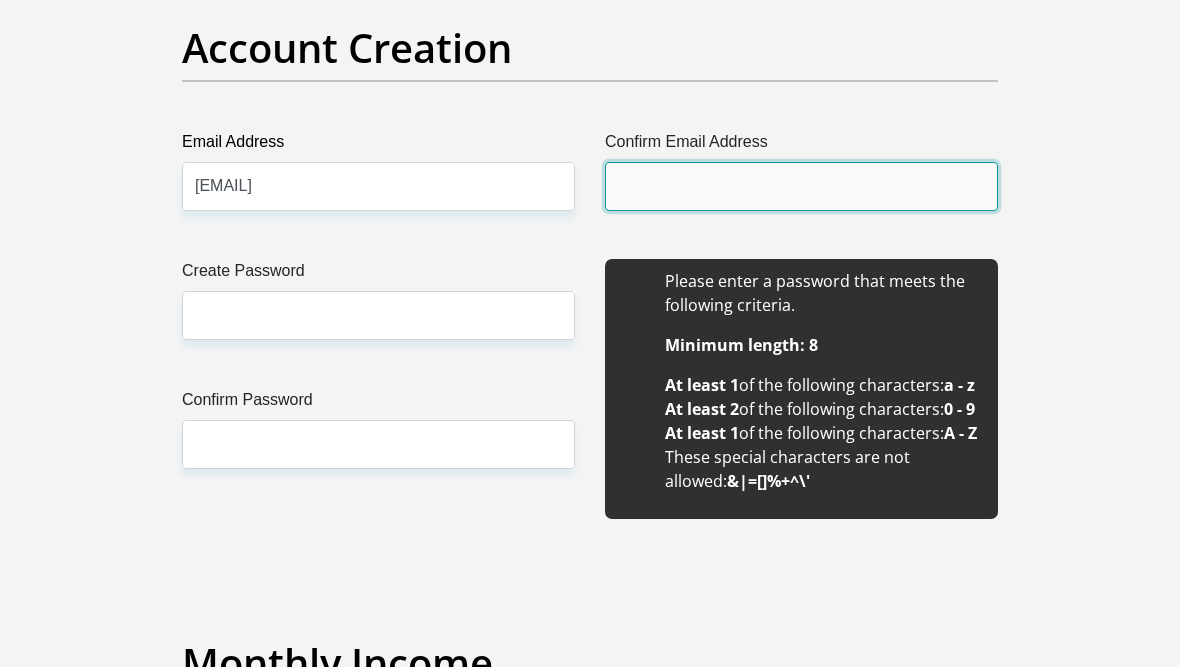click on "Confirm Email Address" at bounding box center (801, 186) 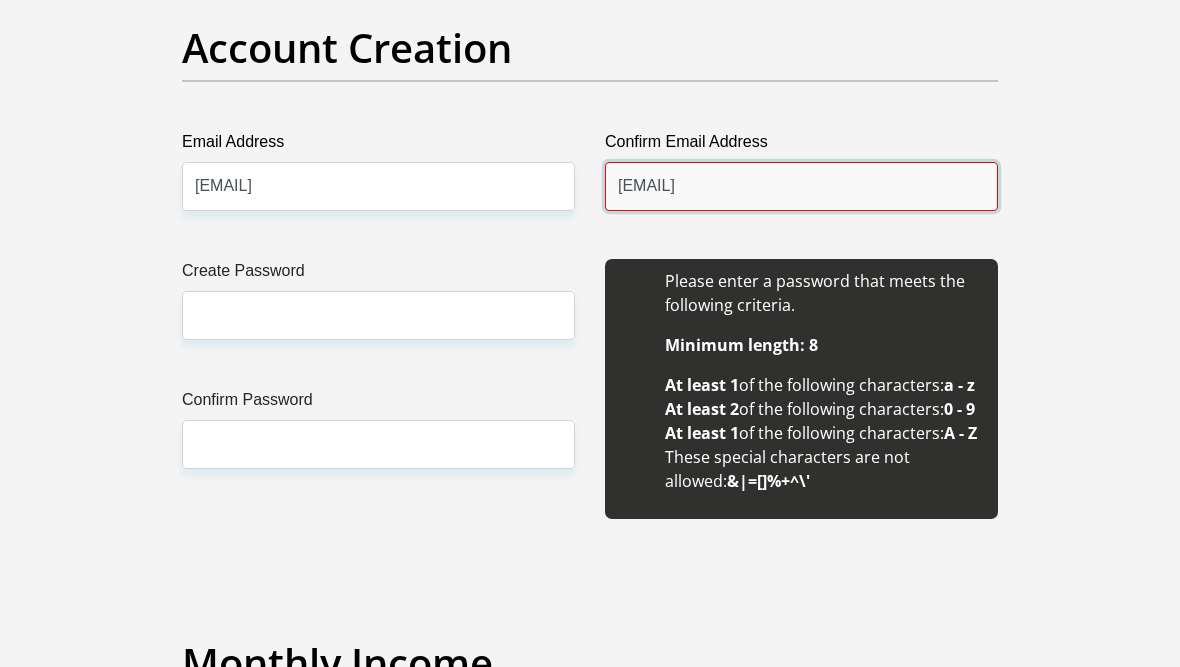 type on "[EMAIL]" 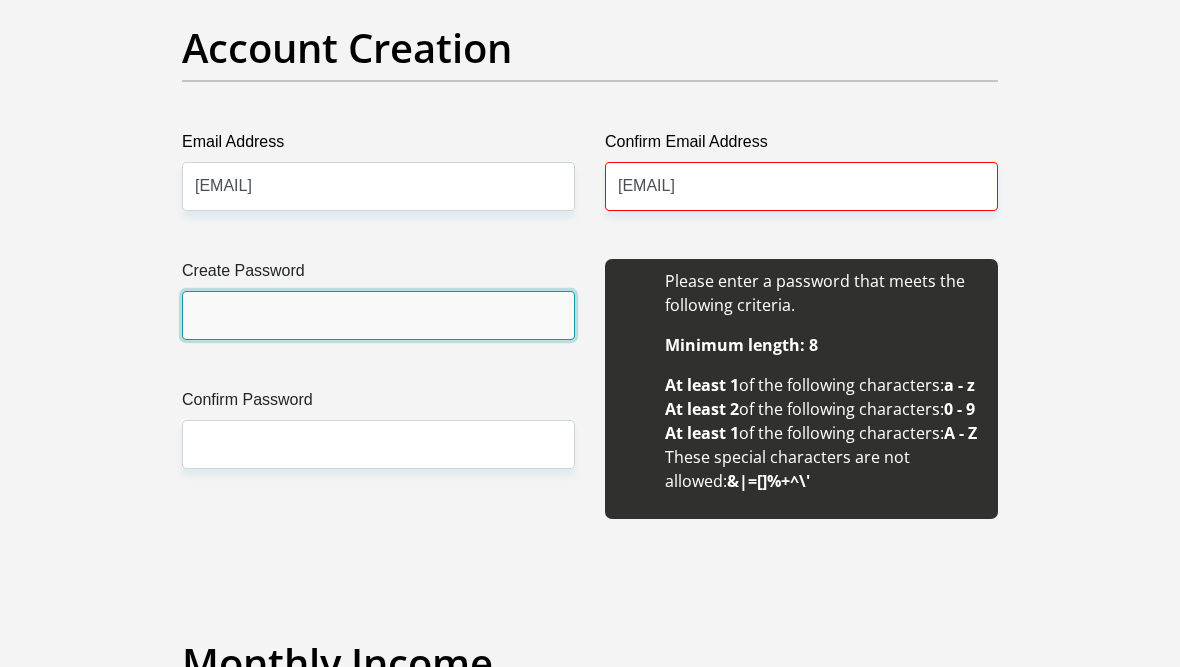 click on "Create Password" at bounding box center [378, 315] 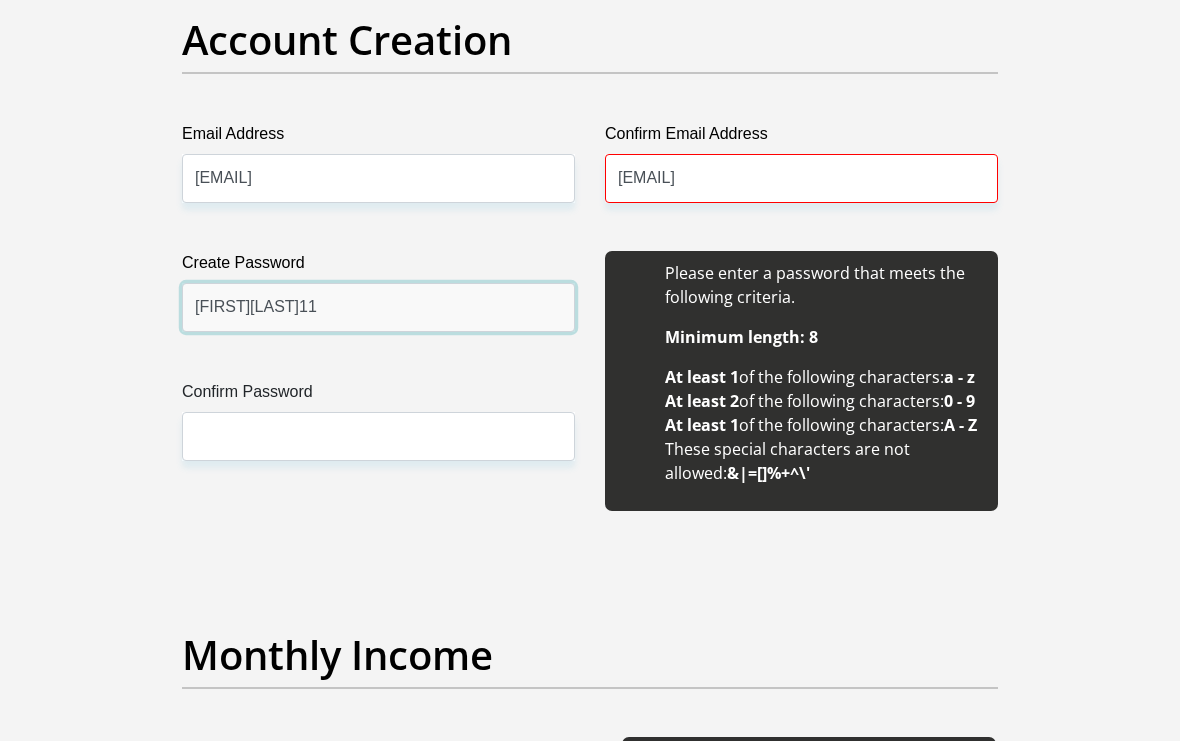 type on "[FIRST][LAST]11" 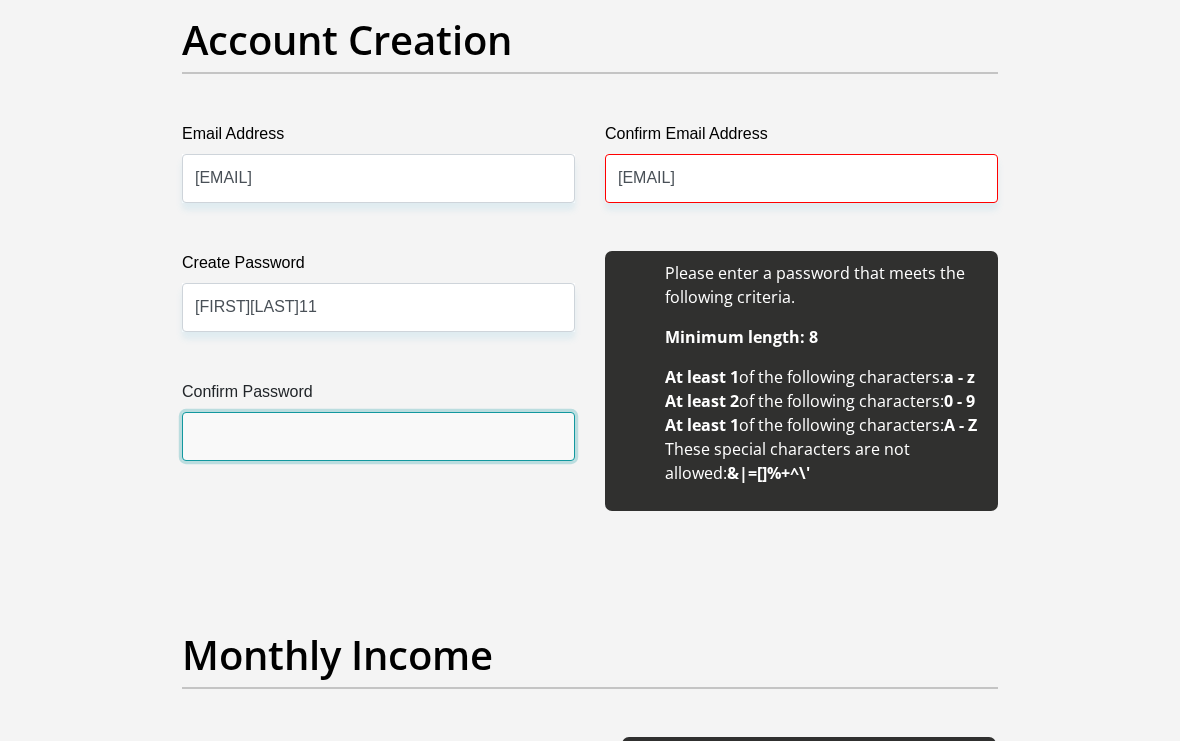 click on "Confirm Password" at bounding box center [378, 444] 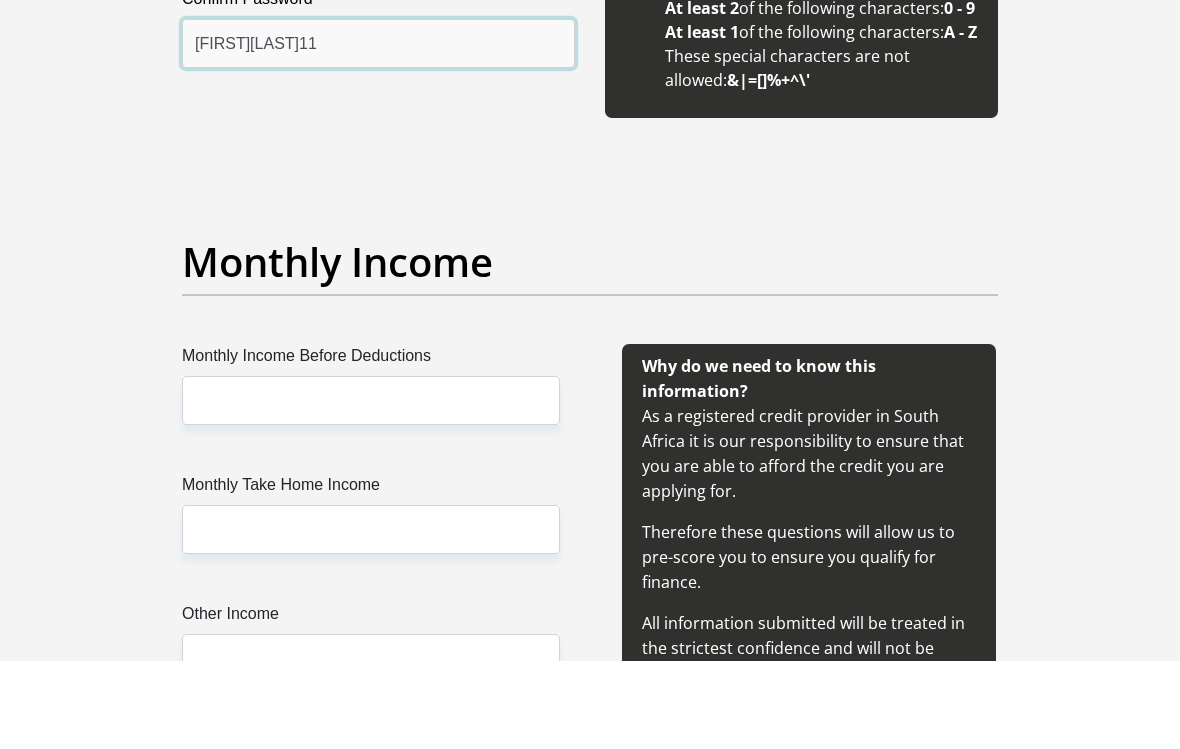 scroll, scrollTop: 2092, scrollLeft: 0, axis: vertical 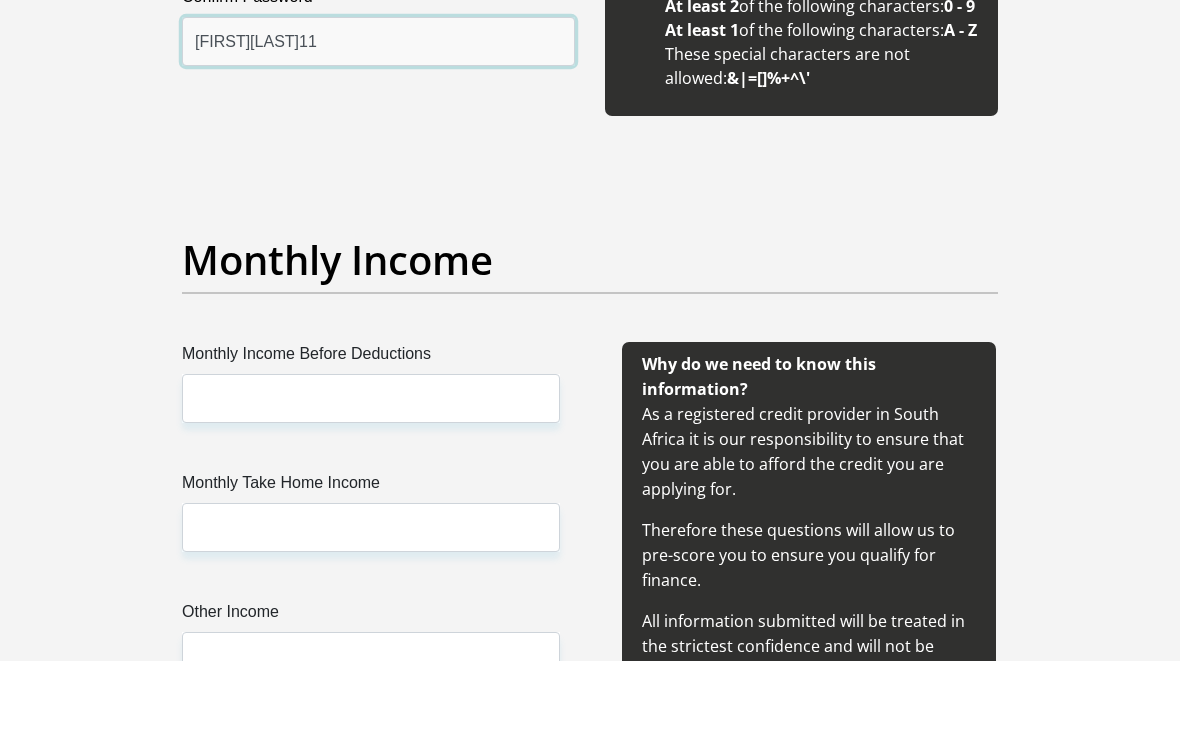 type on "[FIRST][LAST]11" 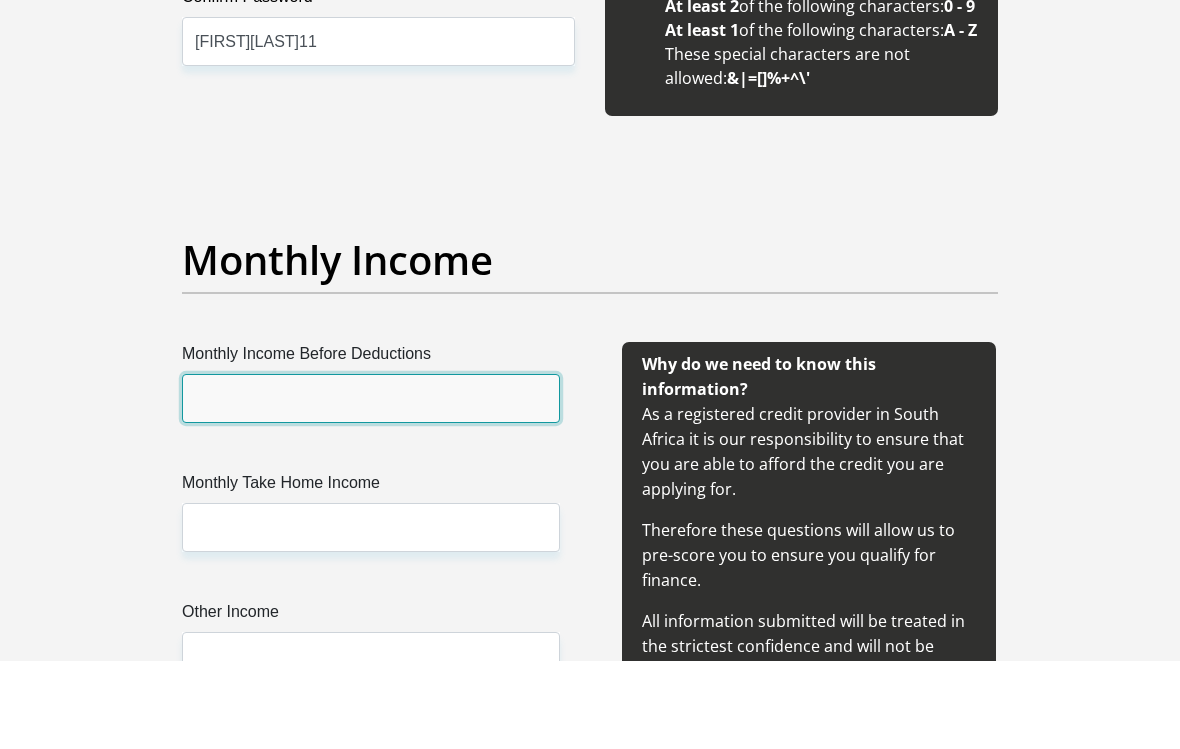 click on "Monthly Income Before Deductions" at bounding box center (371, 486) 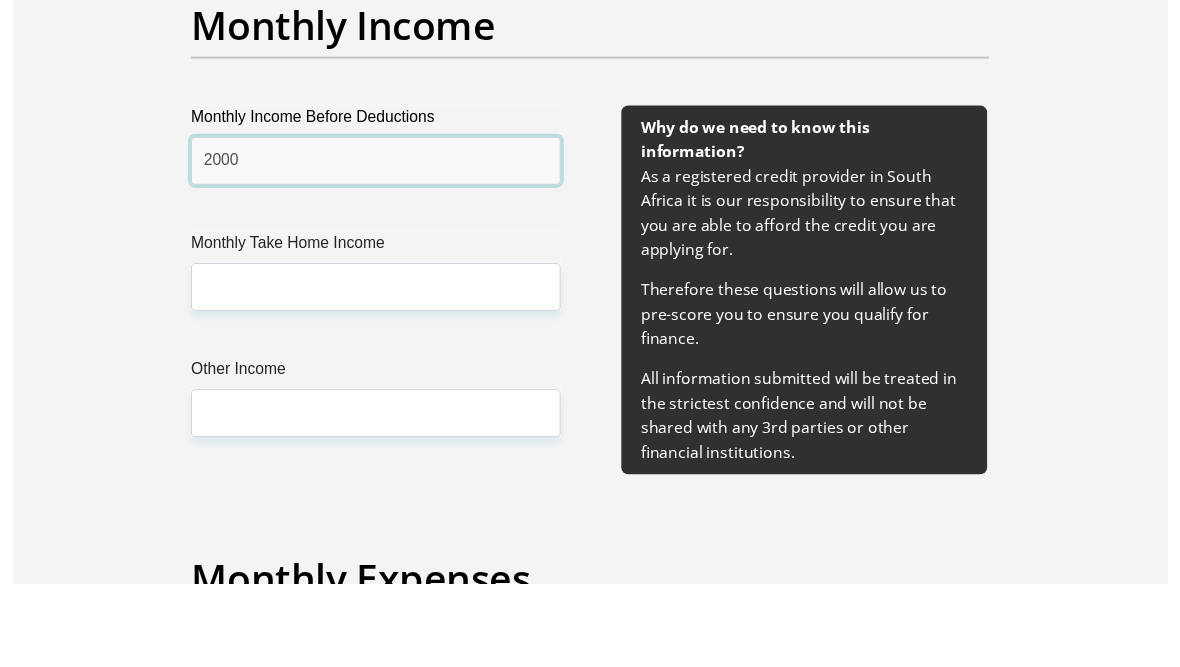 scroll, scrollTop: 2341, scrollLeft: 0, axis: vertical 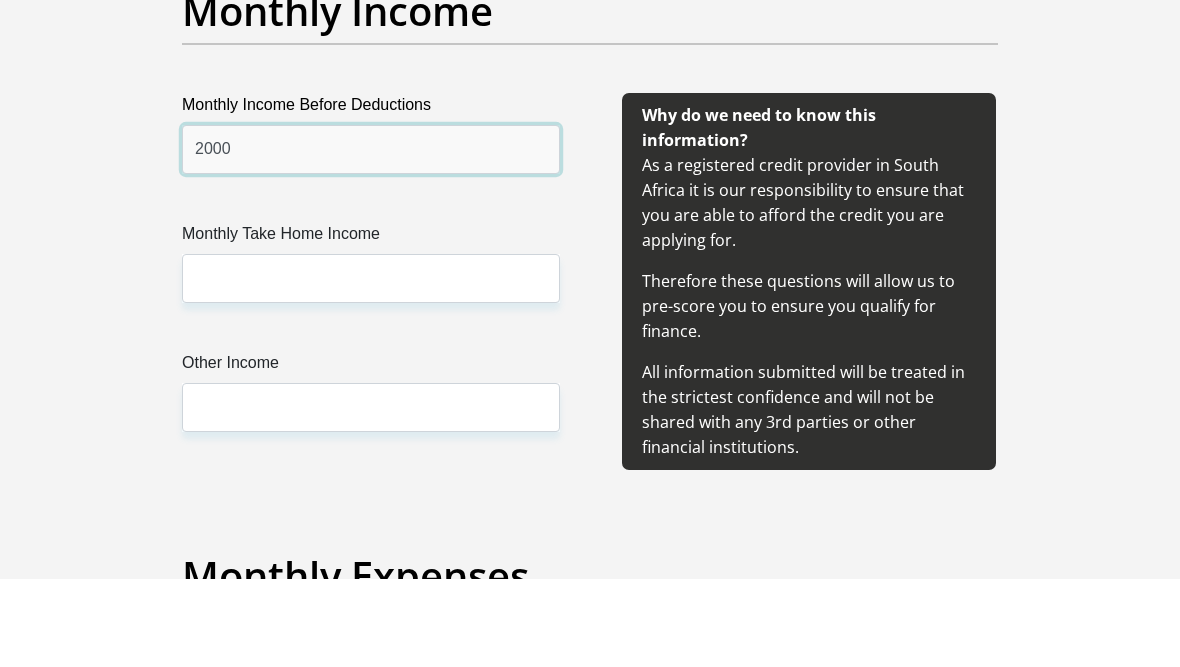 type on "2000" 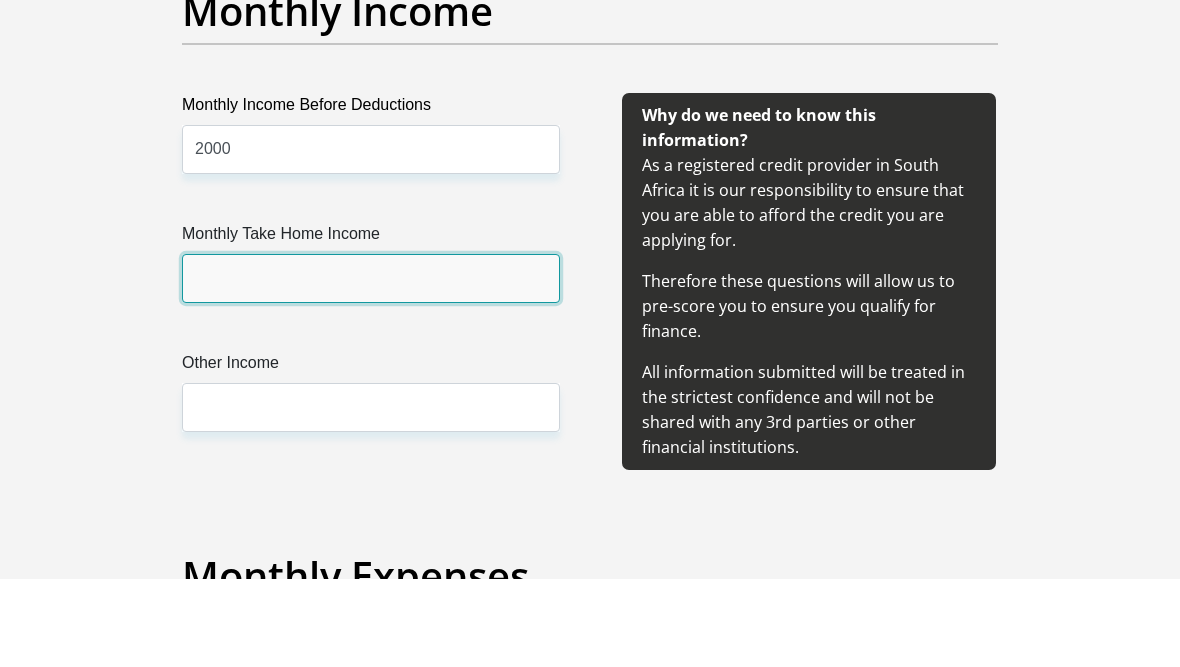 click on "Monthly Take Home Income" at bounding box center [371, 366] 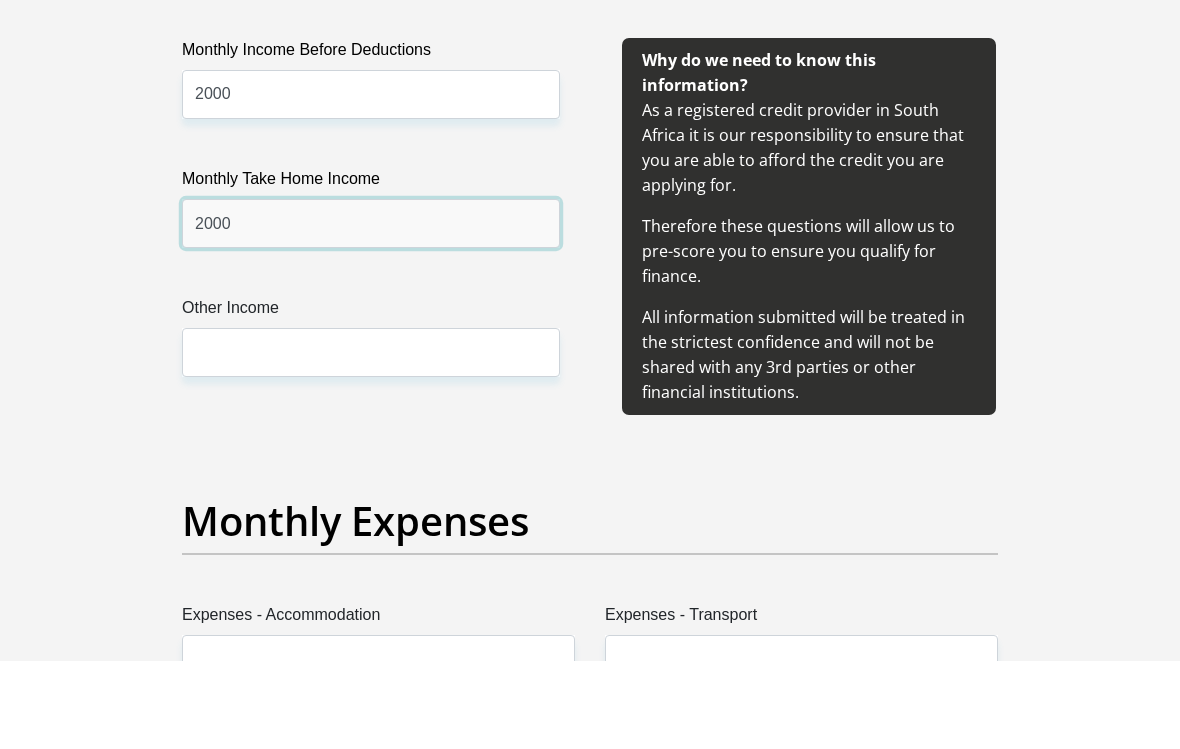 scroll, scrollTop: 2399, scrollLeft: 0, axis: vertical 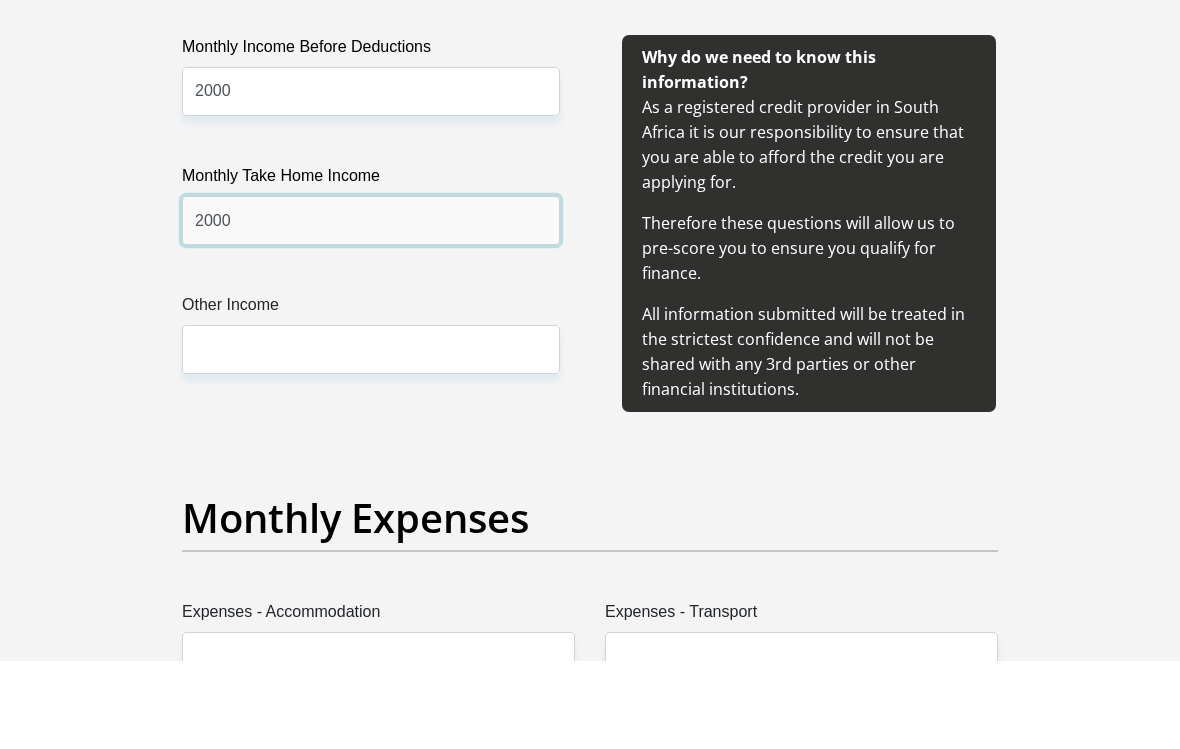 type on "2000" 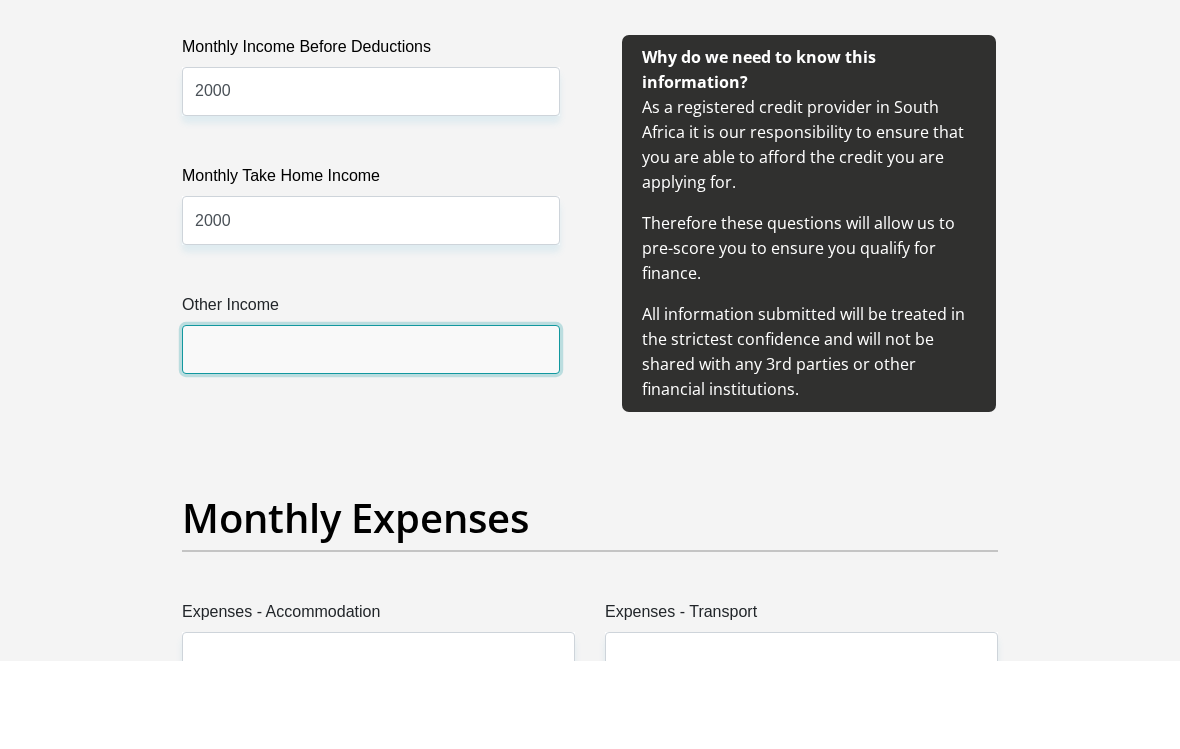 click on "Other Income" at bounding box center (371, 437) 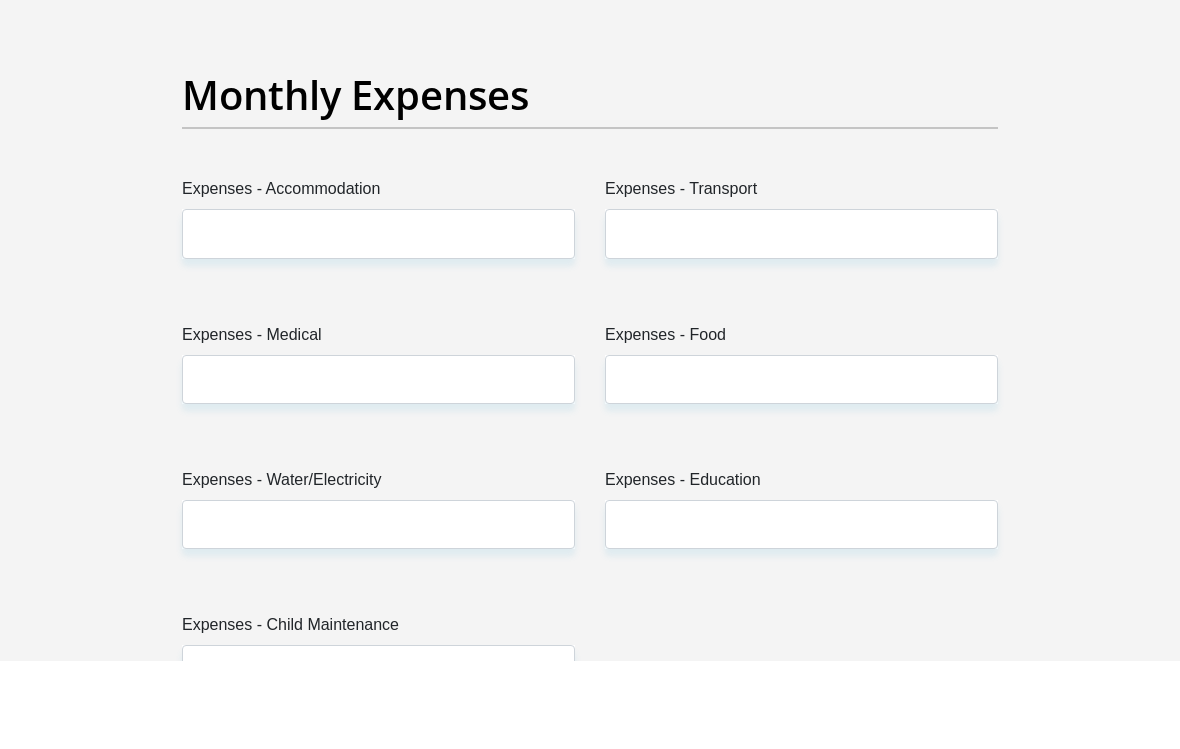scroll, scrollTop: 2822, scrollLeft: 0, axis: vertical 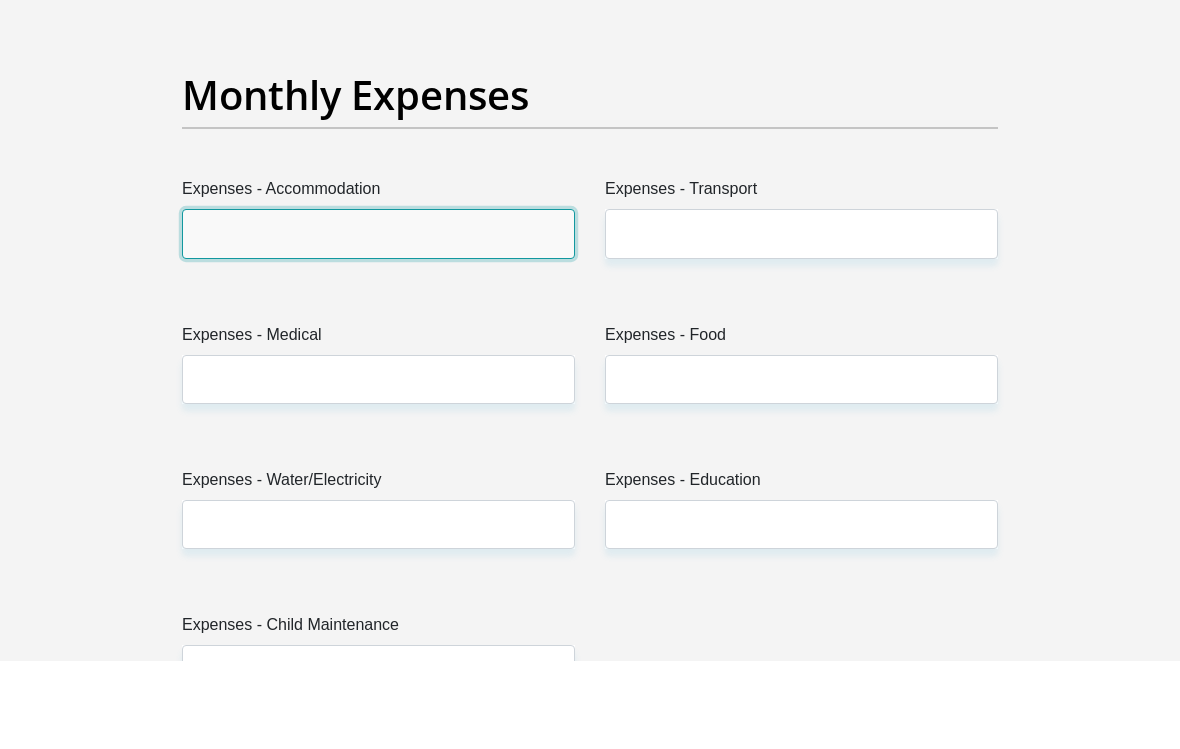 click on "Expenses - Accommodation" at bounding box center [378, 321] 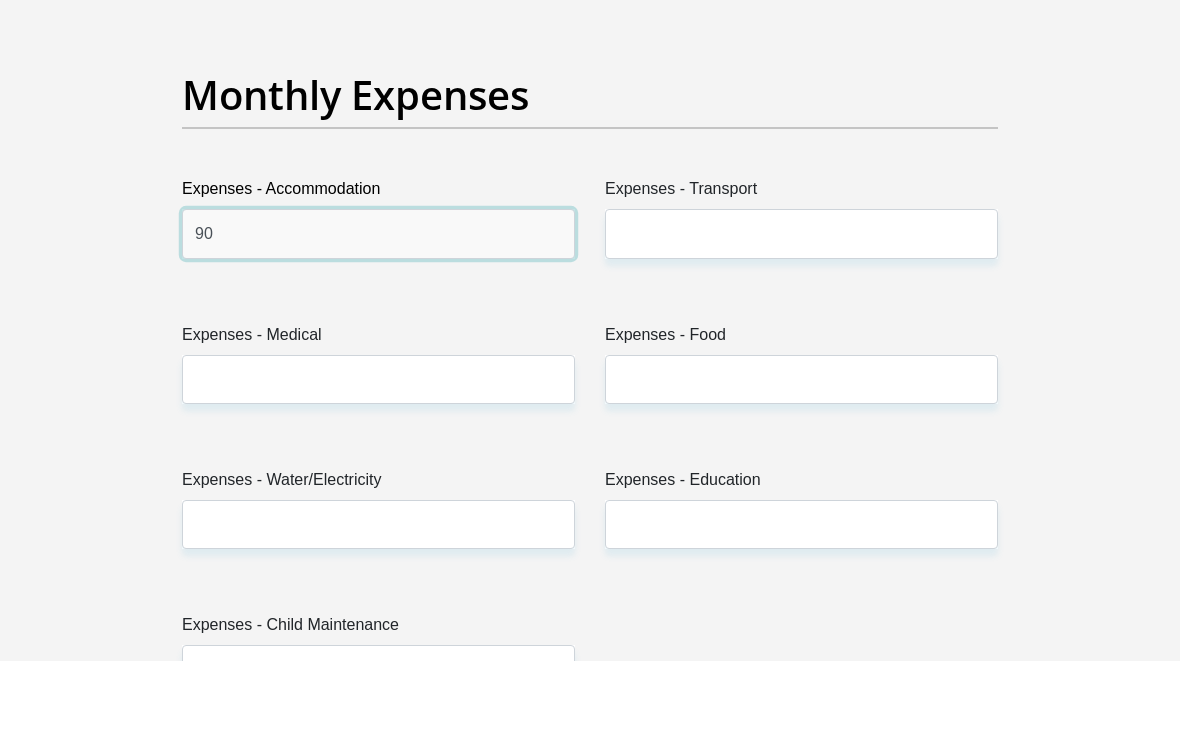type on "9" 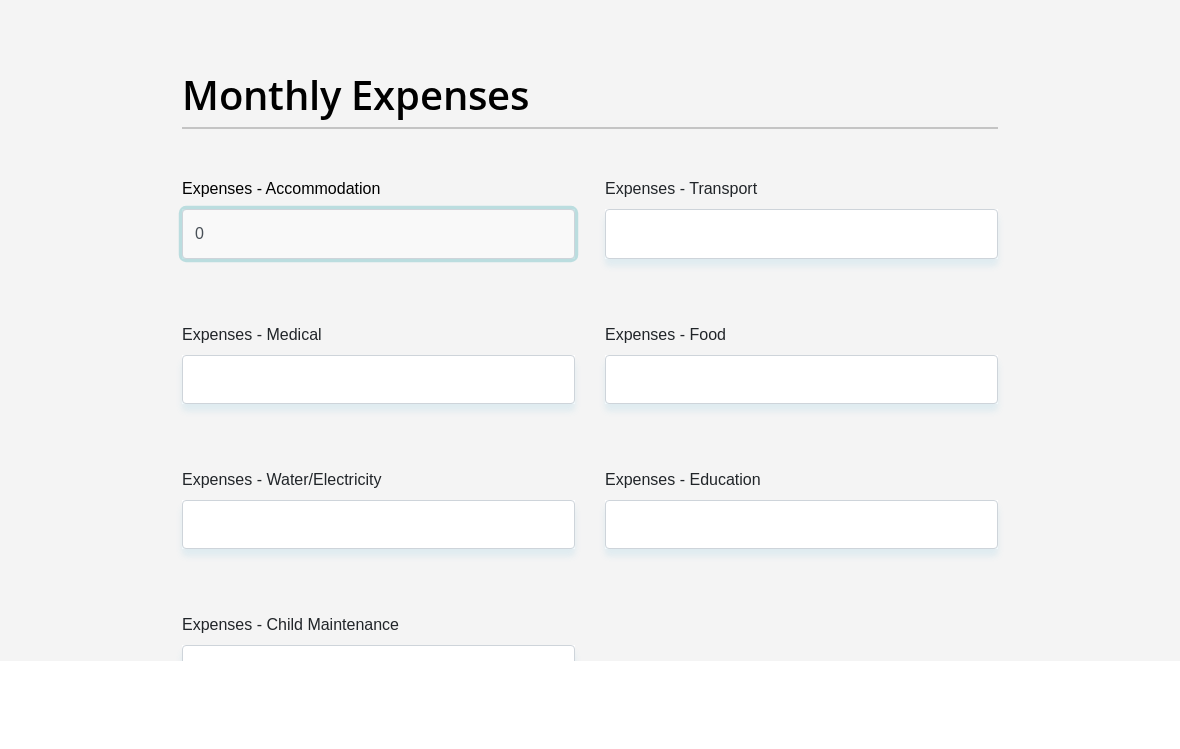 type on "0" 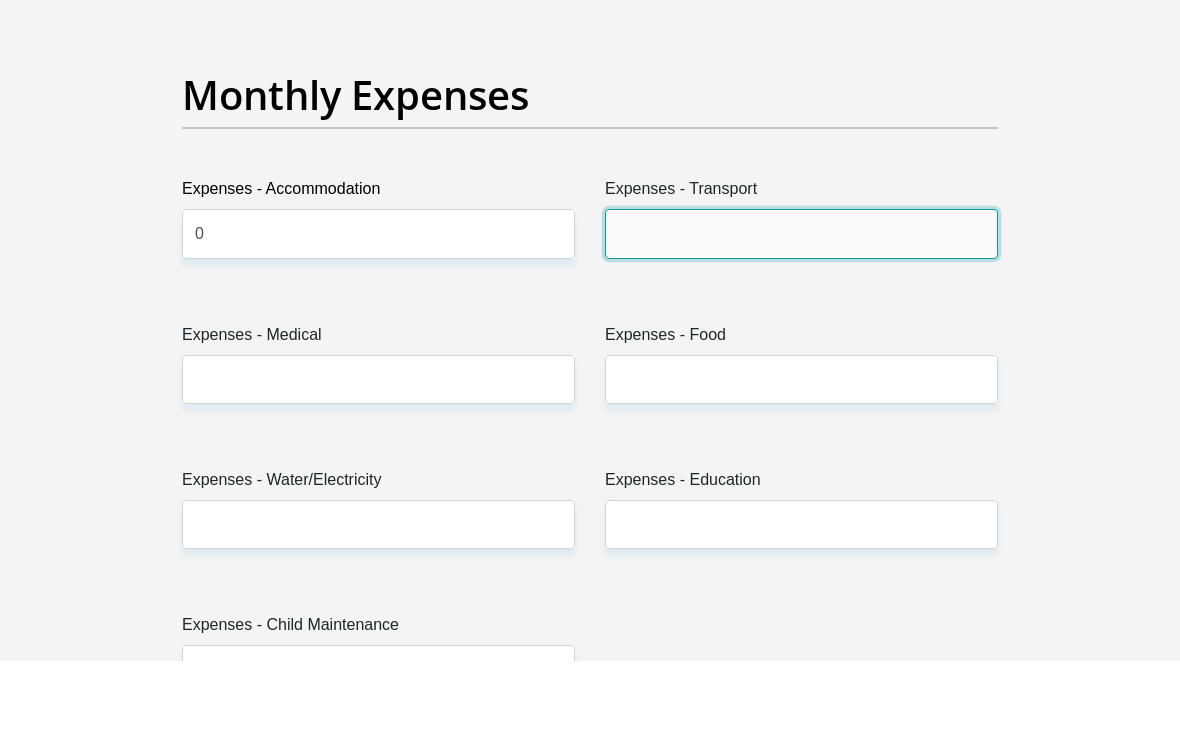 click on "Expenses - Transport" at bounding box center (801, 321) 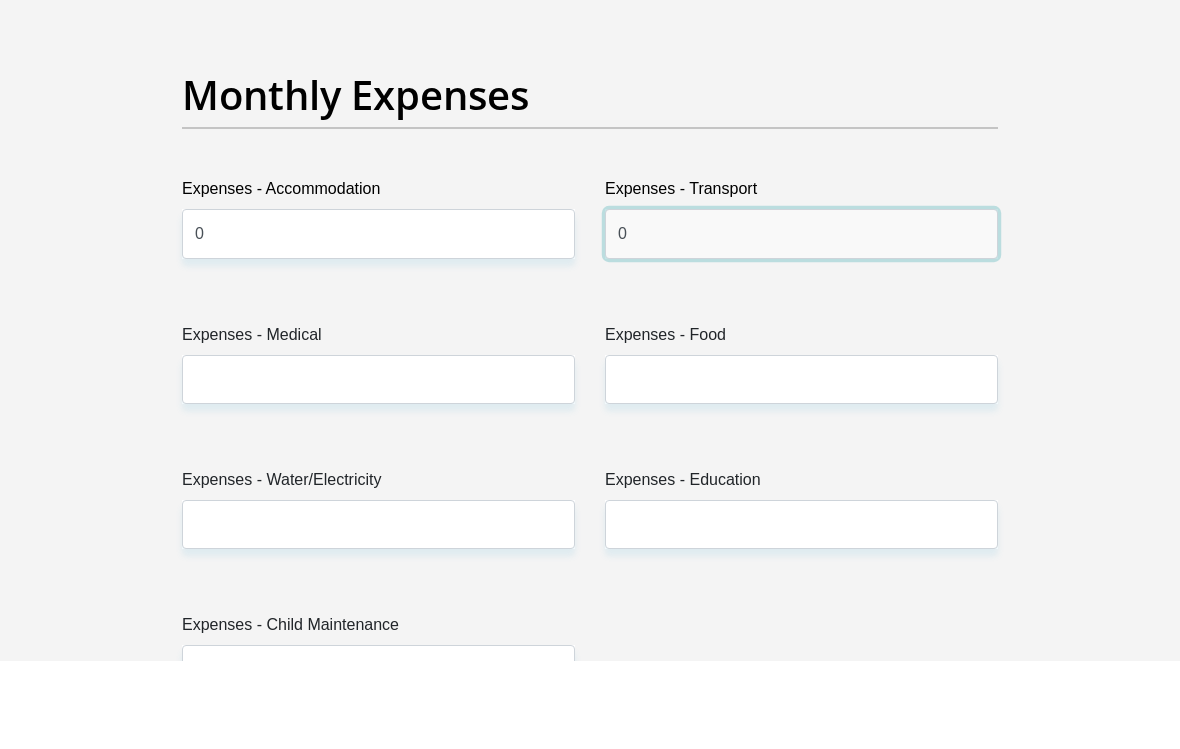 type on "0" 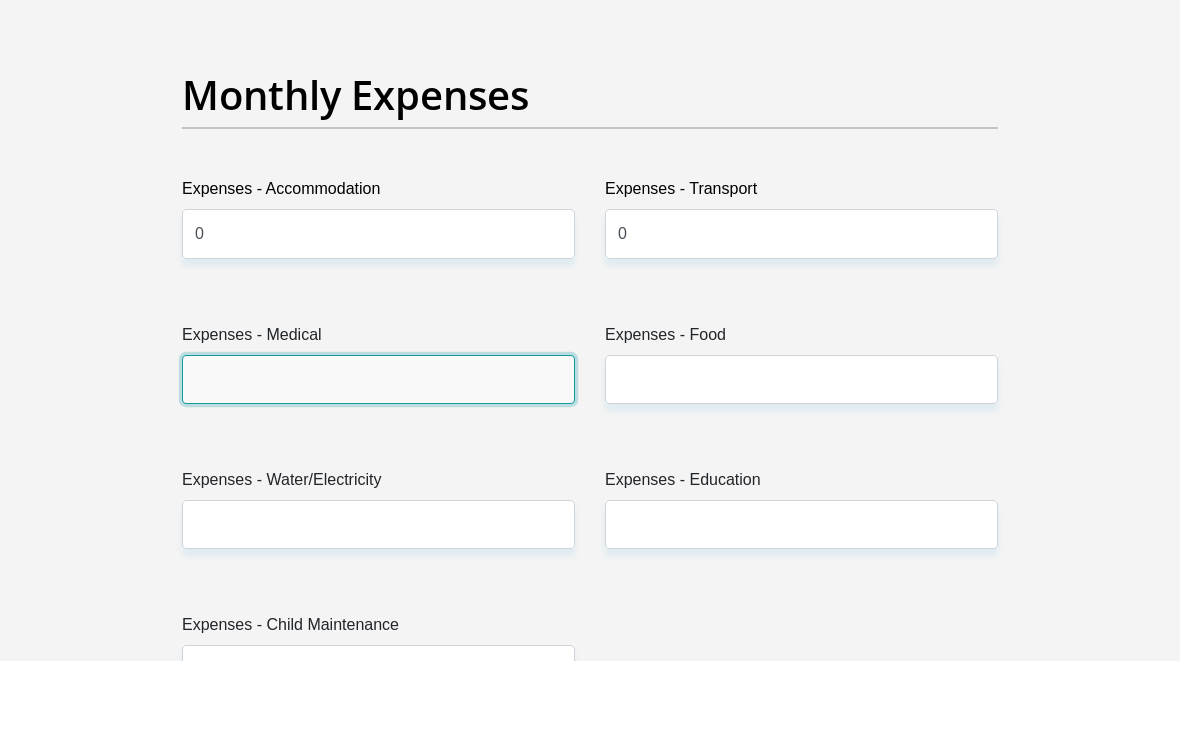 click on "Expenses - Medical" at bounding box center (378, 467) 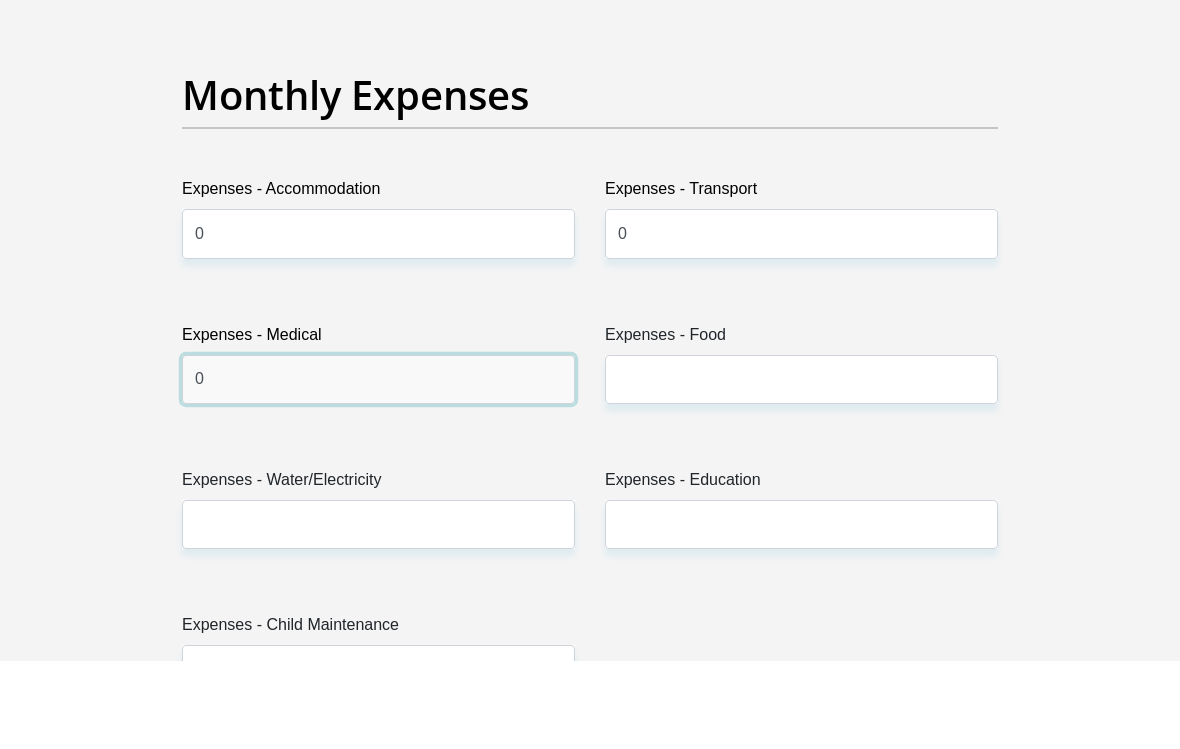 type on "0" 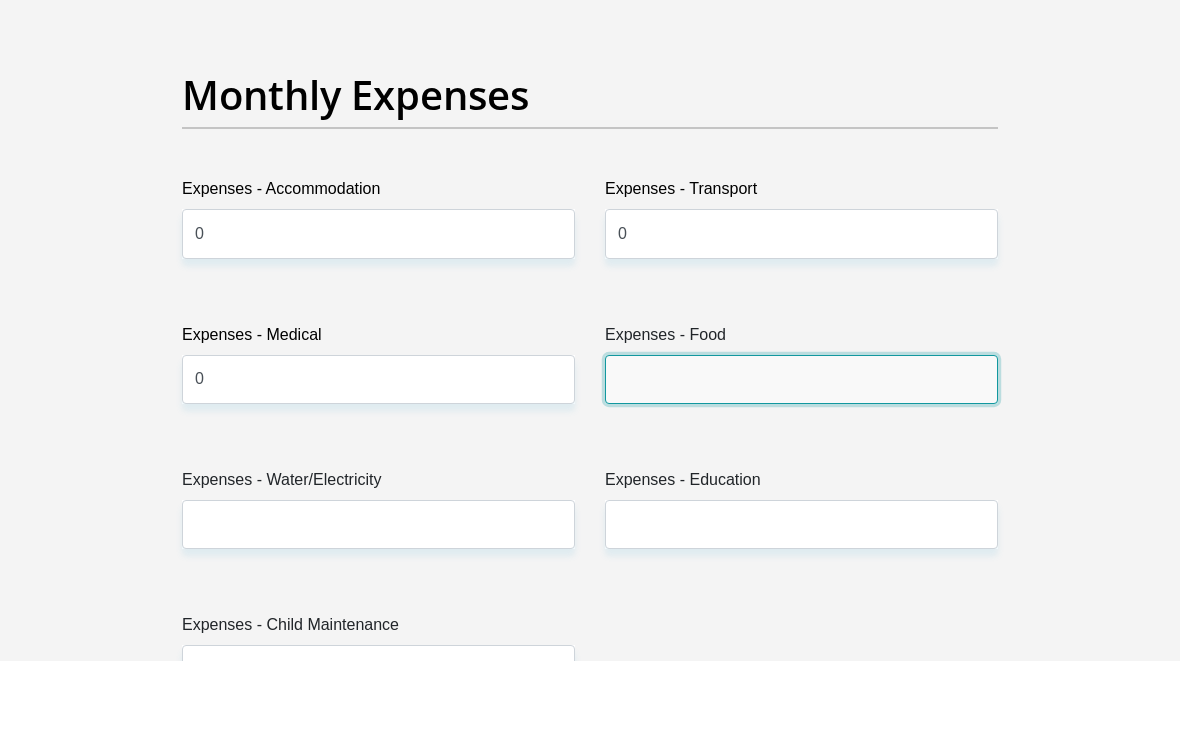 click on "Expenses - Food" at bounding box center [801, 467] 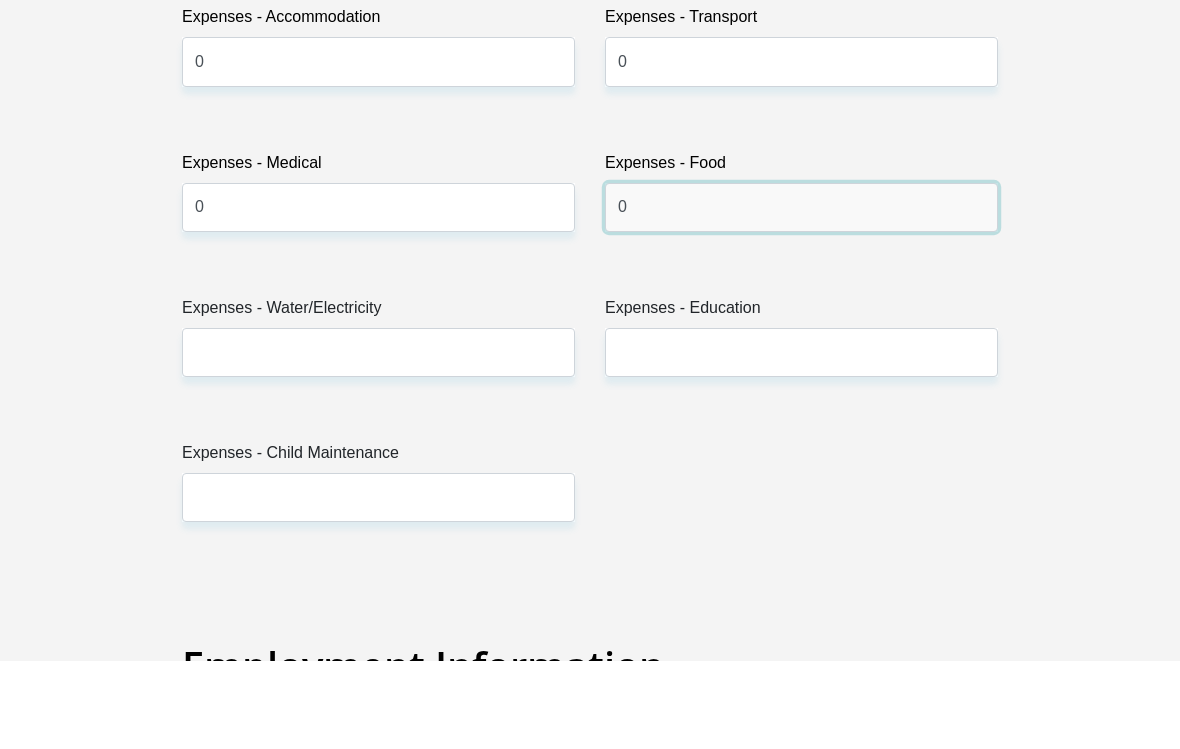 scroll, scrollTop: 2995, scrollLeft: 0, axis: vertical 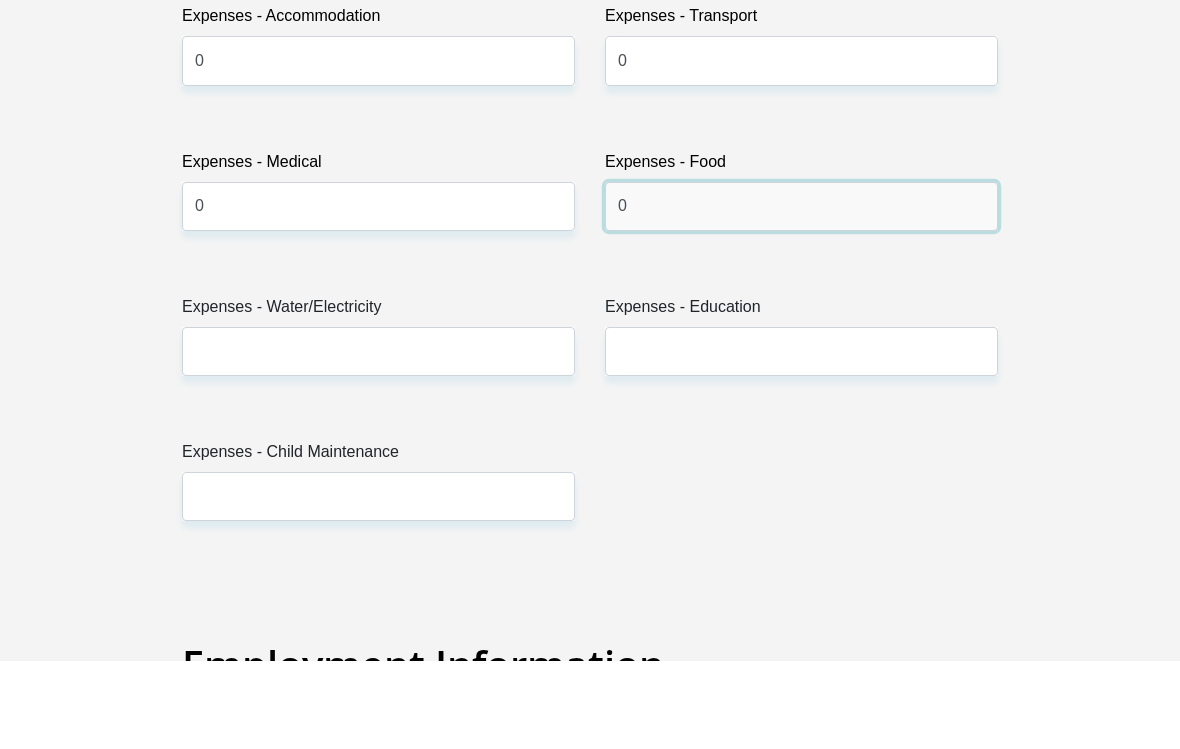 type on "0" 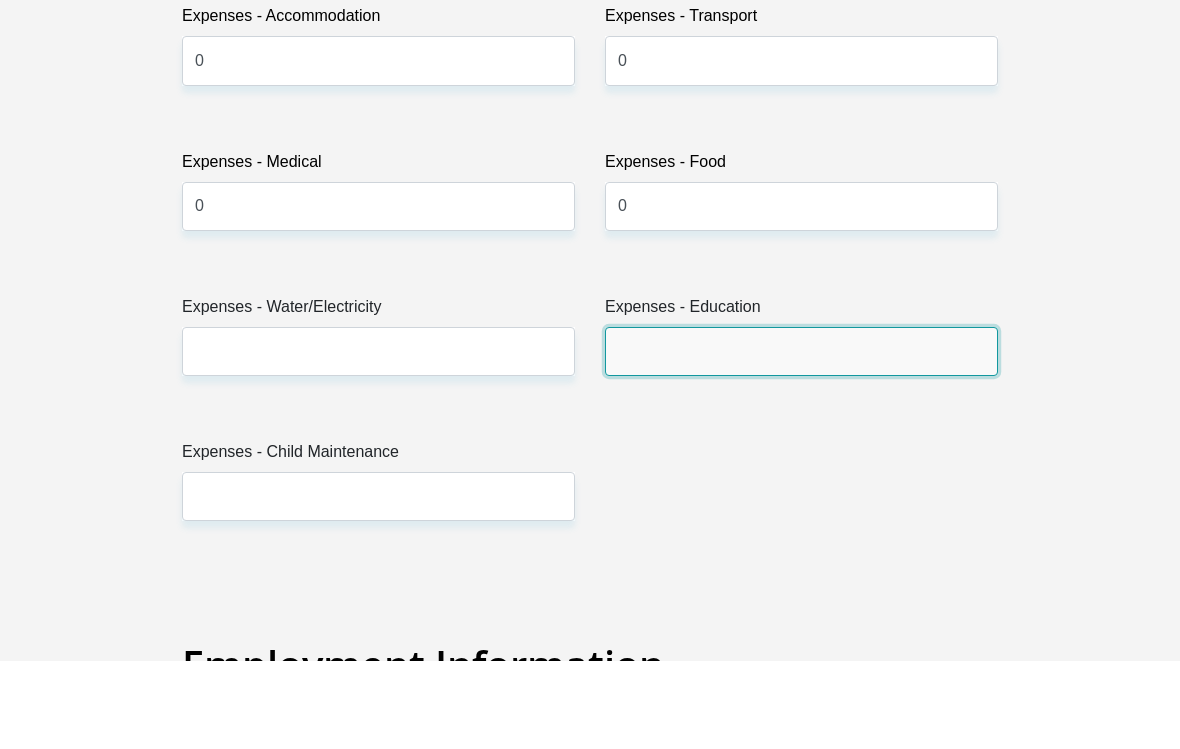 click on "Expenses - Education" at bounding box center (801, 439) 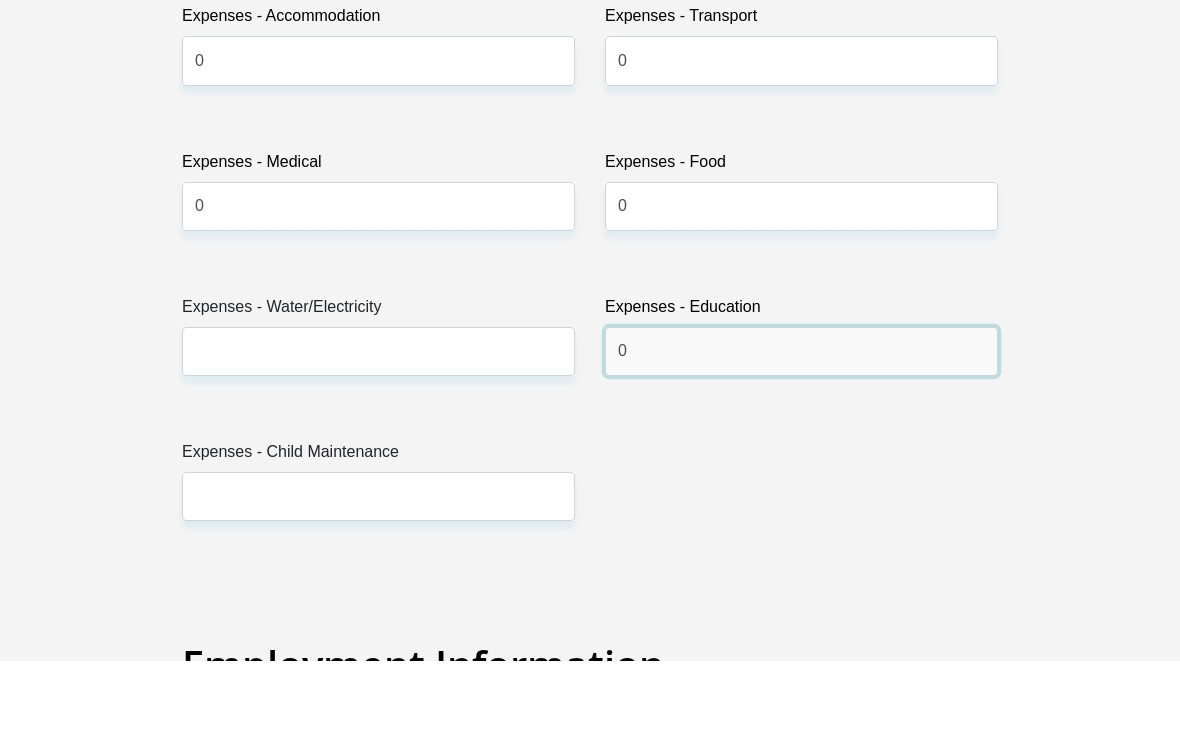type on "0" 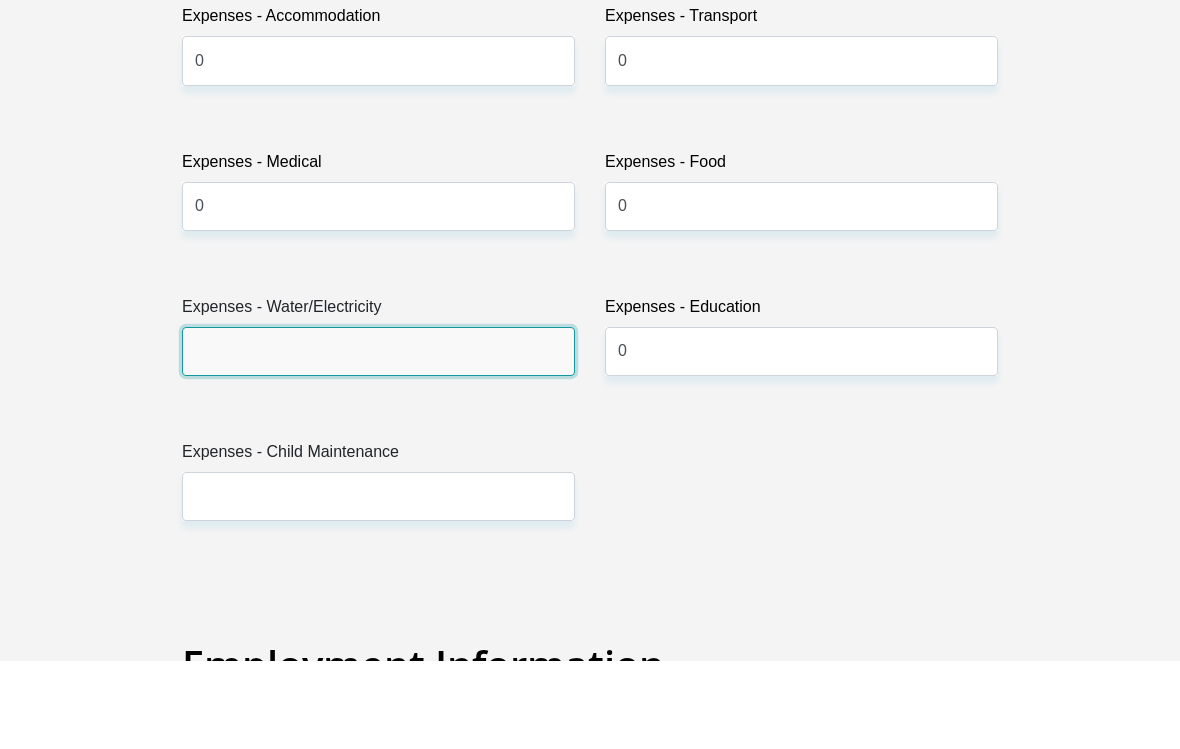 click on "Expenses - Water/Electricity" at bounding box center [378, 439] 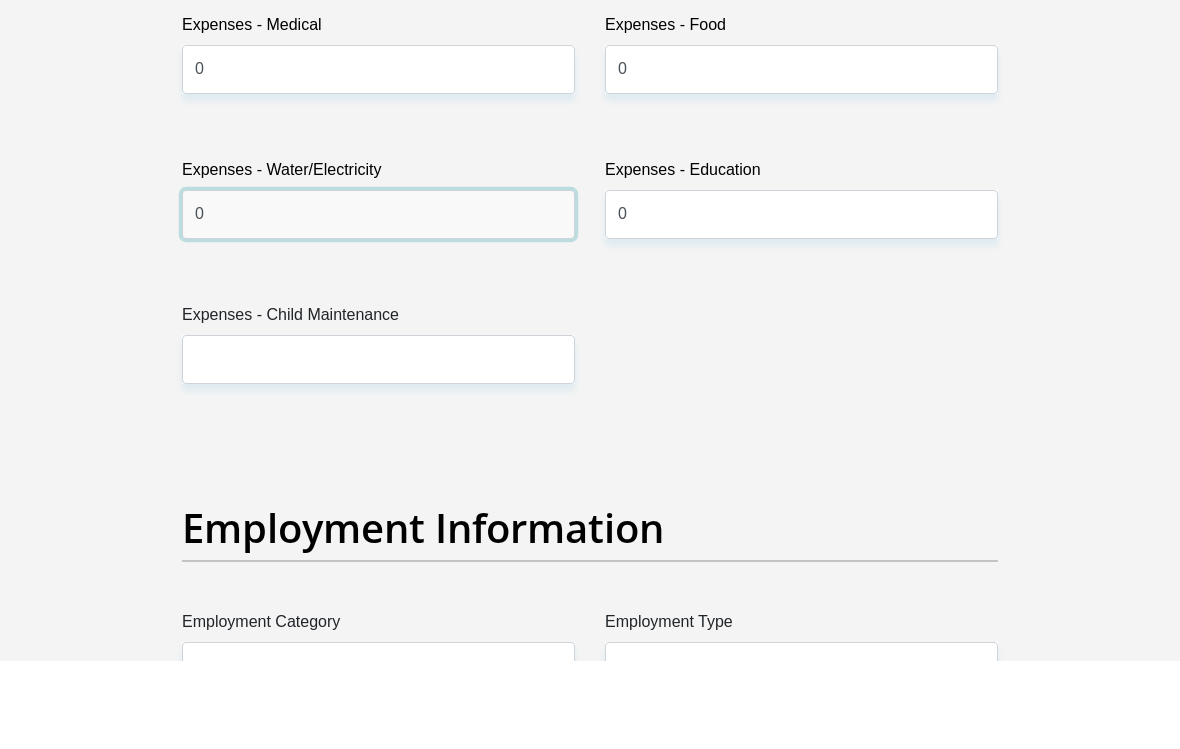 type on "0" 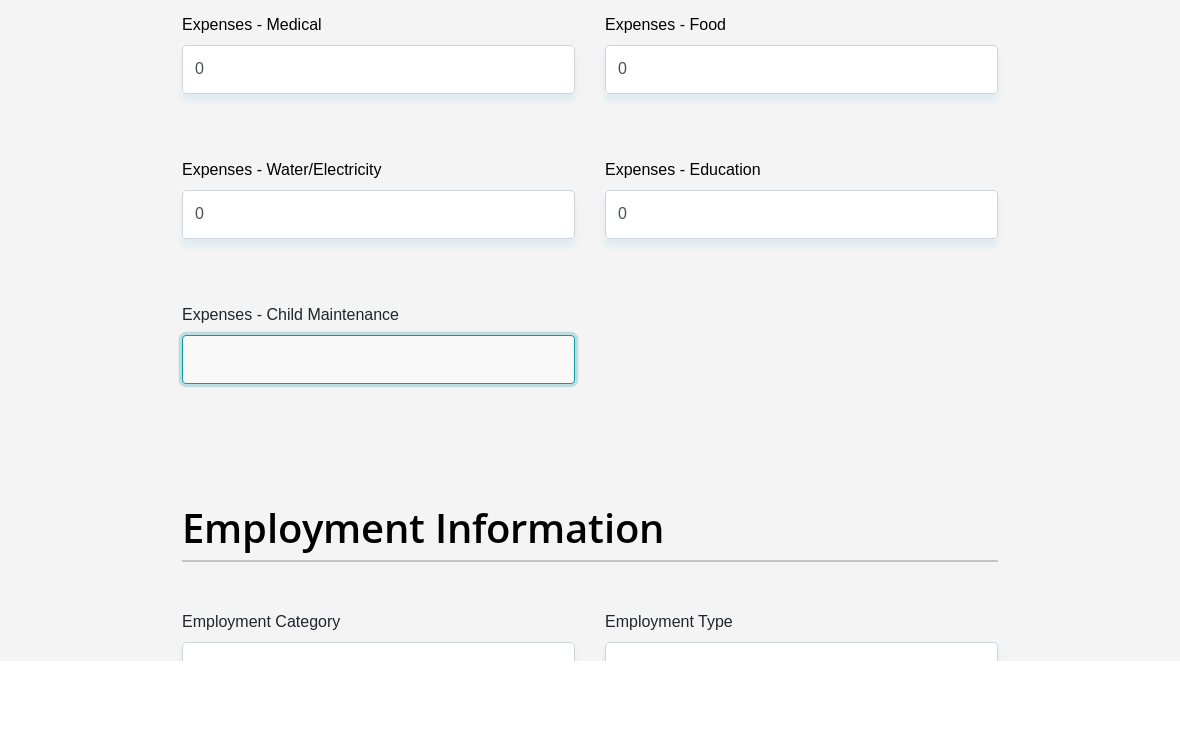 click on "Expenses - Child Maintenance" at bounding box center (378, 447) 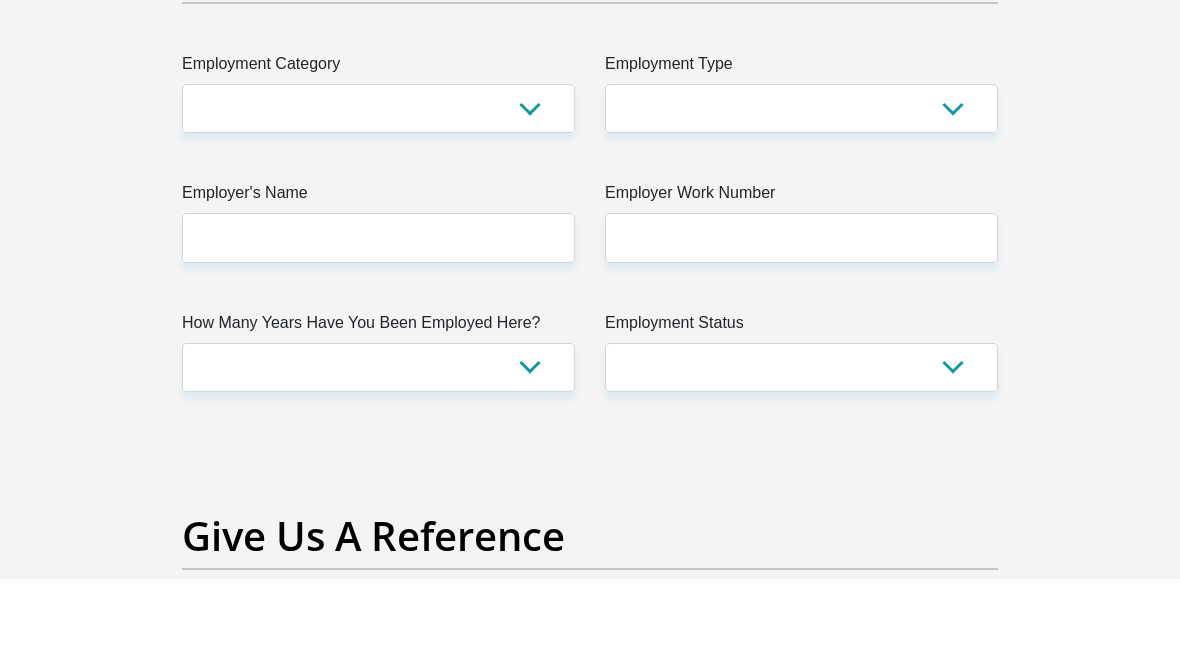 type on "0" 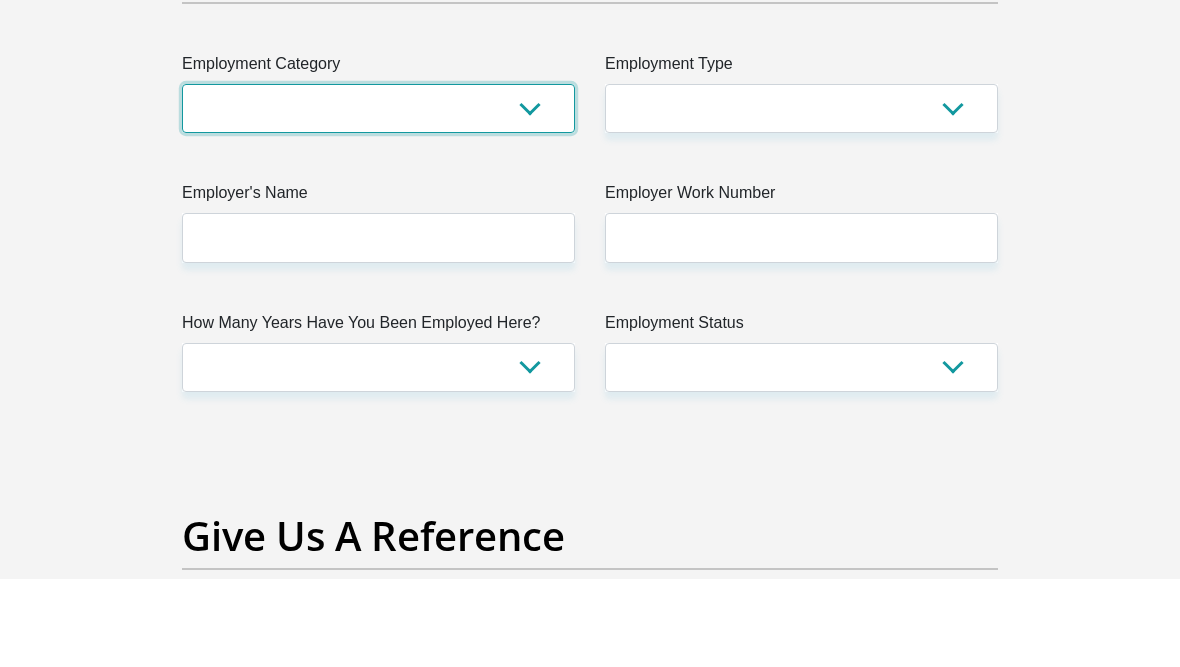 click on "AGRICULTURE
ALCOHOL & TOBACCO
CONSTRUCTION MATERIALS
METALLURGY
EQUIPMENT FOR RENEWABLE ENERGY
SPECIALIZED CONTRACTORS
CAR
GAMING (INCL. INTERNET
OTHER WHOLESALE
UNLICENSED PHARMACEUTICALS
CURRENCY EXCHANGE HOUSES
OTHER FINANCIAL INSTITUTIONS & INSURANCE
REAL ESTATE AGENTS
OIL & GAS
OTHER MATERIALS (E.G. IRON ORE)
PRECIOUS STONES & PRECIOUS METALS
POLITICAL ORGANIZATIONS
RELIGIOUS ORGANIZATIONS(NOT SECTS)
ACTI. HAVING BUSINESS DEAL WITH PUBLIC ADMINISTRATION
LAUNDROMATS" at bounding box center [378, 196] 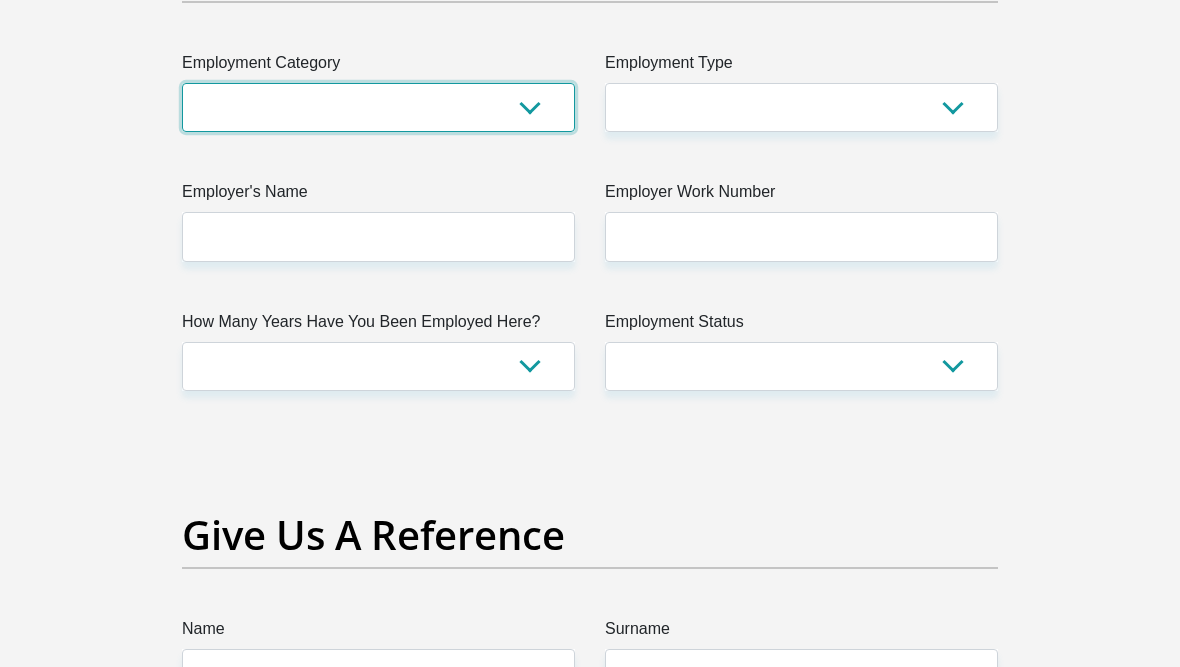 select on "76" 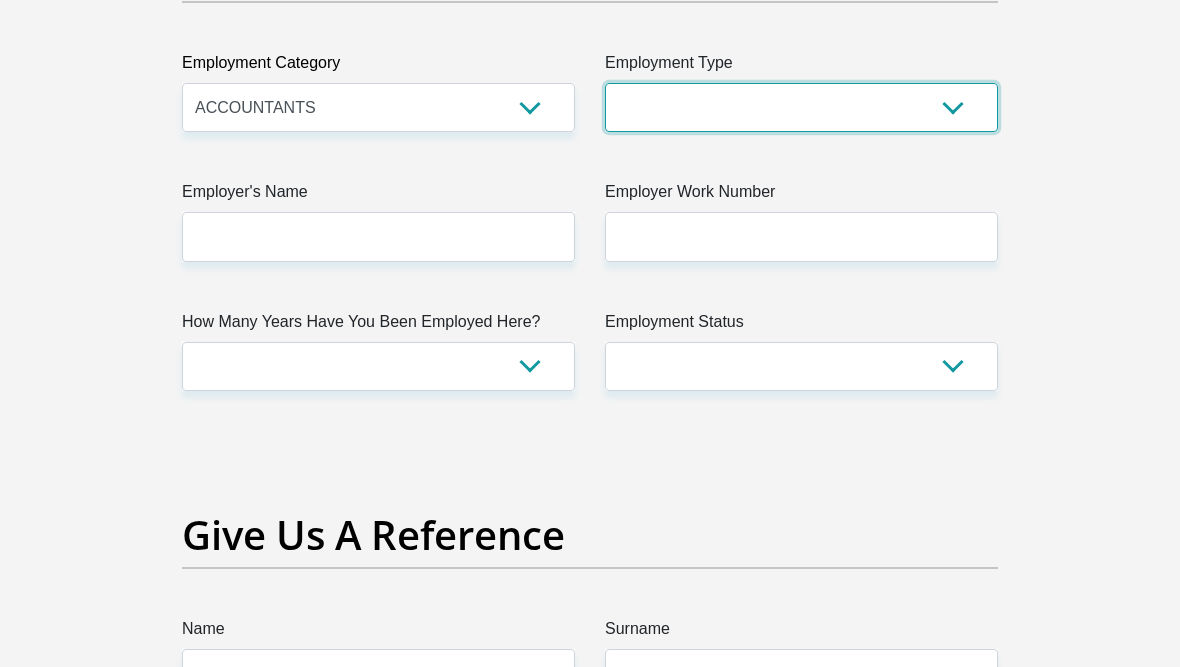 click on "College/Lecturer
Craft Seller
Creative
Driver
Executive
Farmer
Forces - Non Commissioned
Forces - Officer
Hawker
Housewife
Labourer
Licenced Professional
Manager
Miner
Non Licenced Professional
Office Staff/Clerk
Outside Worker
Pensioner
Permanent Teacher
Production/Manufacturing
Sales
Self-Employed
Semi-Professional Worker
Service Industry  Social Worker  Student" at bounding box center (801, 107) 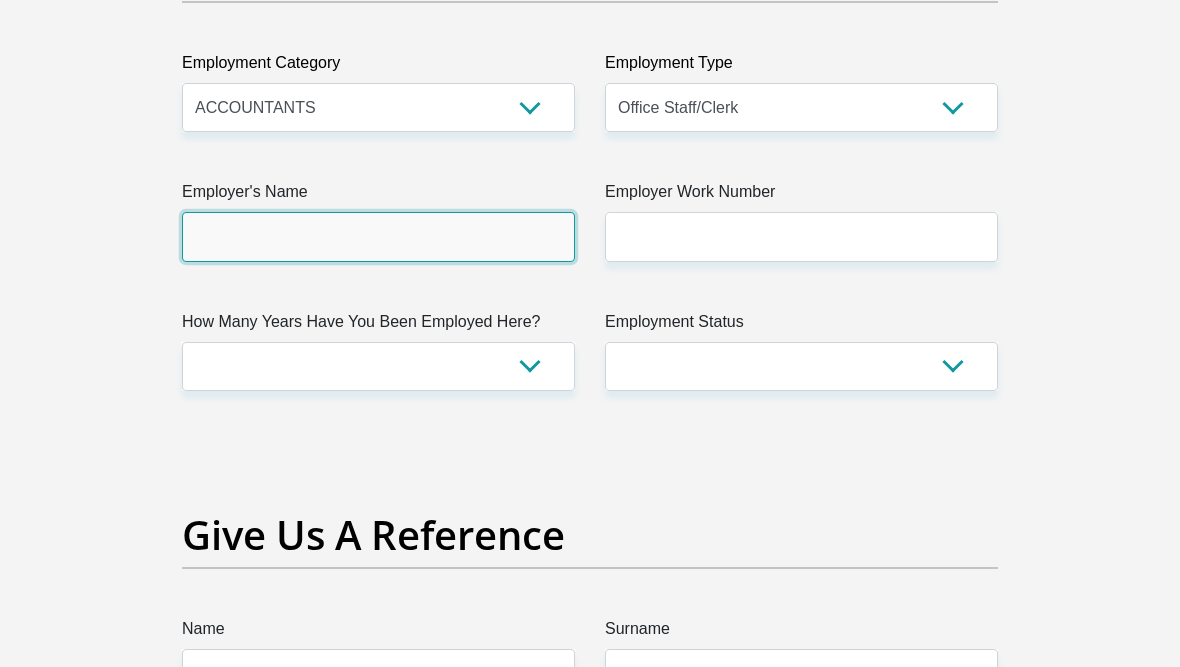 click on "Employer's Name" at bounding box center (378, 236) 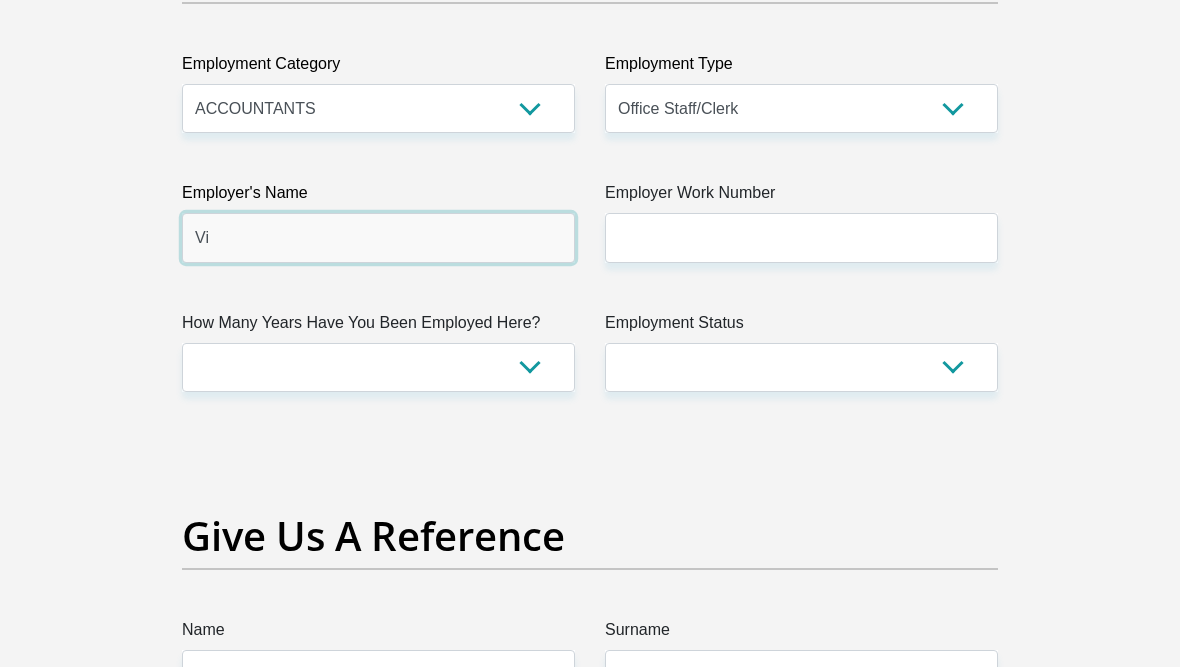 type on "V" 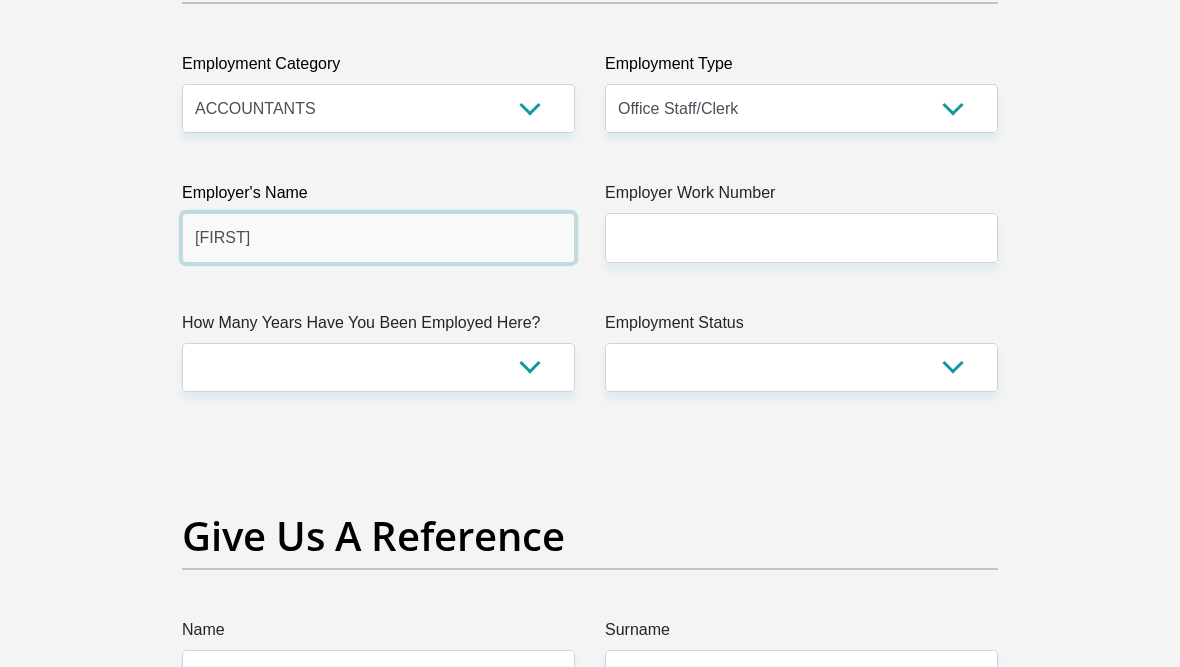 type on "[FIRST]" 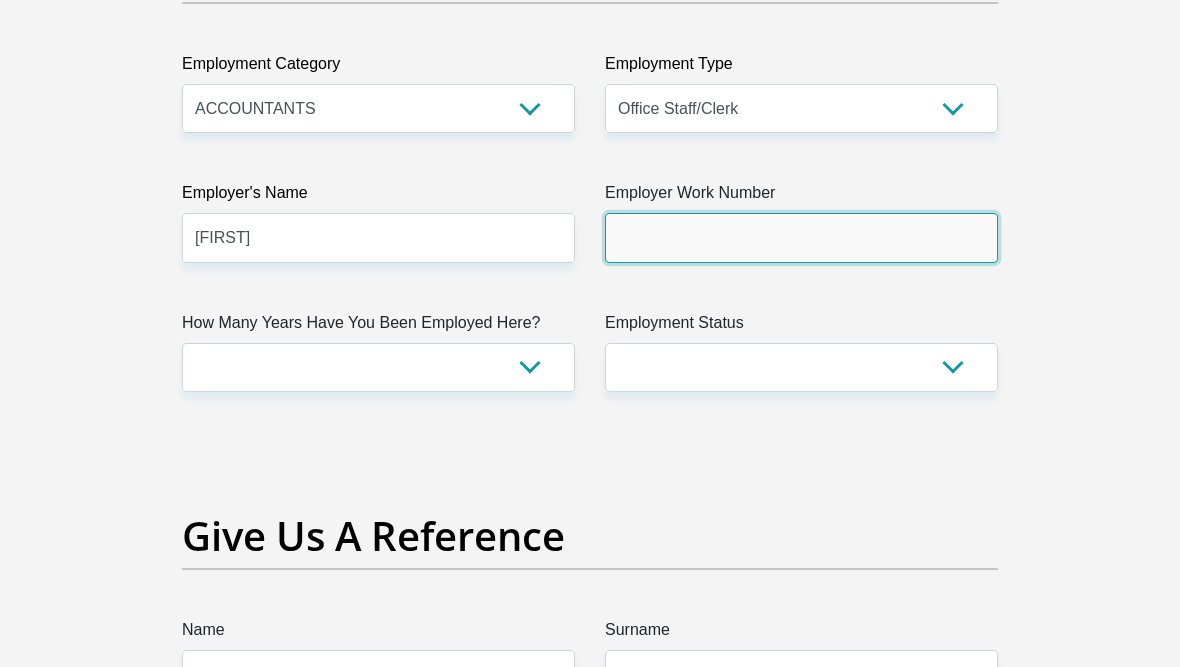 click on "Employer Work Number" at bounding box center (801, 237) 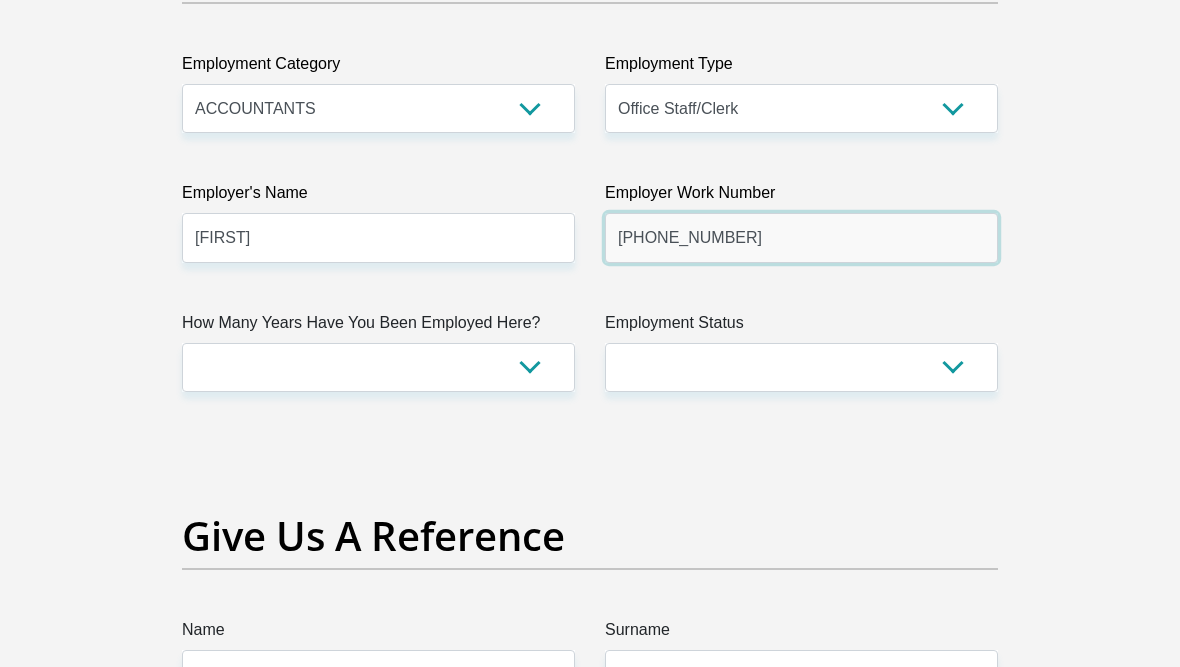 type on "[PHONE_NUMBER]" 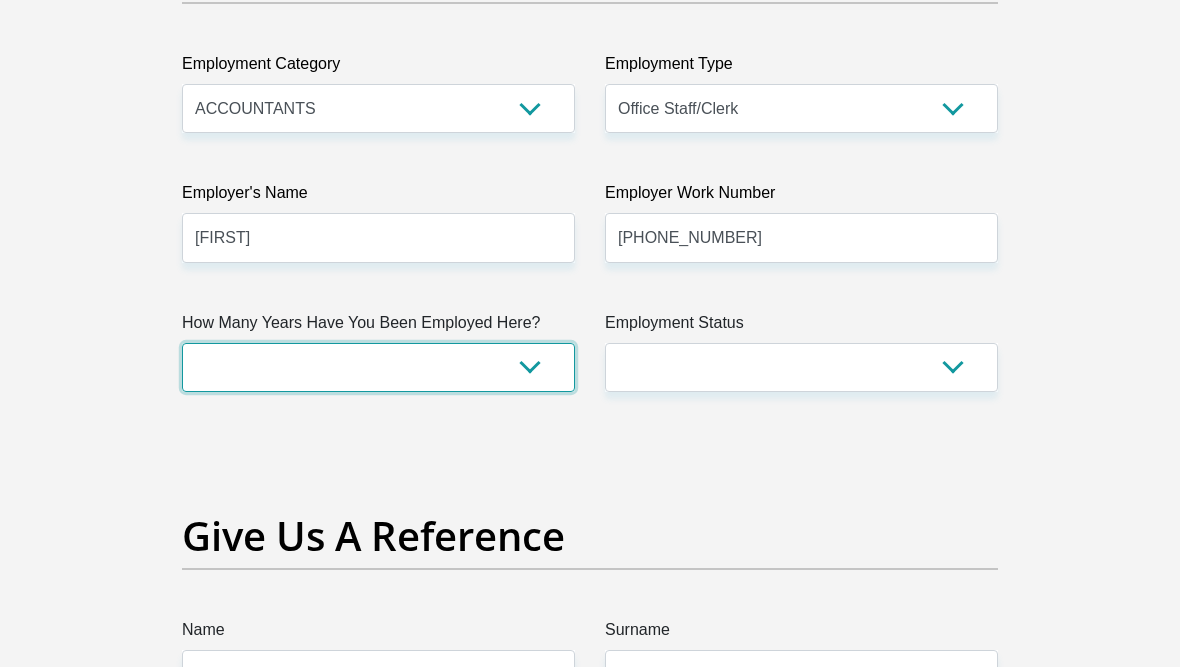 click on "less than 1 year
1-3 years
3-5 years
5+ years" at bounding box center [378, 367] 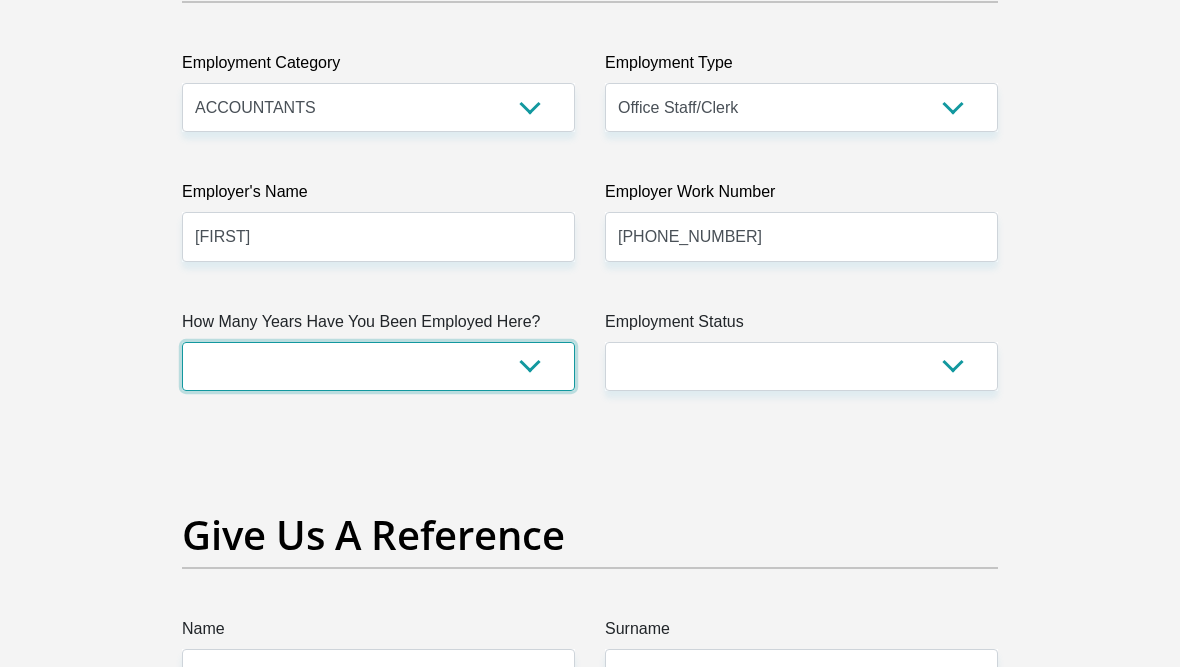 select on "6" 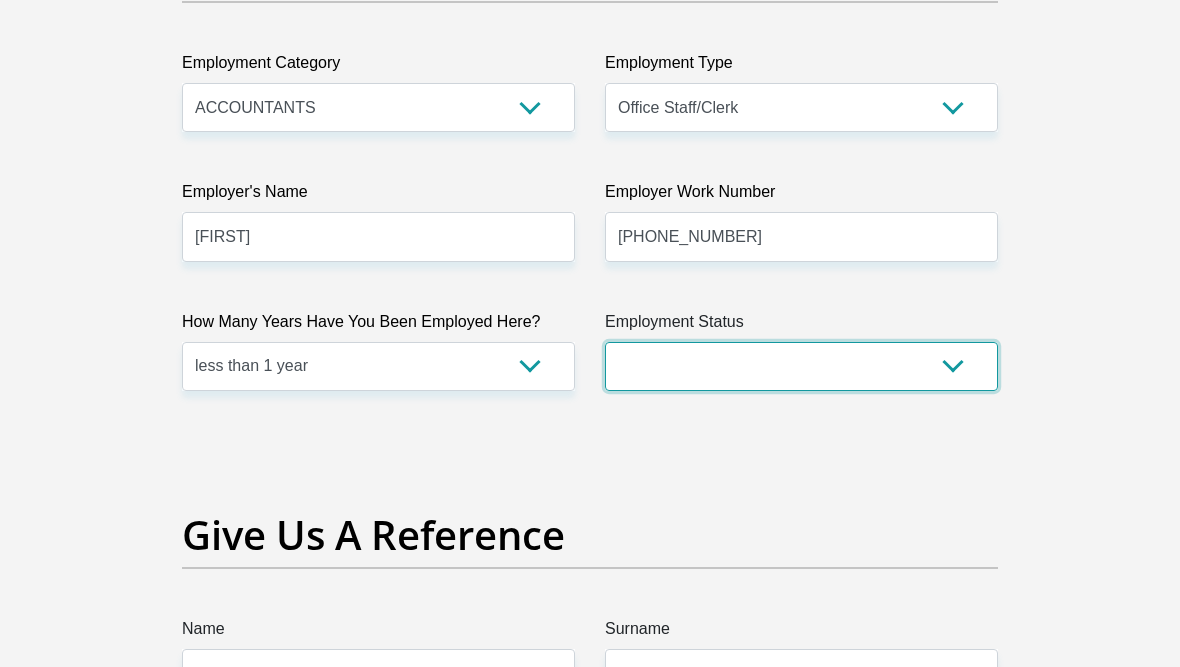 click on "Permanent/Full-time
Part-time/Casual
Contract Worker
Self-Employed
Housewife
Retired
Student
Medically Boarded
Disability
Unemployed" at bounding box center (801, 366) 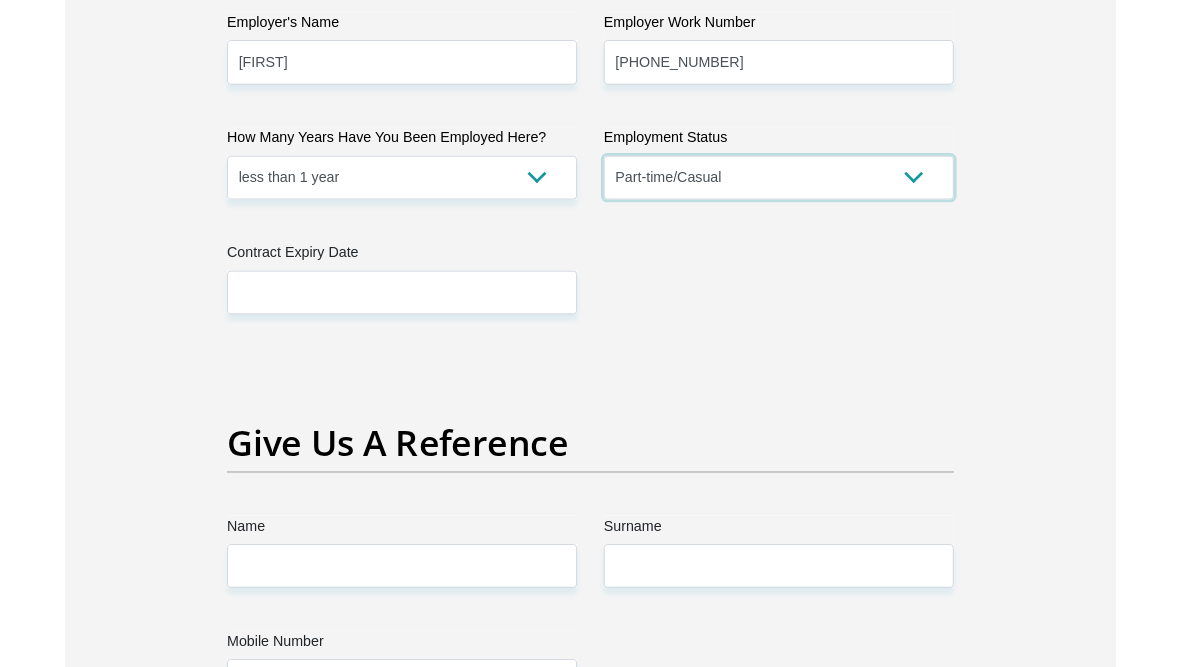 scroll, scrollTop: 4029, scrollLeft: 0, axis: vertical 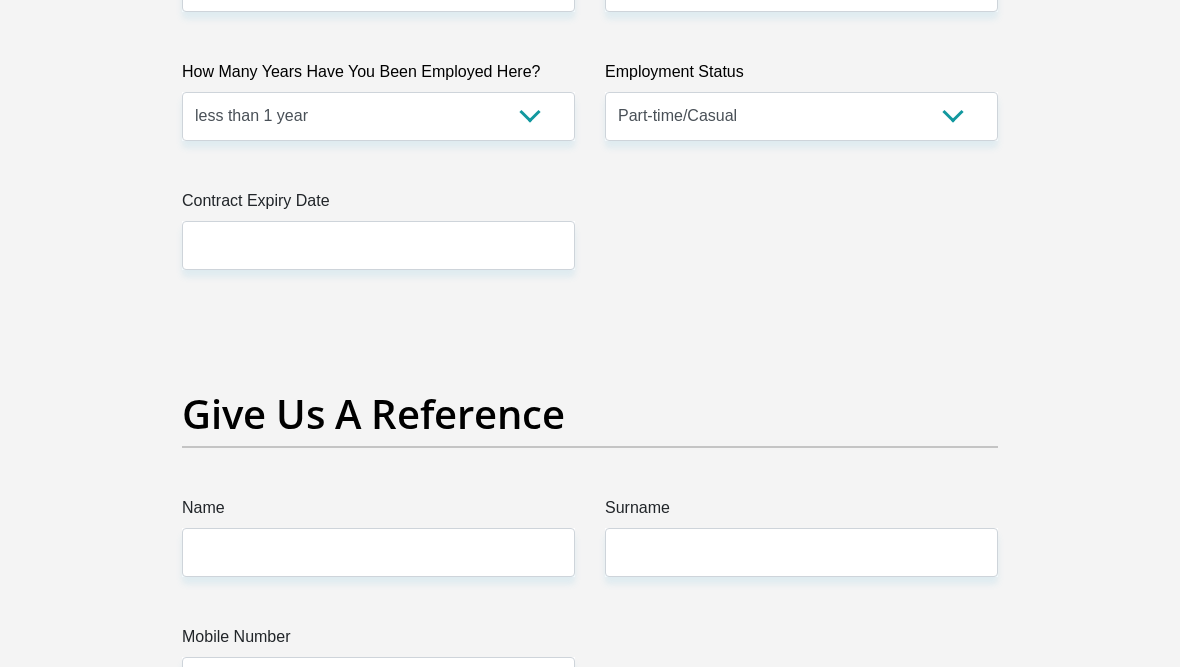 click at bounding box center (378, 245) 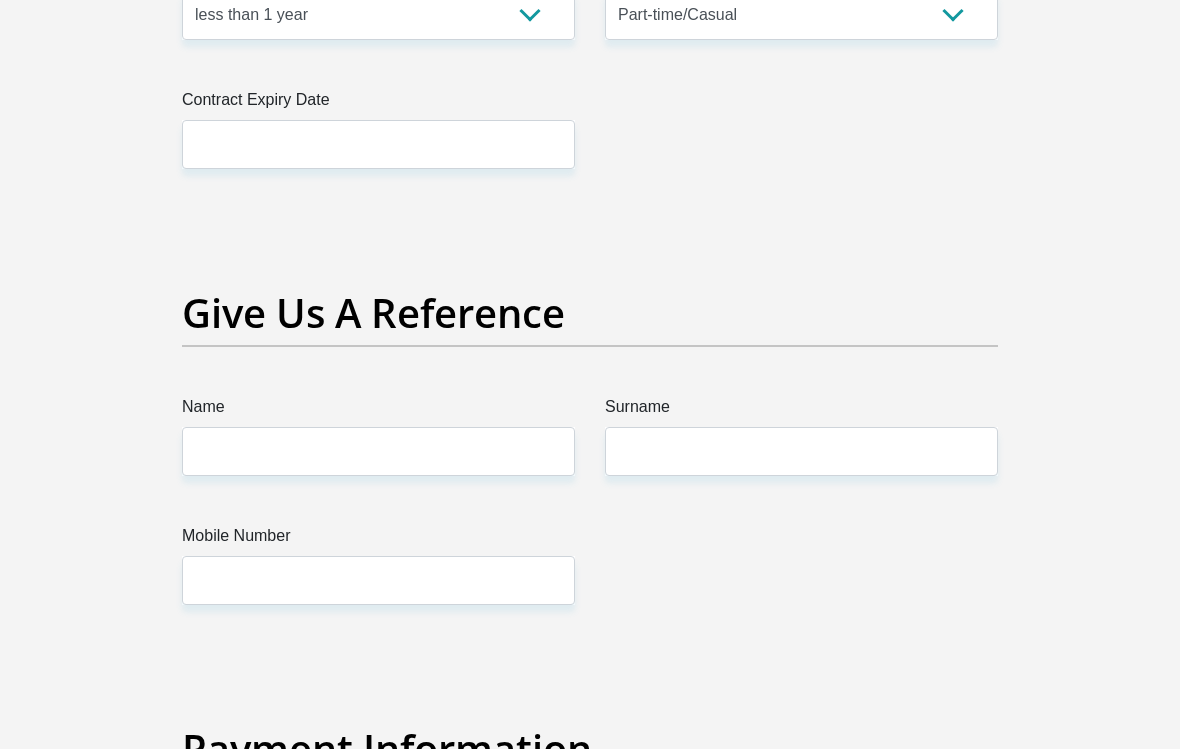 scroll, scrollTop: 4142, scrollLeft: 0, axis: vertical 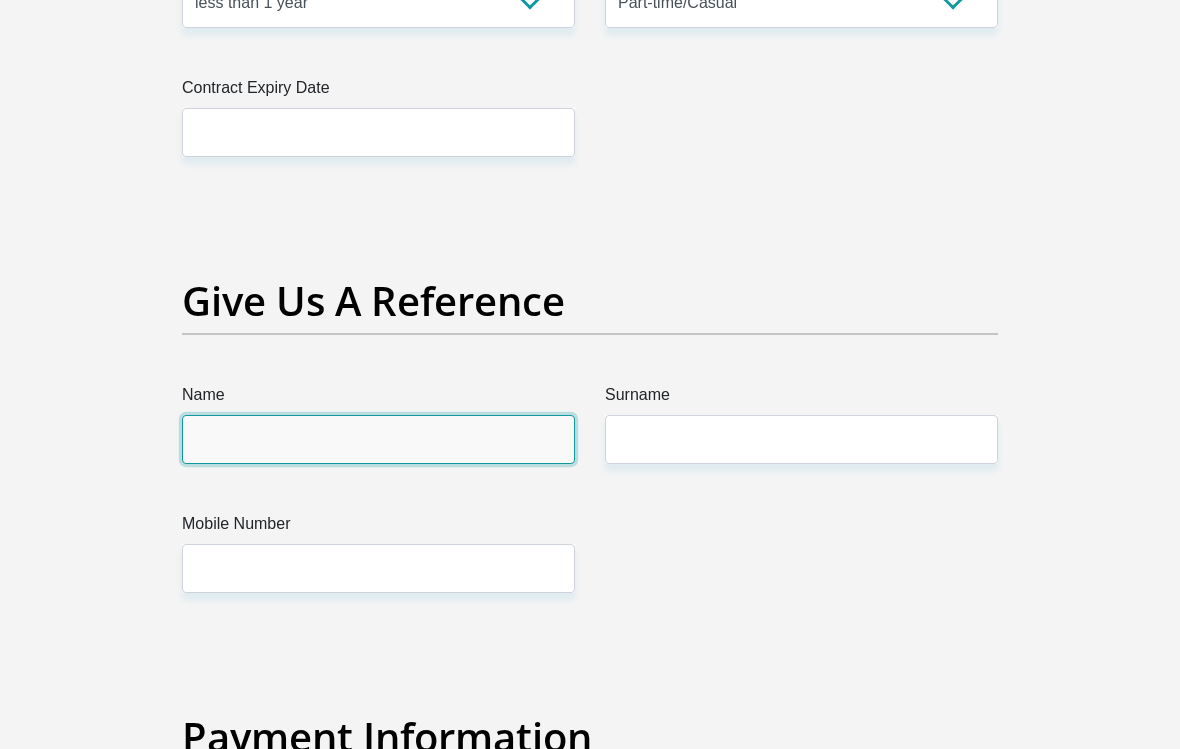 click on "Name" at bounding box center [378, 439] 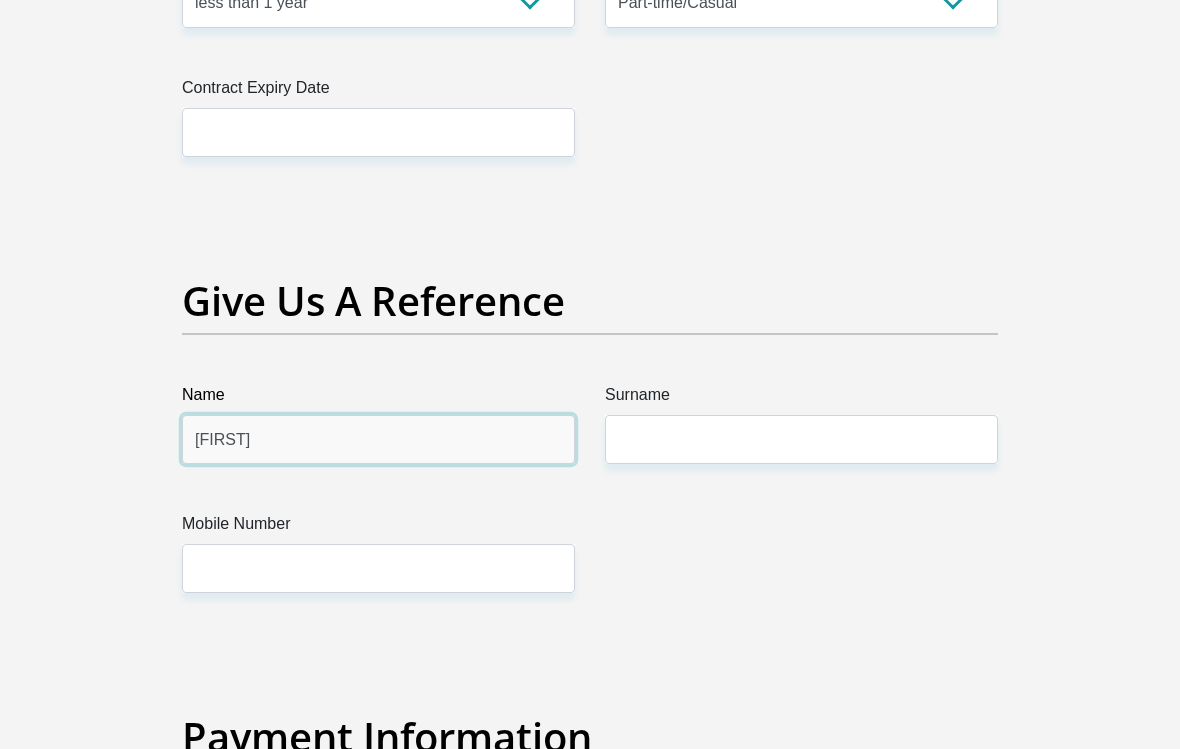 type on "[FIRST]" 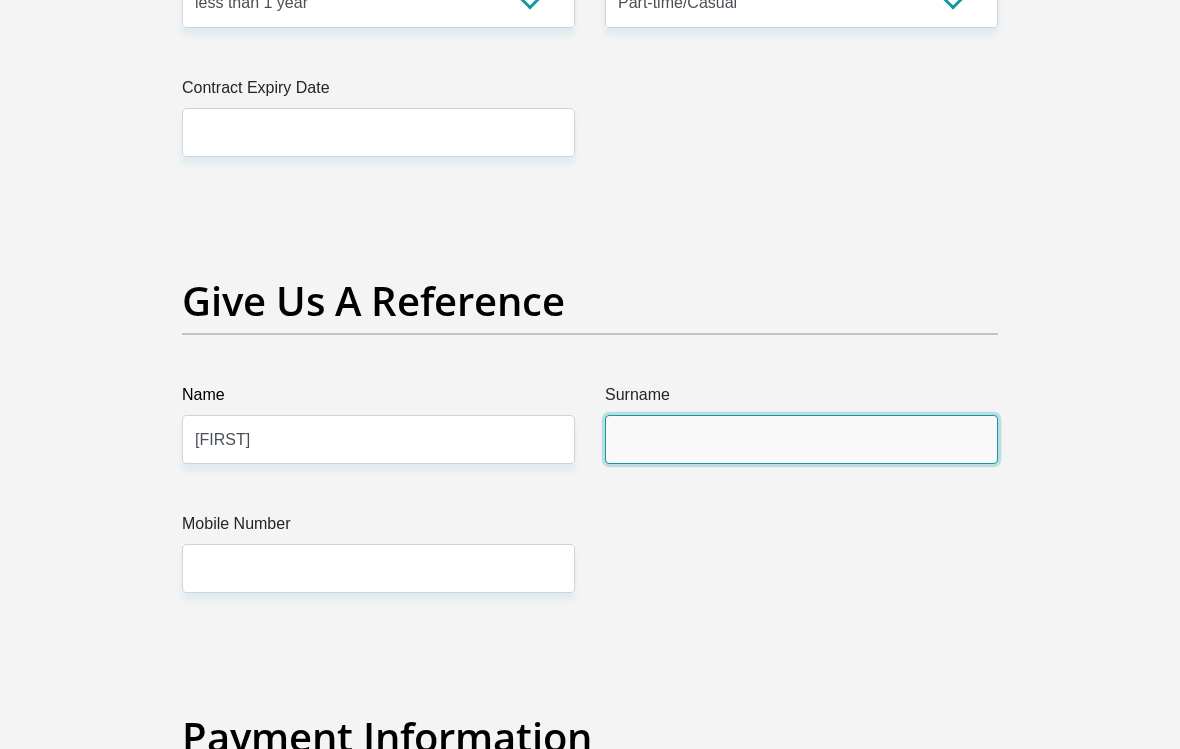 click on "Surname" at bounding box center [801, 439] 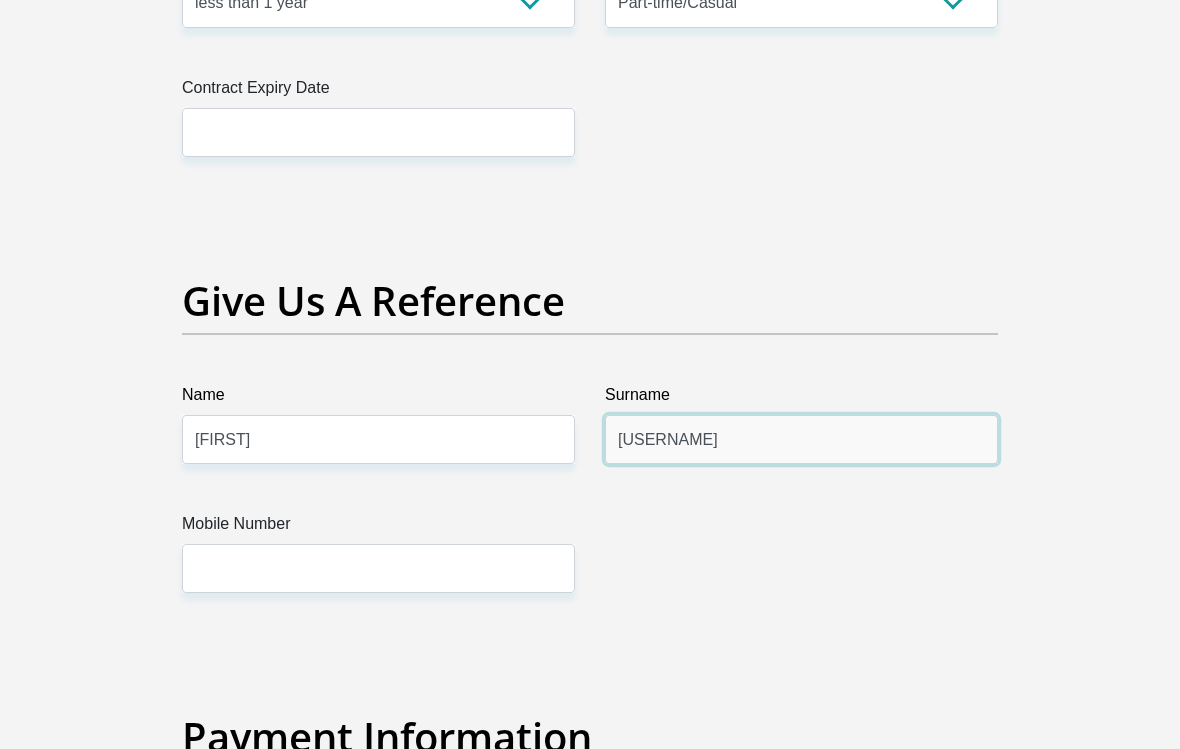type on "[USERNAME]" 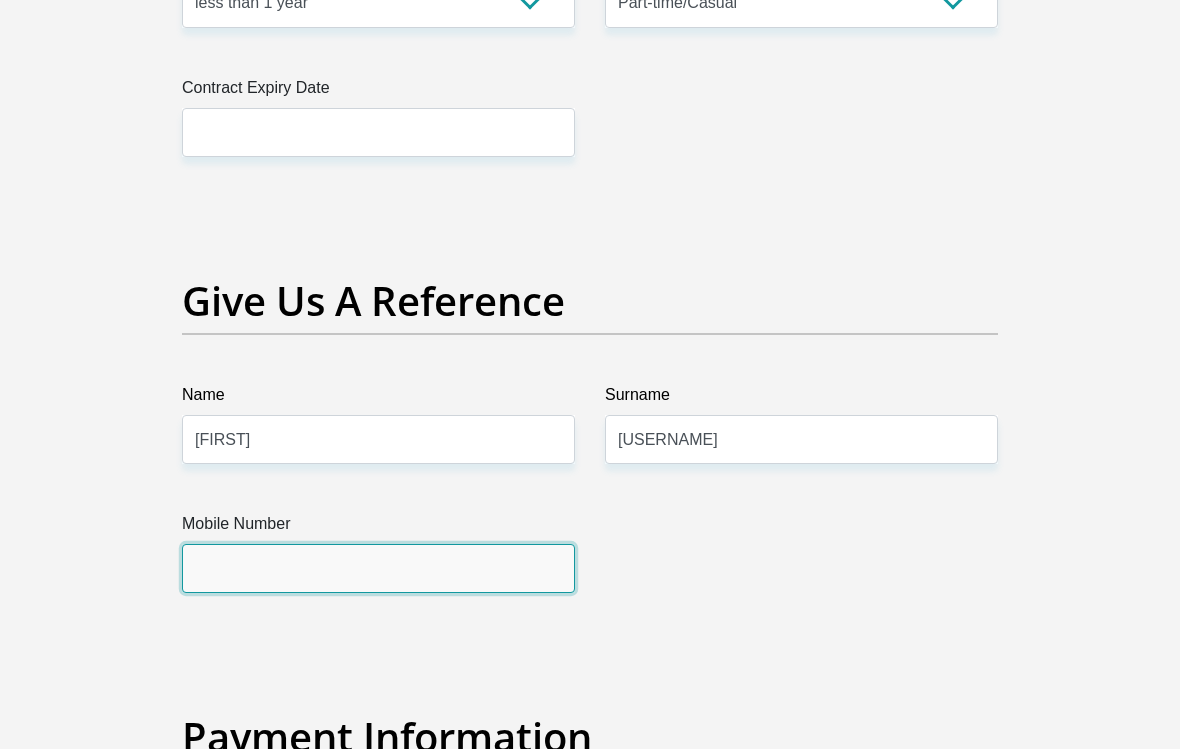 click on "Mobile Number" at bounding box center (378, 568) 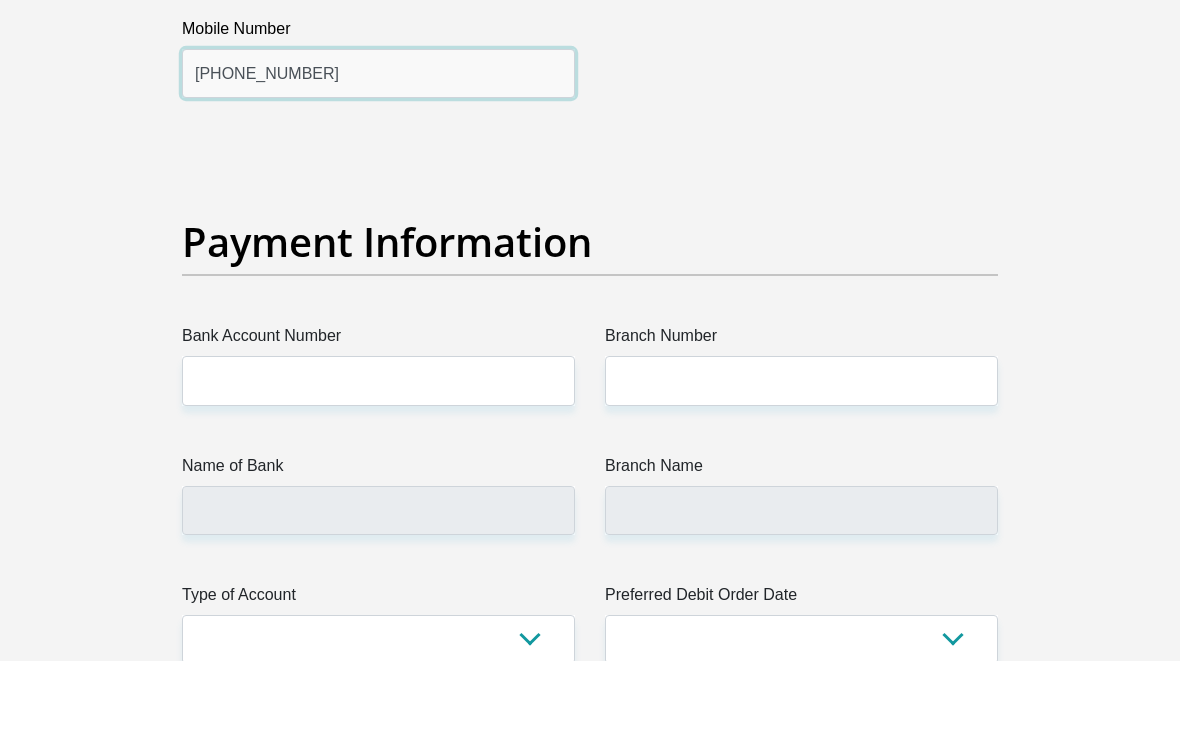 scroll, scrollTop: 4550, scrollLeft: 0, axis: vertical 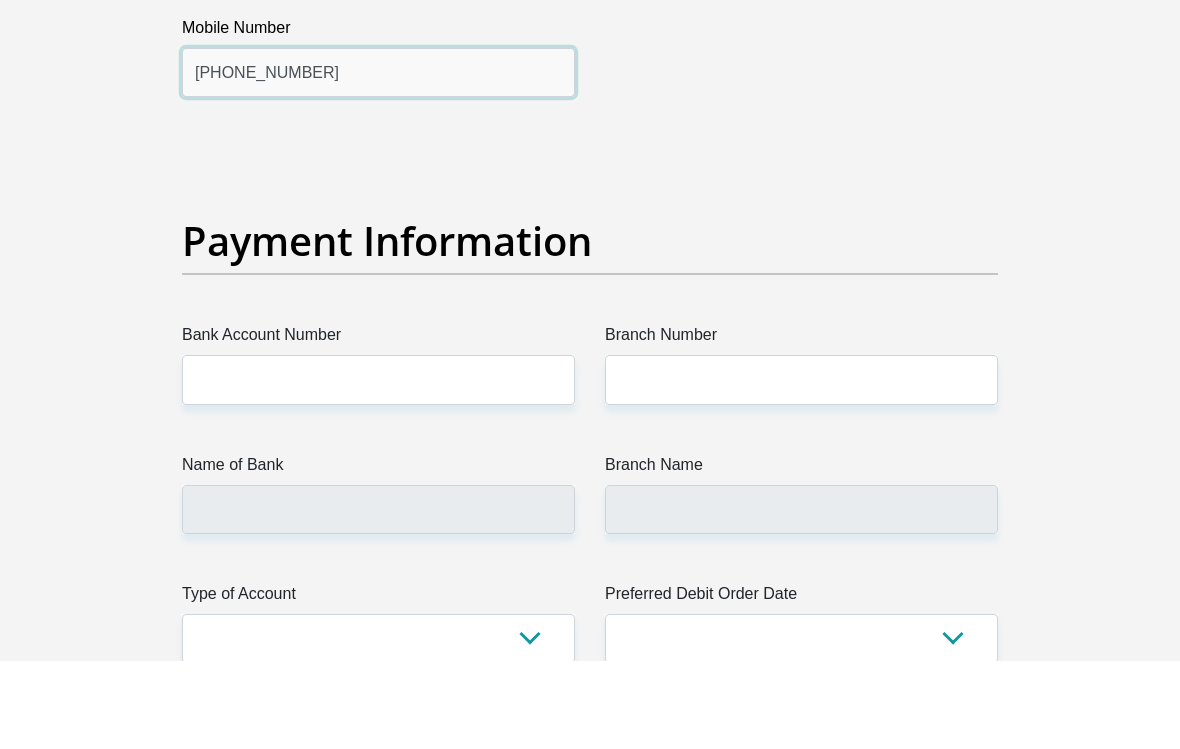 type on "[PHONE_NUMBER]" 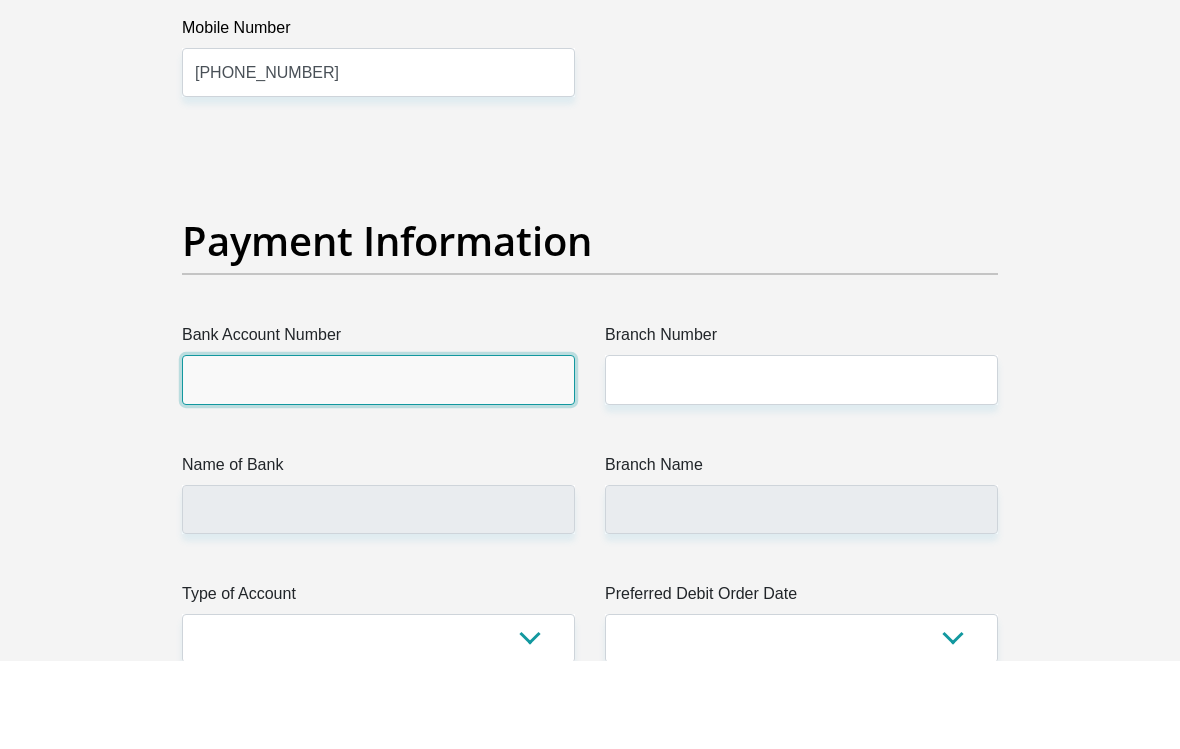 click on "Bank Account Number" at bounding box center [378, 467] 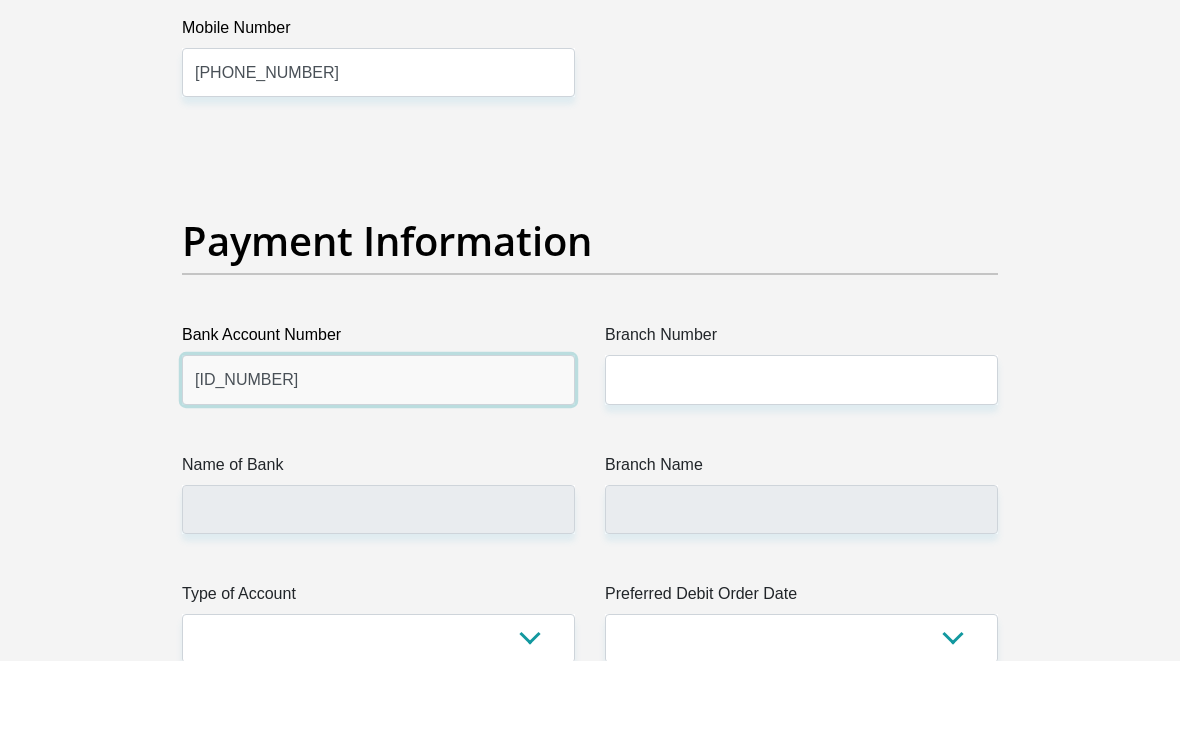 type on "[ID_NUMBER]" 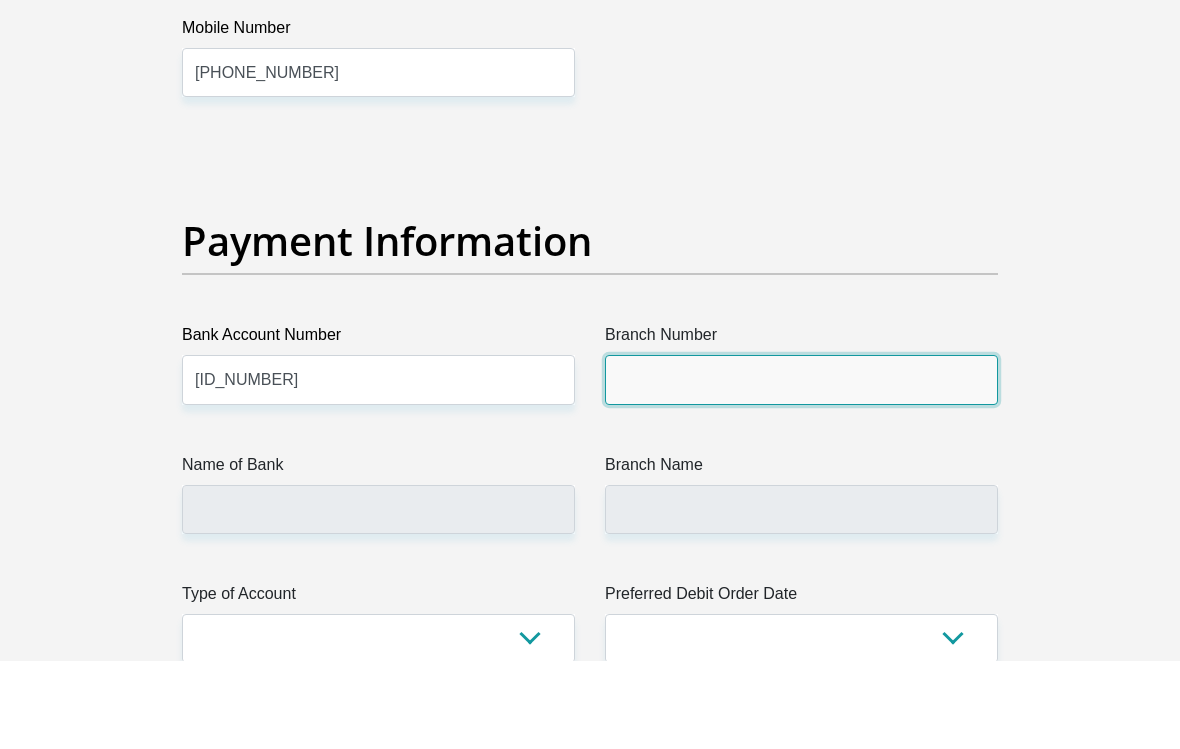 click on "Branch Number" at bounding box center [801, 467] 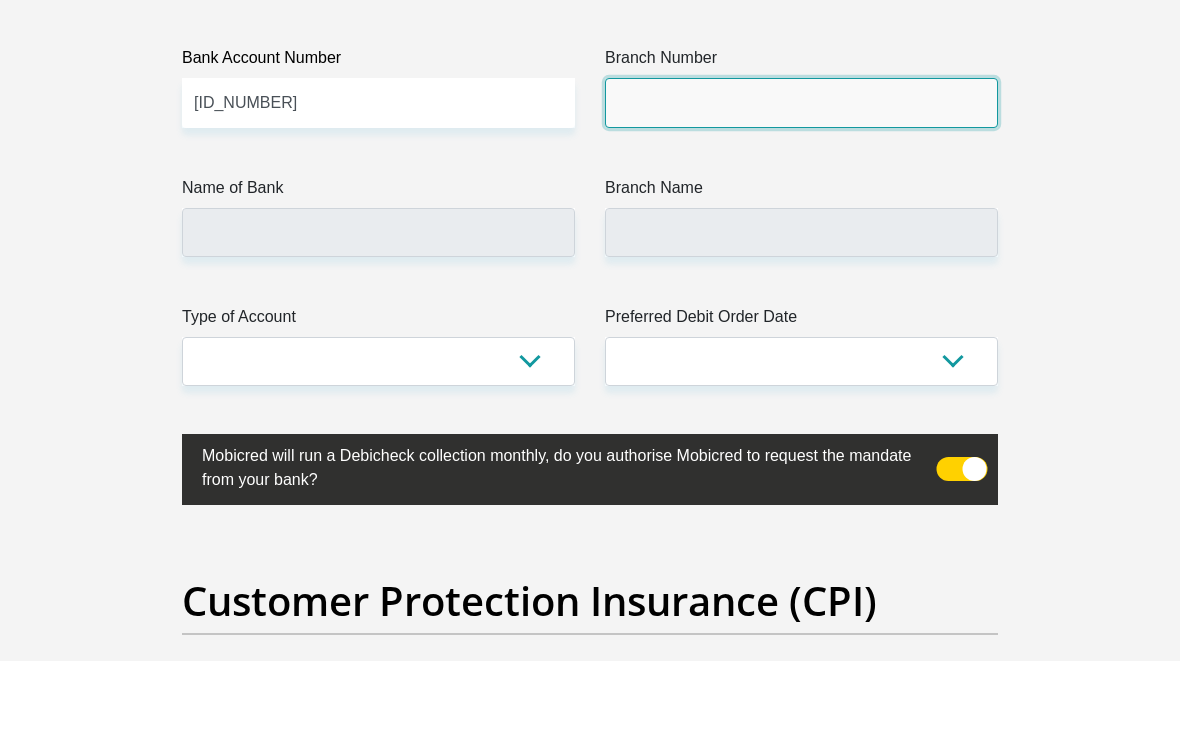 scroll, scrollTop: 4829, scrollLeft: 0, axis: vertical 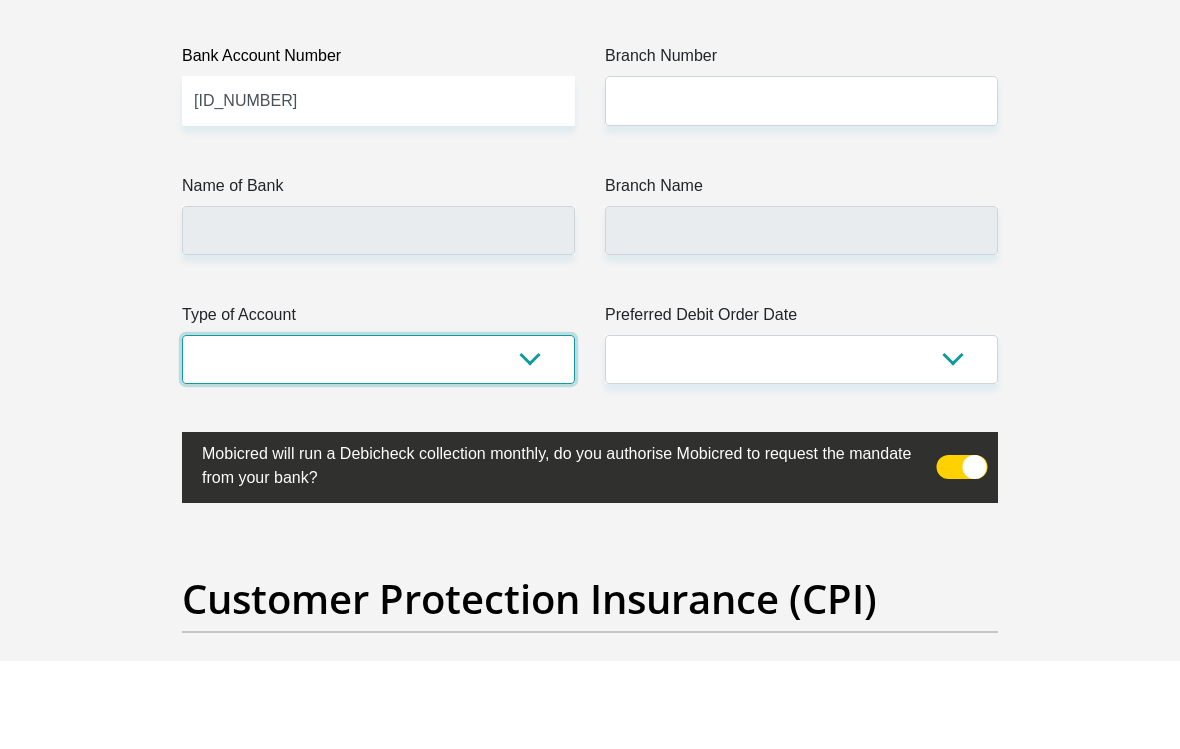 click on "Cheque
Savings" at bounding box center [378, 447] 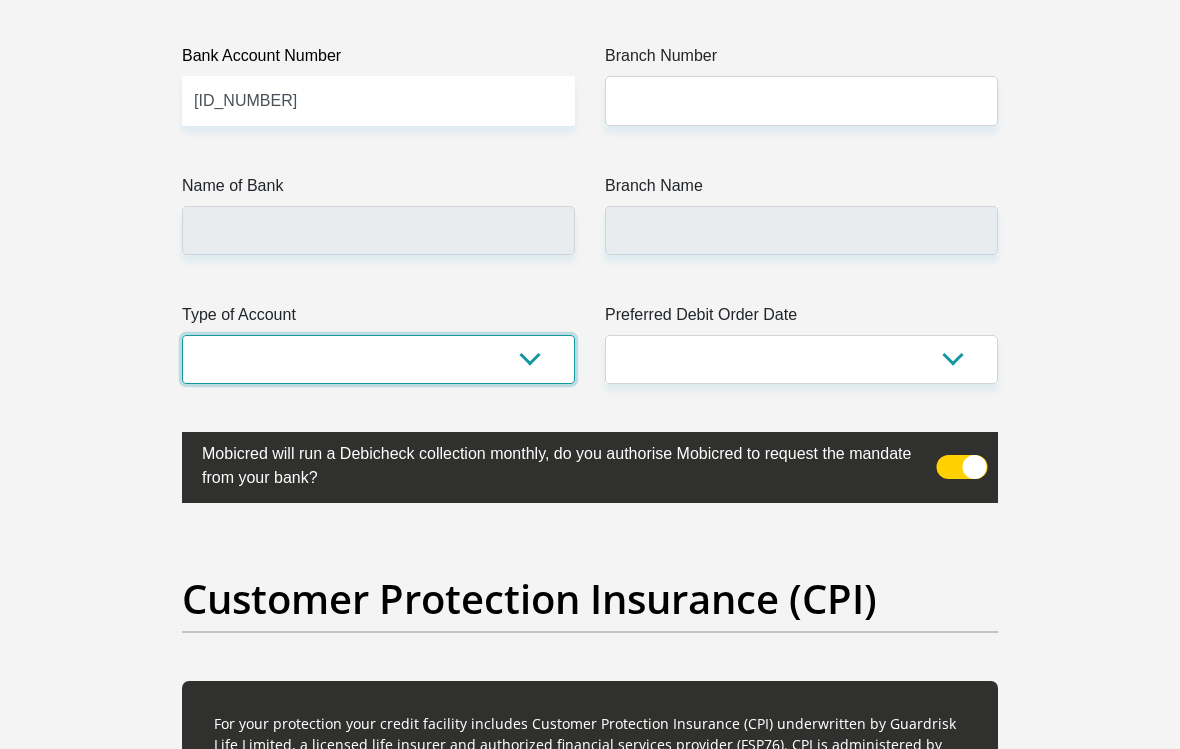 select on "SAV" 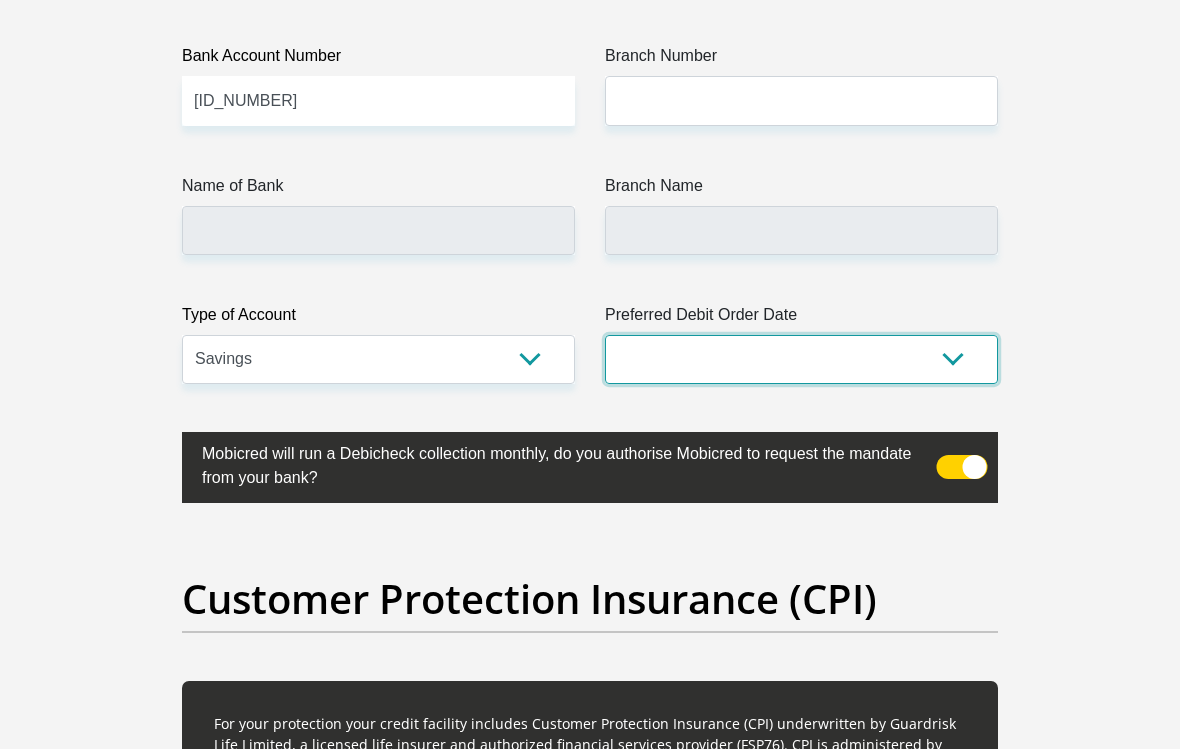 click on "1st
2nd
3rd
4th
5th
7th
18th
19th
20th
21st
22nd
23rd
24th
25th
26th
27th
28th
29th
30th" at bounding box center (801, 359) 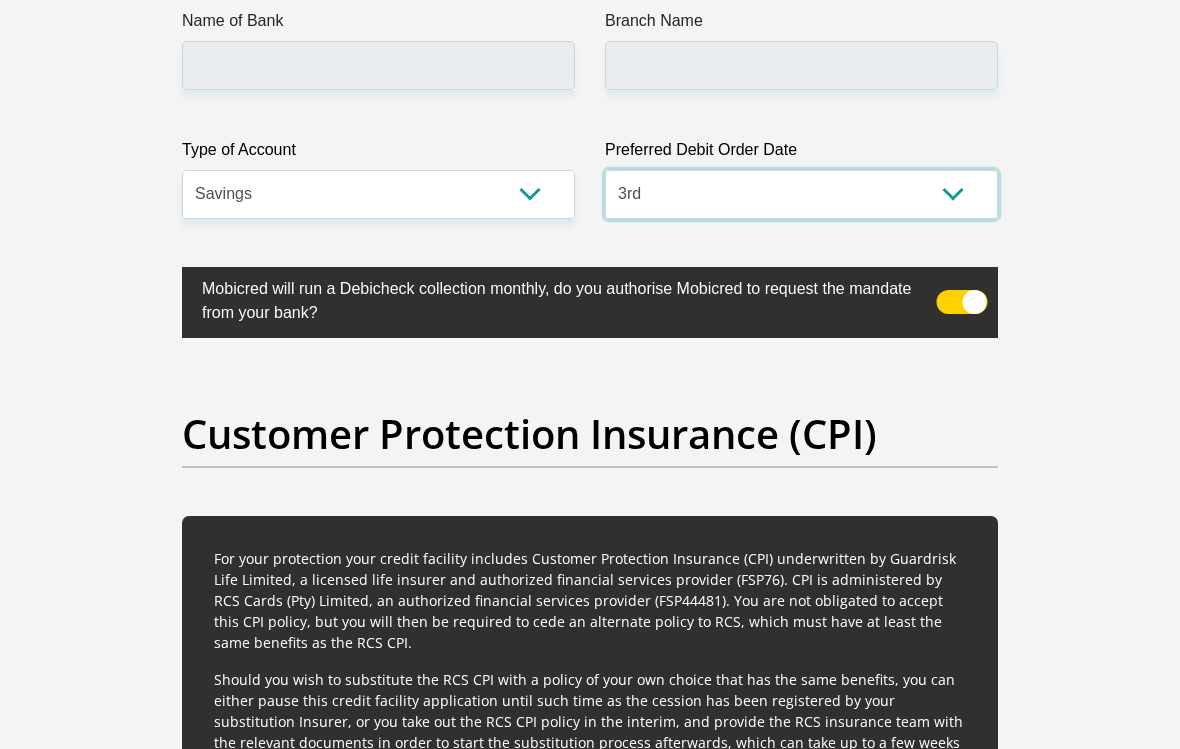 scroll, scrollTop: 5086, scrollLeft: 0, axis: vertical 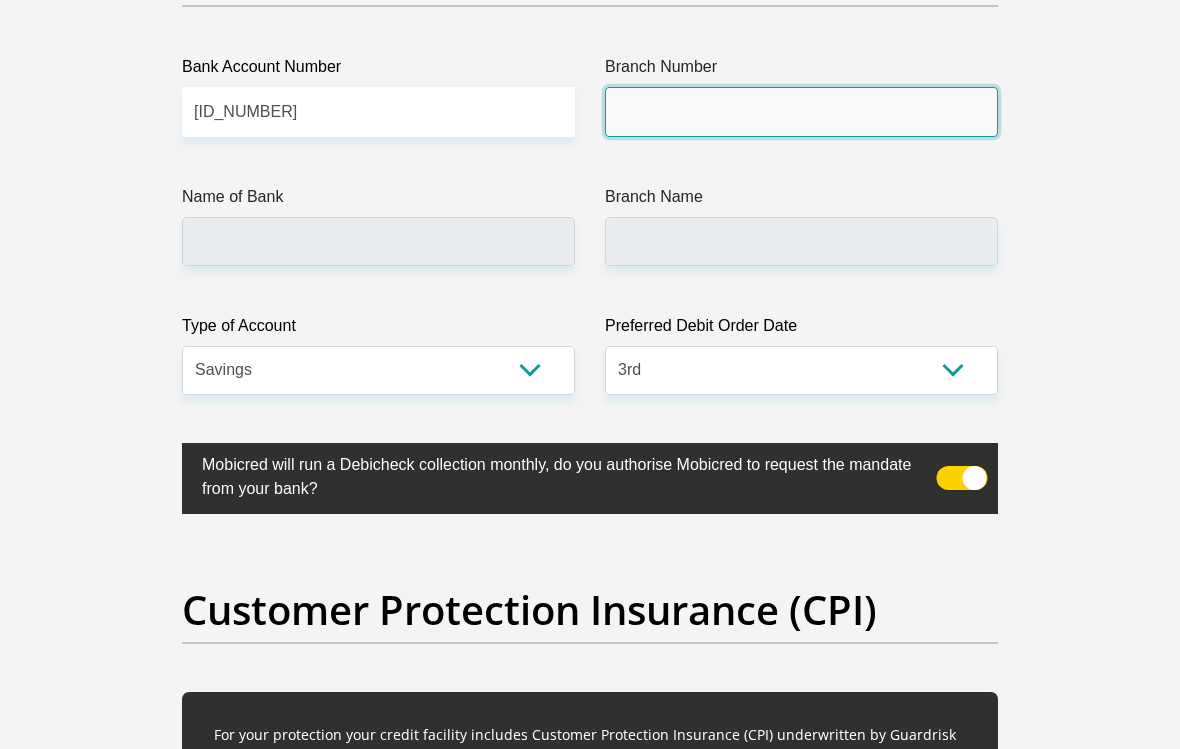 click on "Branch Number" at bounding box center [801, 111] 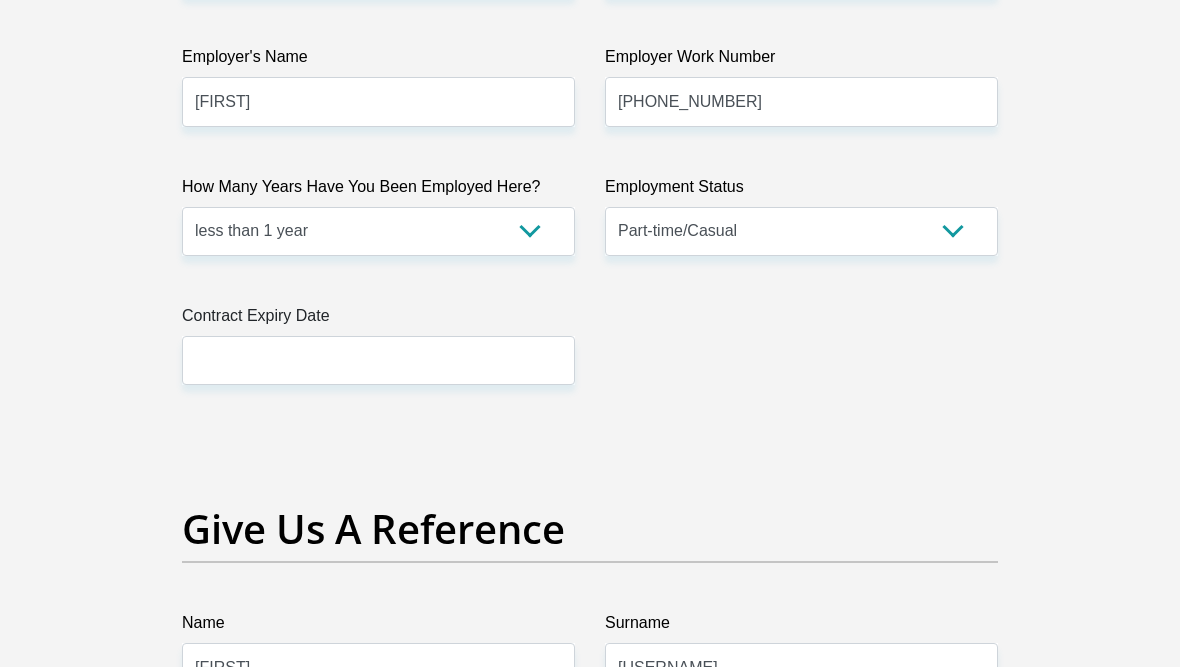 scroll, scrollTop: 3899, scrollLeft: 0, axis: vertical 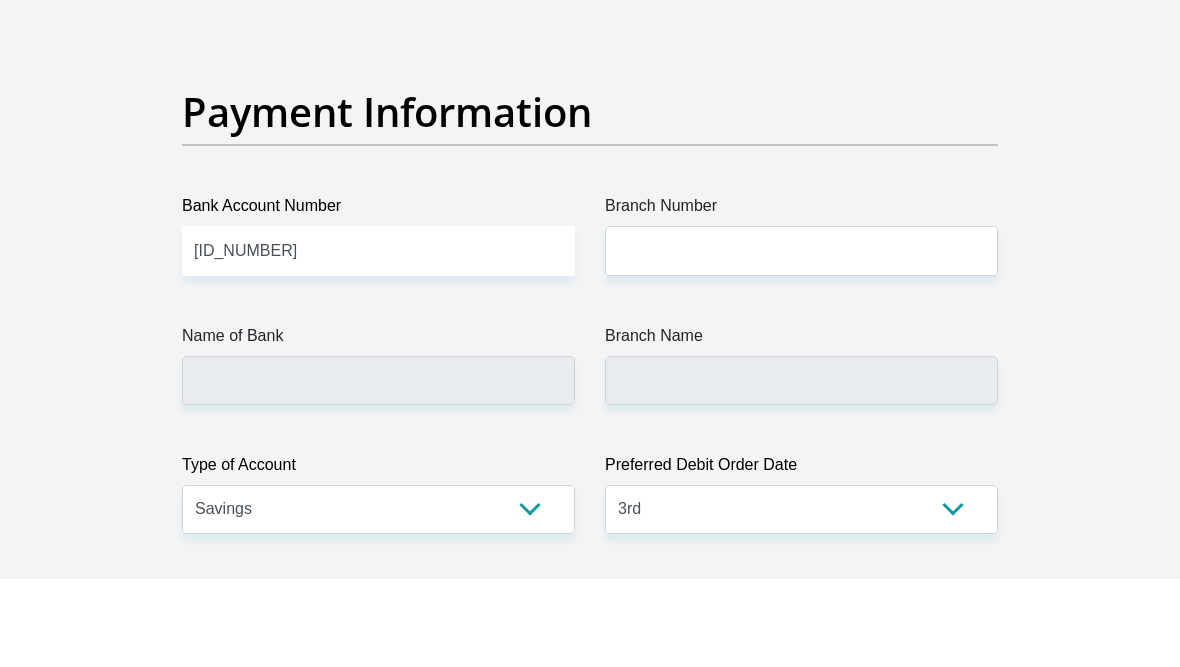 click on "Title
Mr
Ms
Mrs
Dr
Other
First Name
[FIRST]
Surname
[LAST]
ID Number
[ID_NUMBER]
Please input valid ID number
Race
Black
Coloured
Indian
White
Other
Contact Number
[PHONE_NUMBER]
Please input valid contact number
Nationality
South Africa
Afghanistan
Aland Islands  Albania  Algeria" at bounding box center (590, -905) 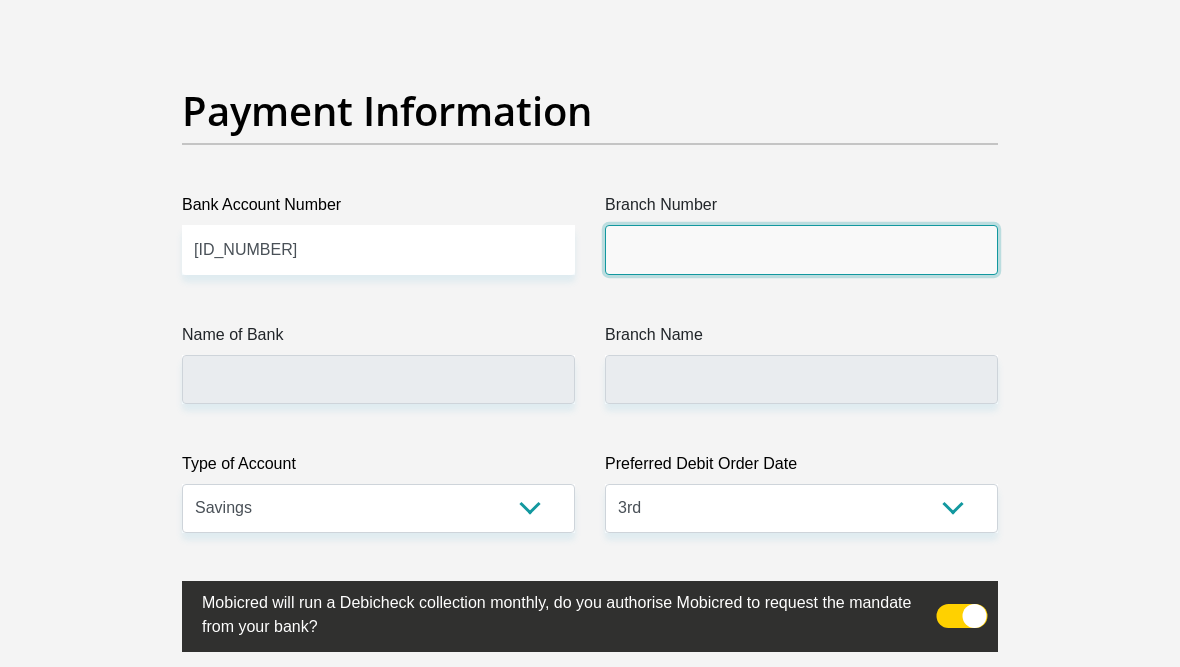 click on "Branch Number" at bounding box center (801, 249) 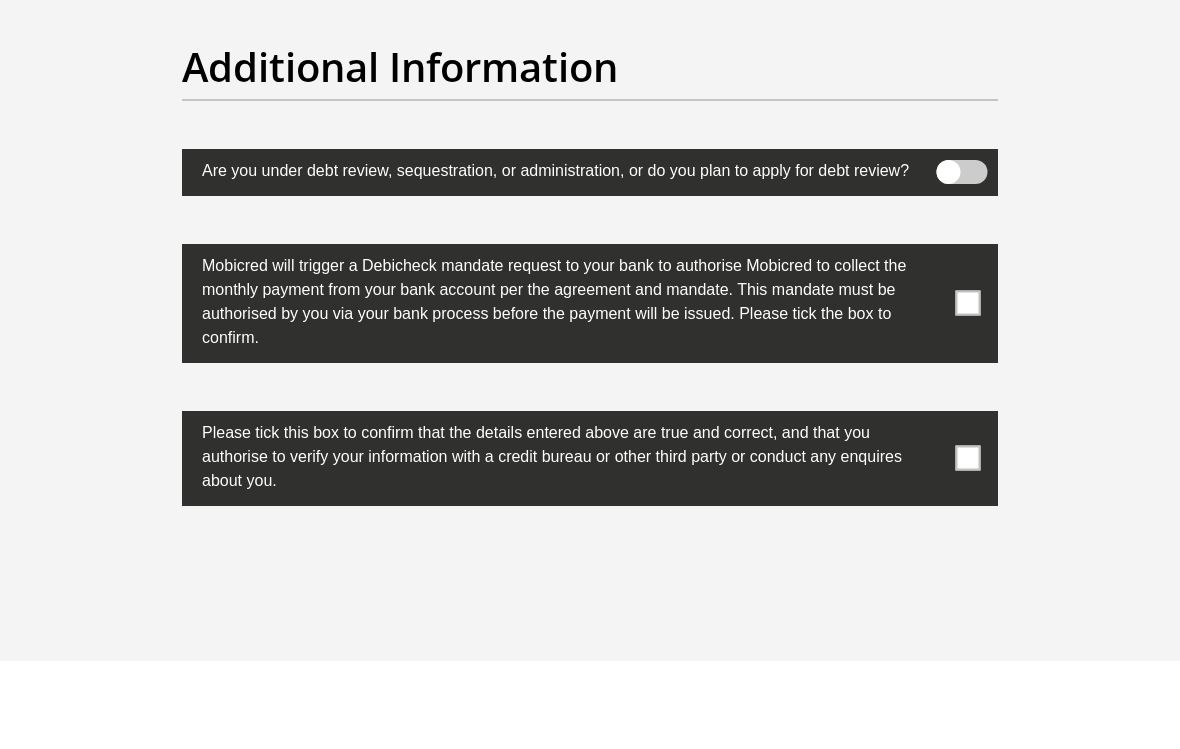 scroll, scrollTop: 6445, scrollLeft: 0, axis: vertical 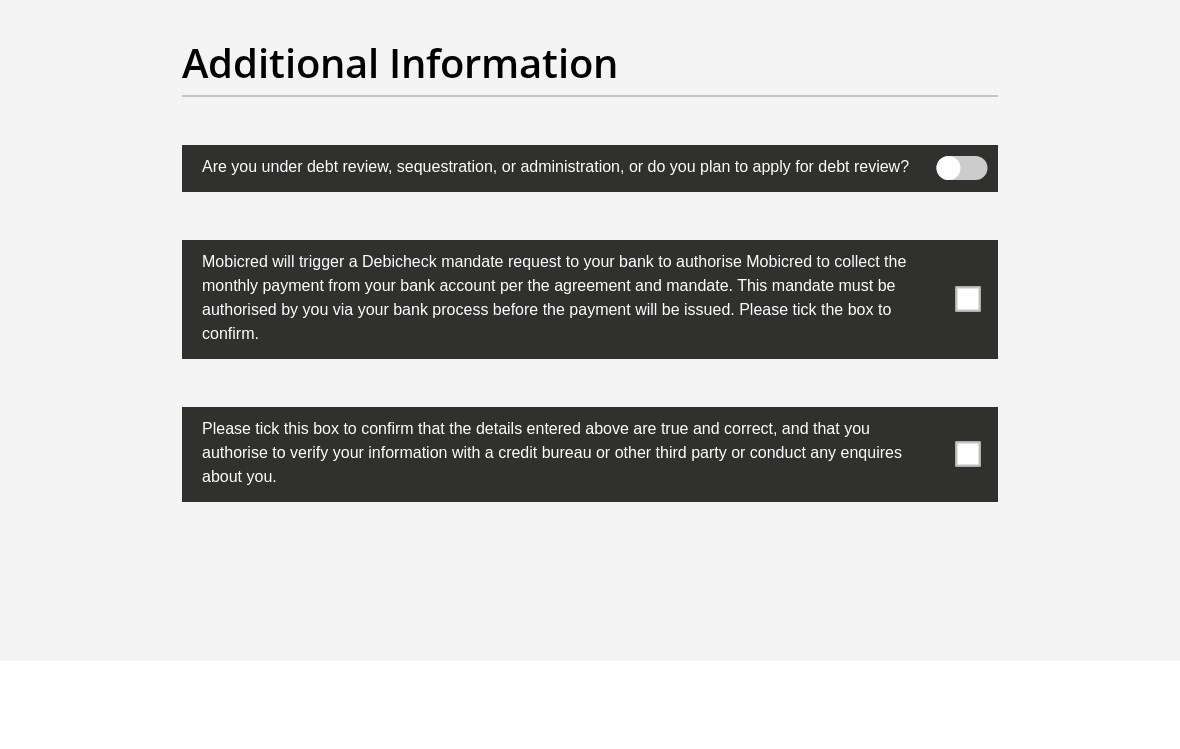 type on "470010" 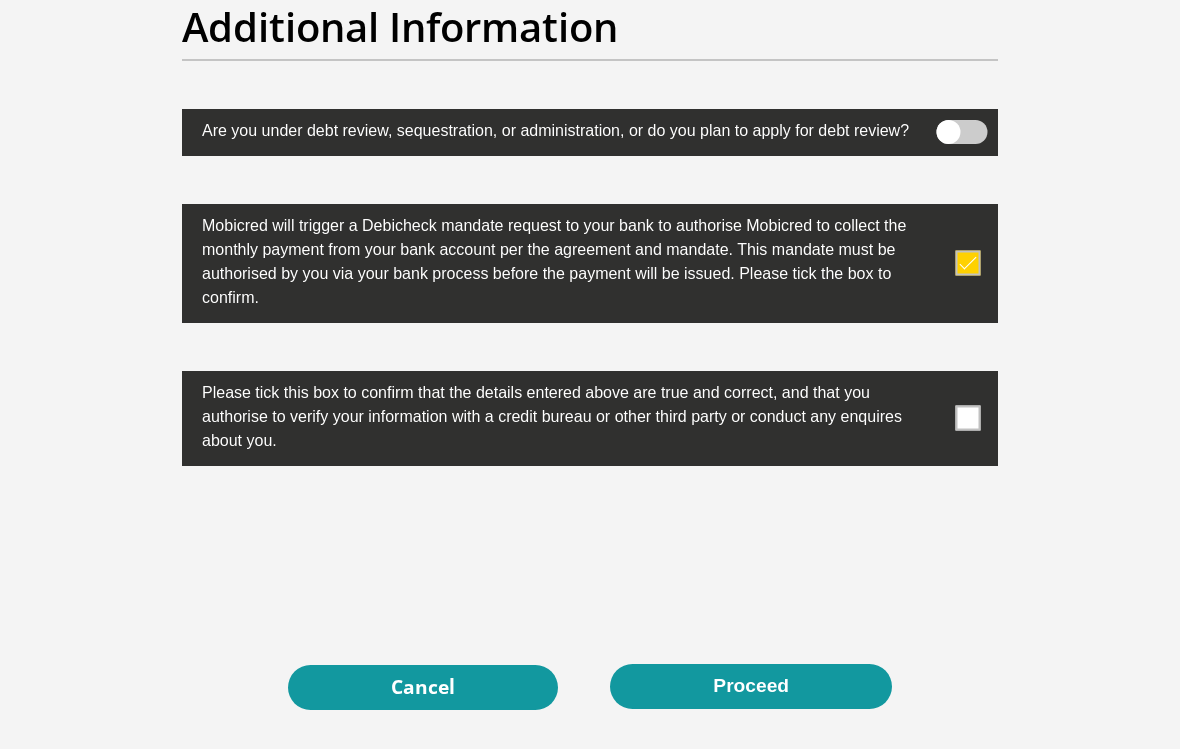 type on "CAPITEC BANK LIMITED" 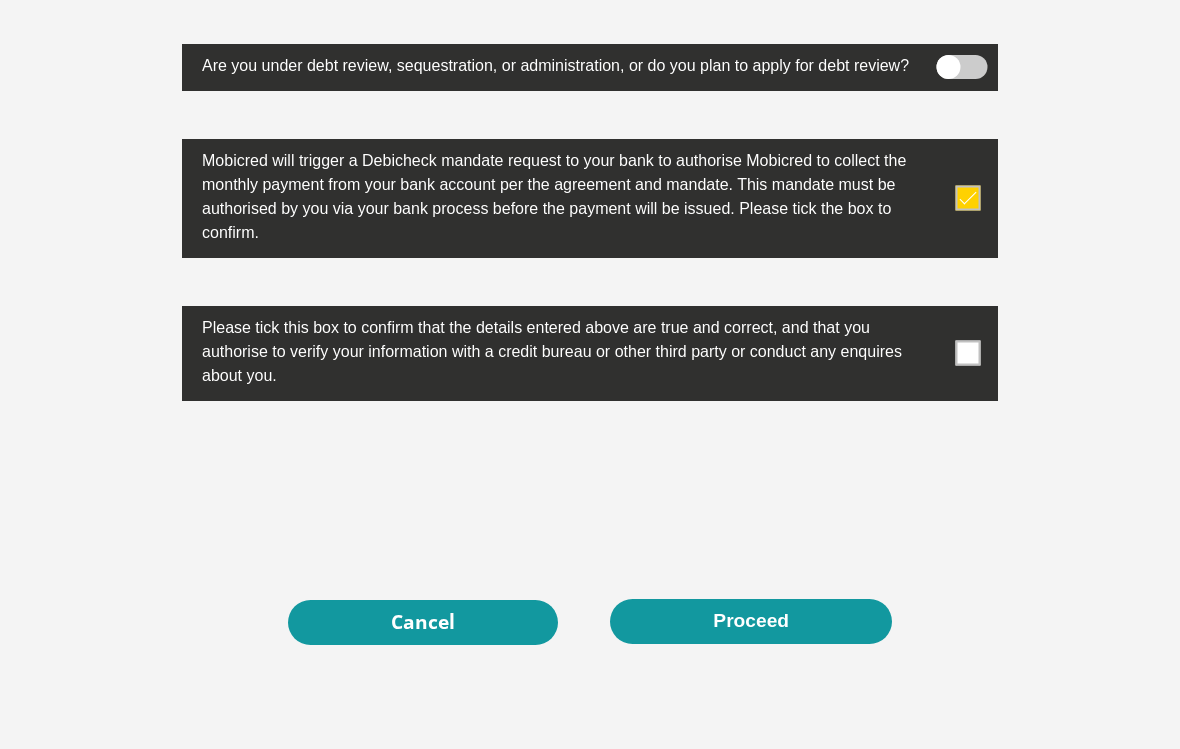 scroll, scrollTop: 6647, scrollLeft: 0, axis: vertical 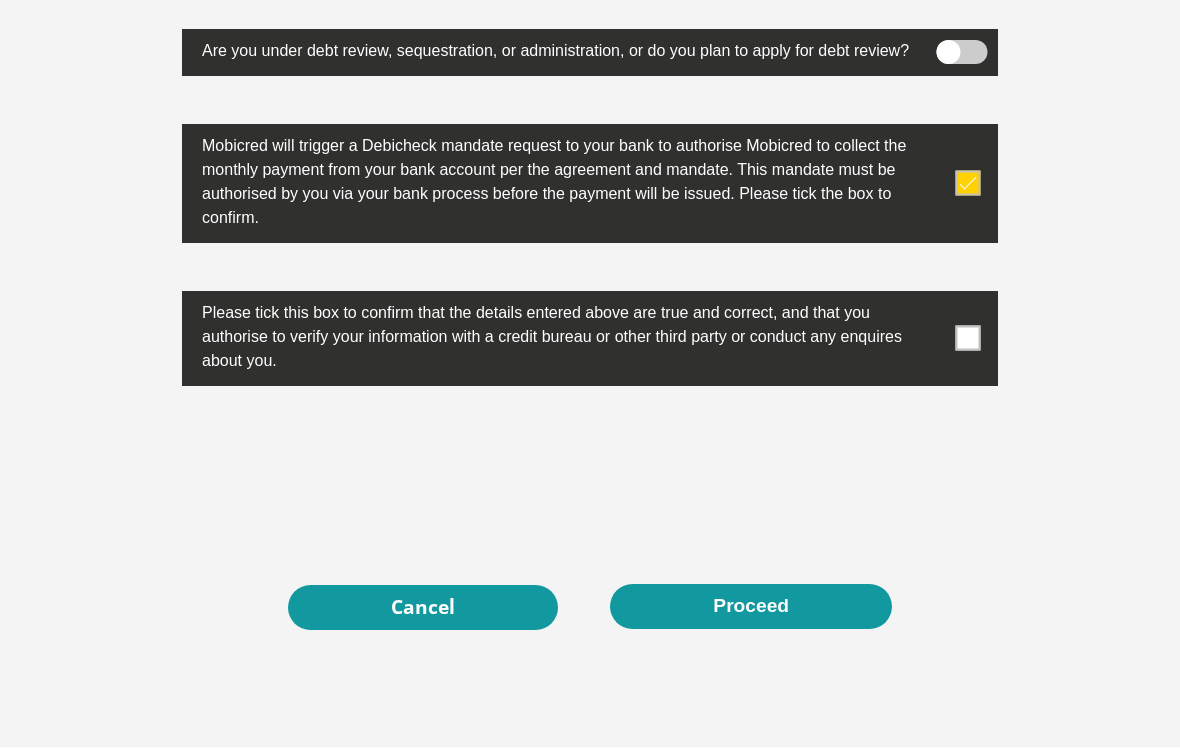 click at bounding box center [968, 340] 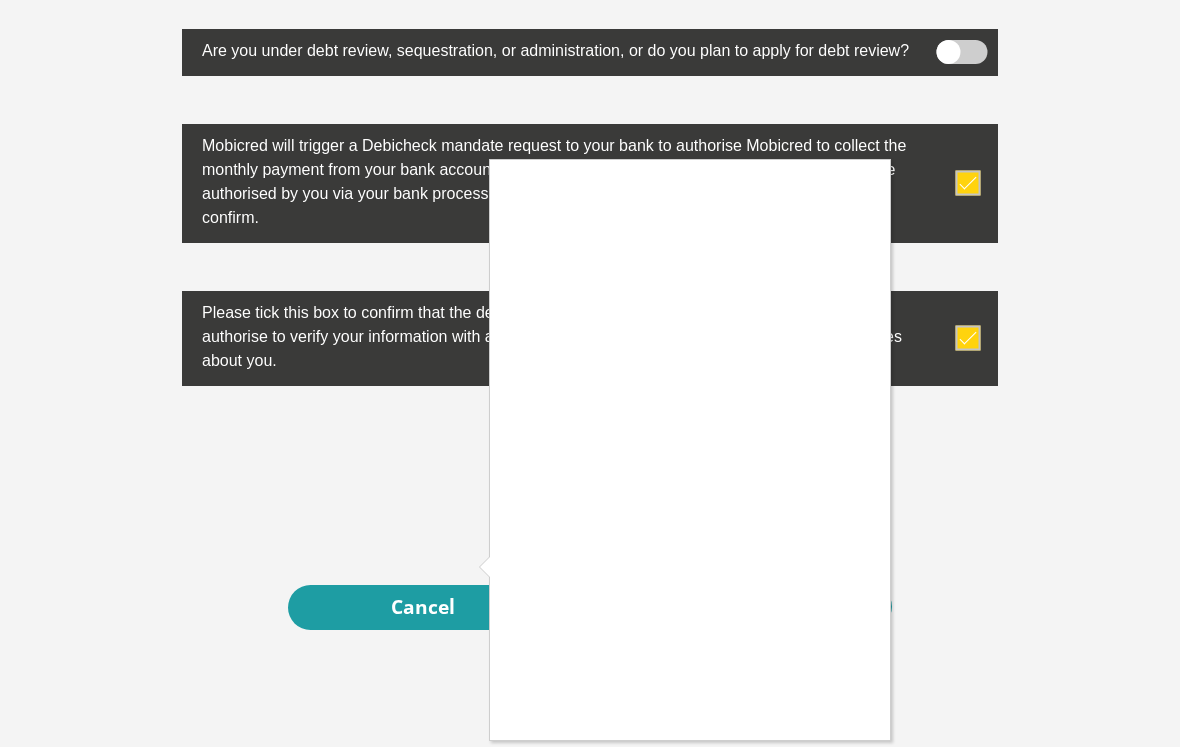 scroll, scrollTop: 6649, scrollLeft: 0, axis: vertical 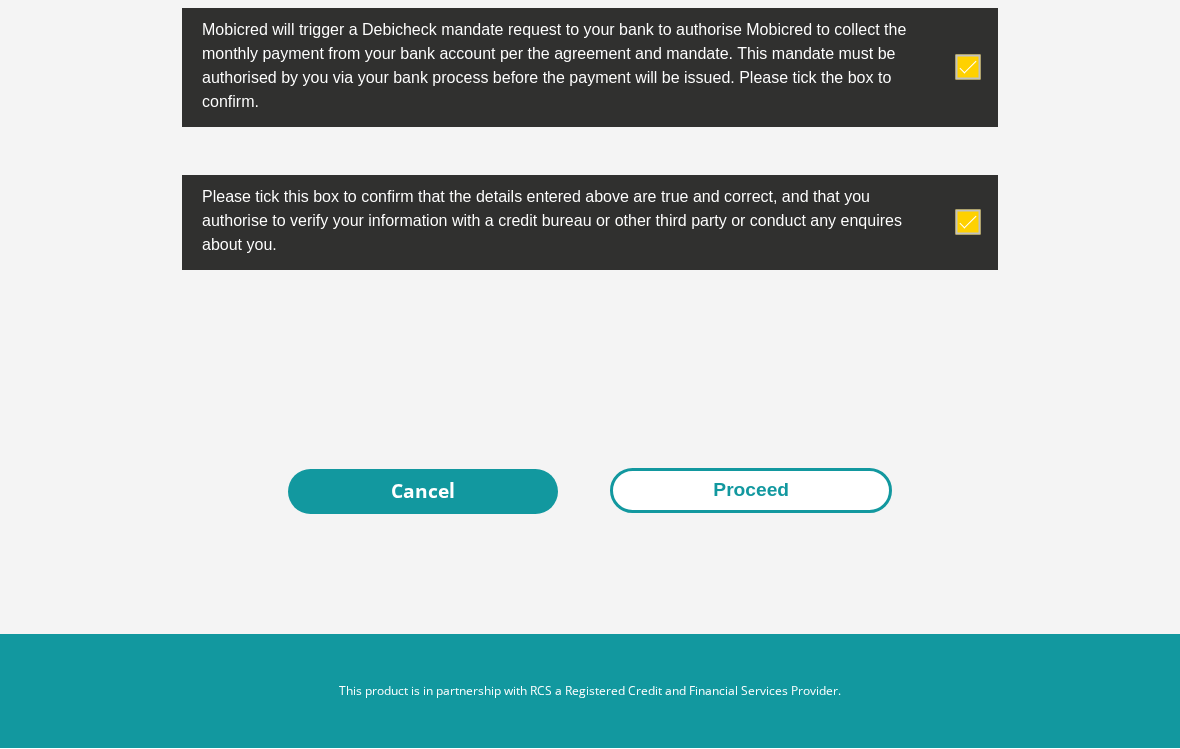 click on "Proceed" at bounding box center [751, 491] 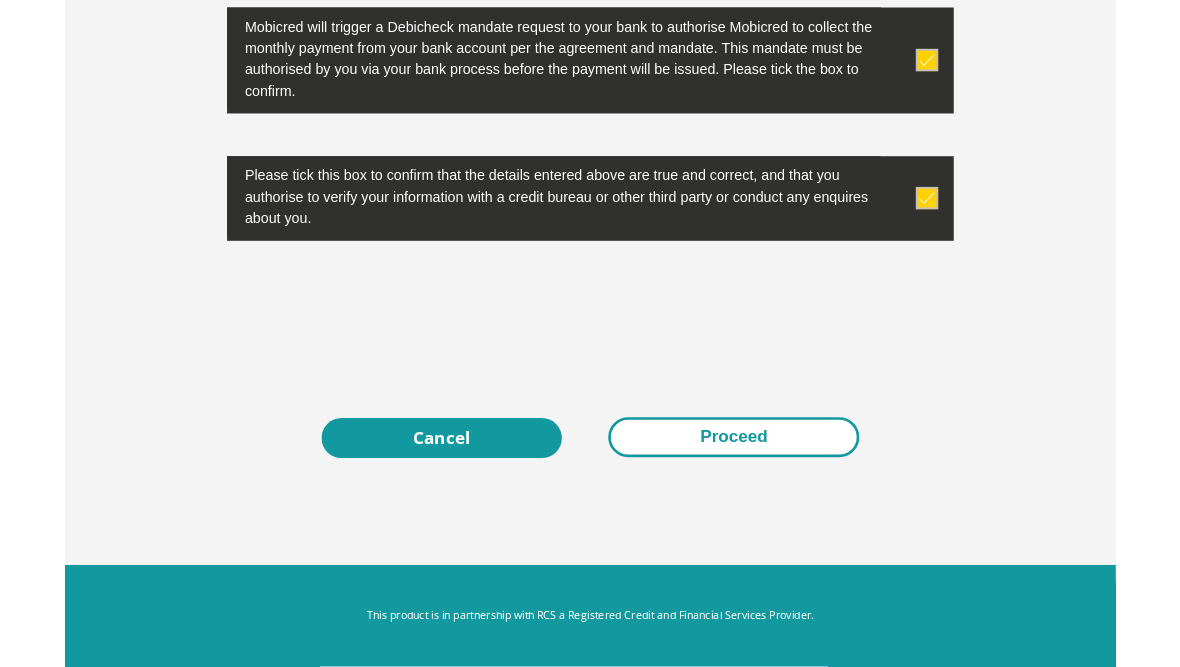 scroll, scrollTop: 6943, scrollLeft: 0, axis: vertical 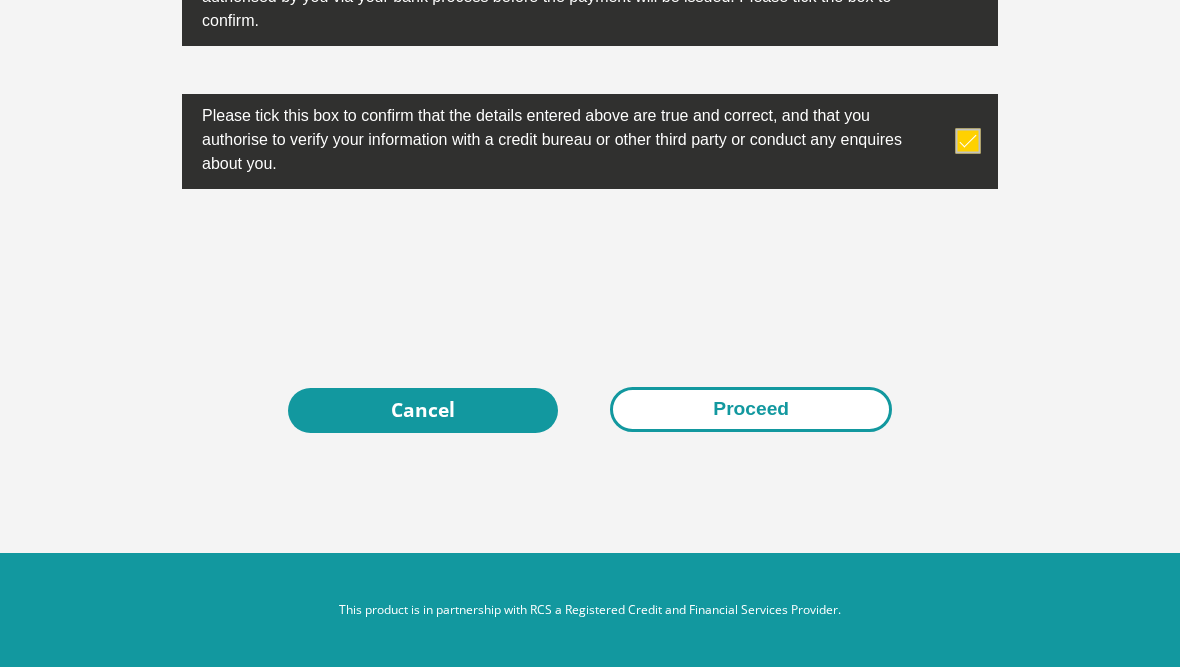 click on "Proceed" at bounding box center (751, 409) 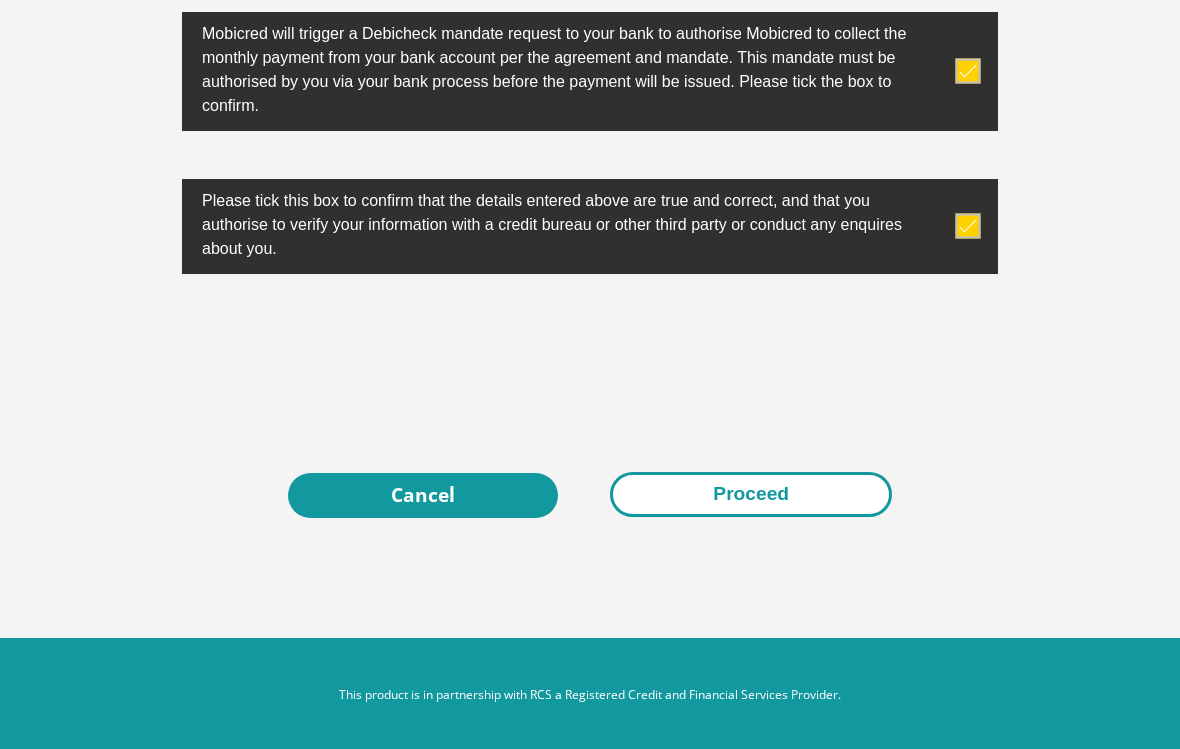 scroll, scrollTop: 6762, scrollLeft: 0, axis: vertical 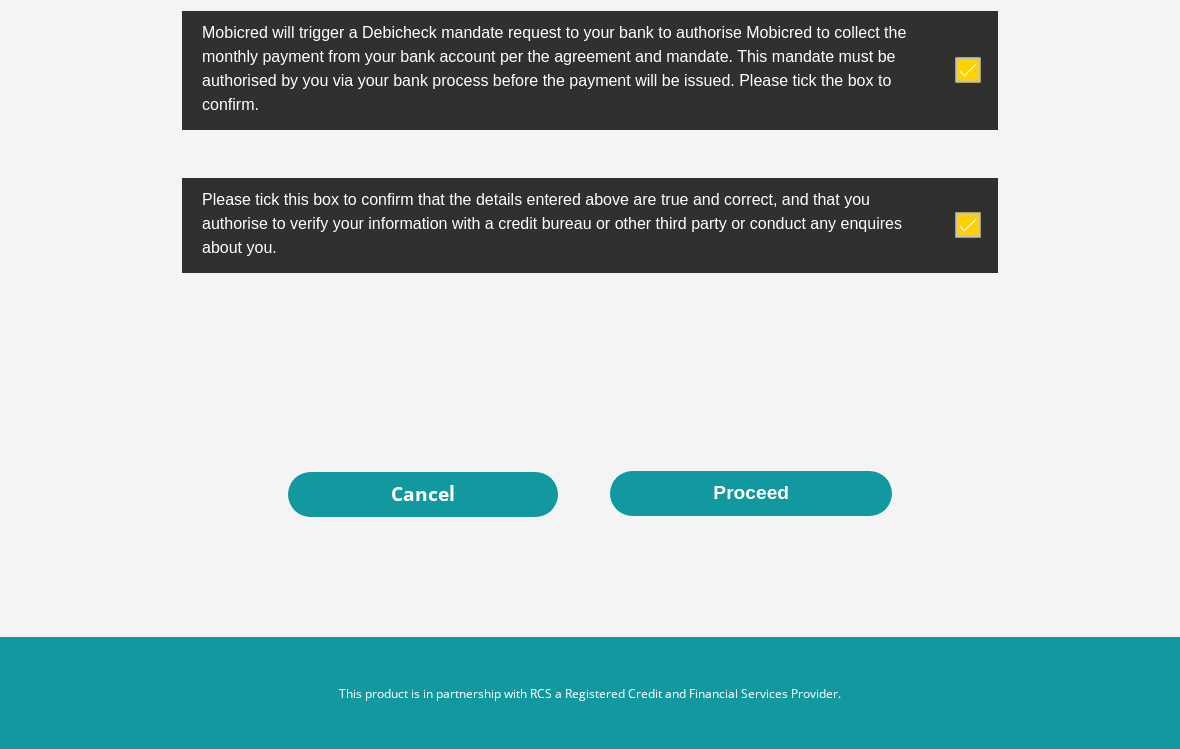 click on "Personal Details
Title
Mr
Ms
Mrs
Dr
Other
First Name
[FIRST]
Surname
[LAST]
ID Number
[ID_NUMBER]
Please input valid ID number
Race
Black
Coloured
Indian
White
Other
Contact Number
[PHONE_NUMBER]
Please input valid contact number
Nationality" at bounding box center [590, -2982] 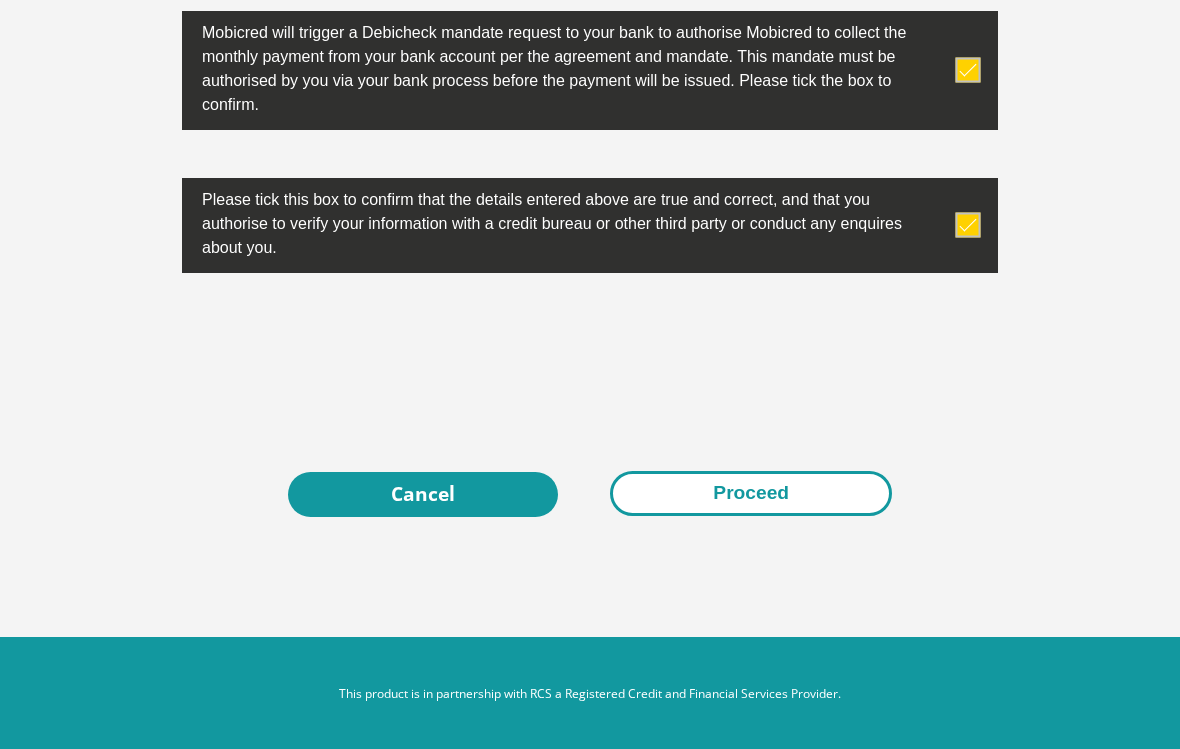 click on "Proceed" at bounding box center (751, 493) 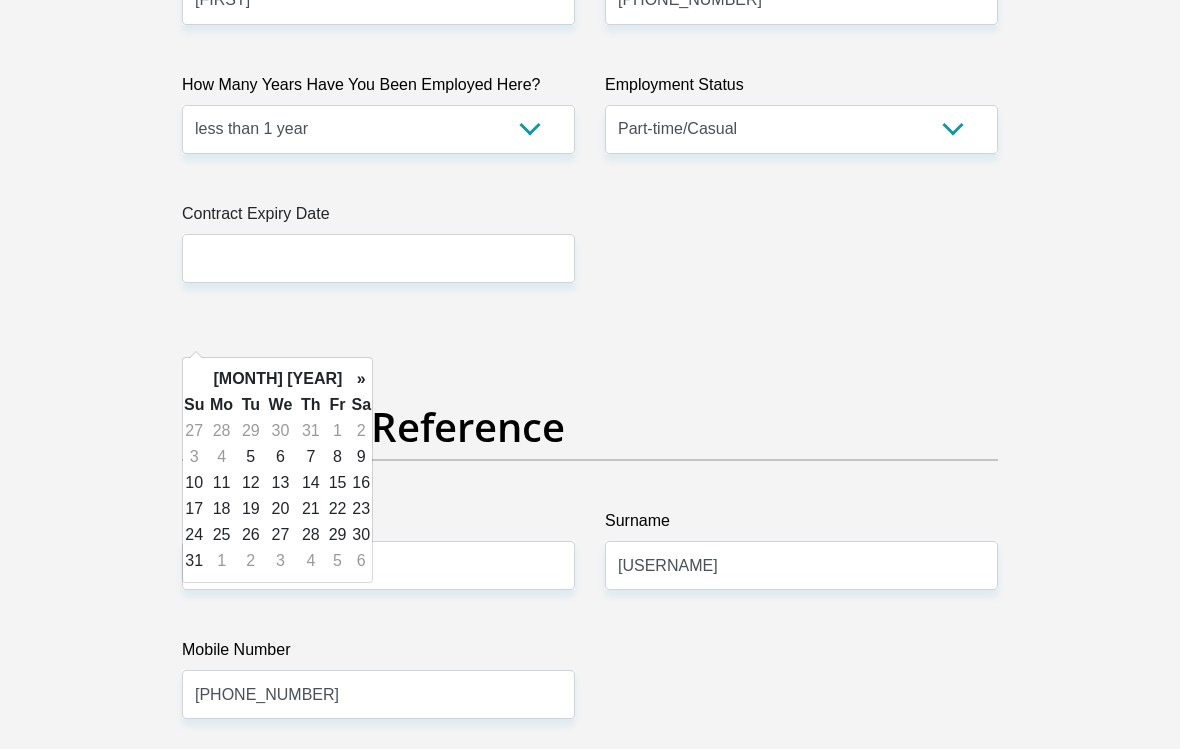 click on "« [MONTH] [YEAR] » Su Mo Tu We Th Fr Sa 27 28 29 30 31 1 2 3 4 5 6 7 8 9 10 11 12 13 14 15 16 17 18 19 20 21 22 23 24 25 26 27 28 29 30 31 1 2 3 4 5 6 Today Clear" at bounding box center (277, 470) 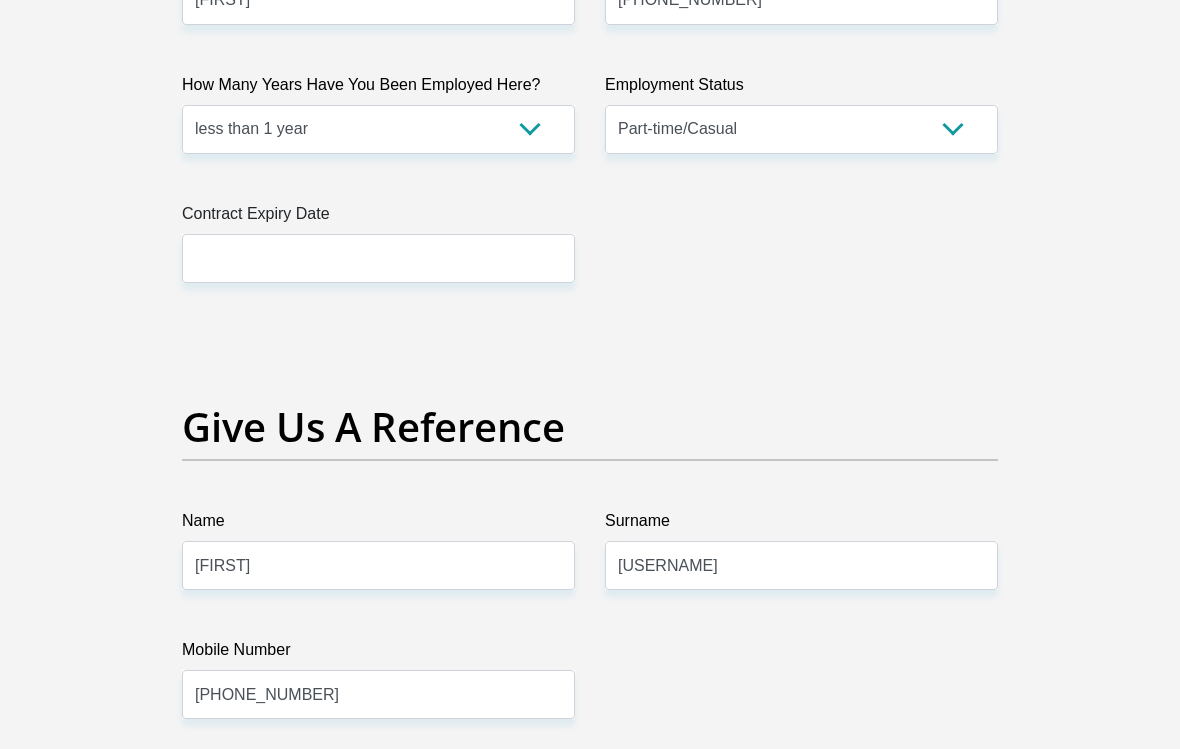 click at bounding box center (378, 258) 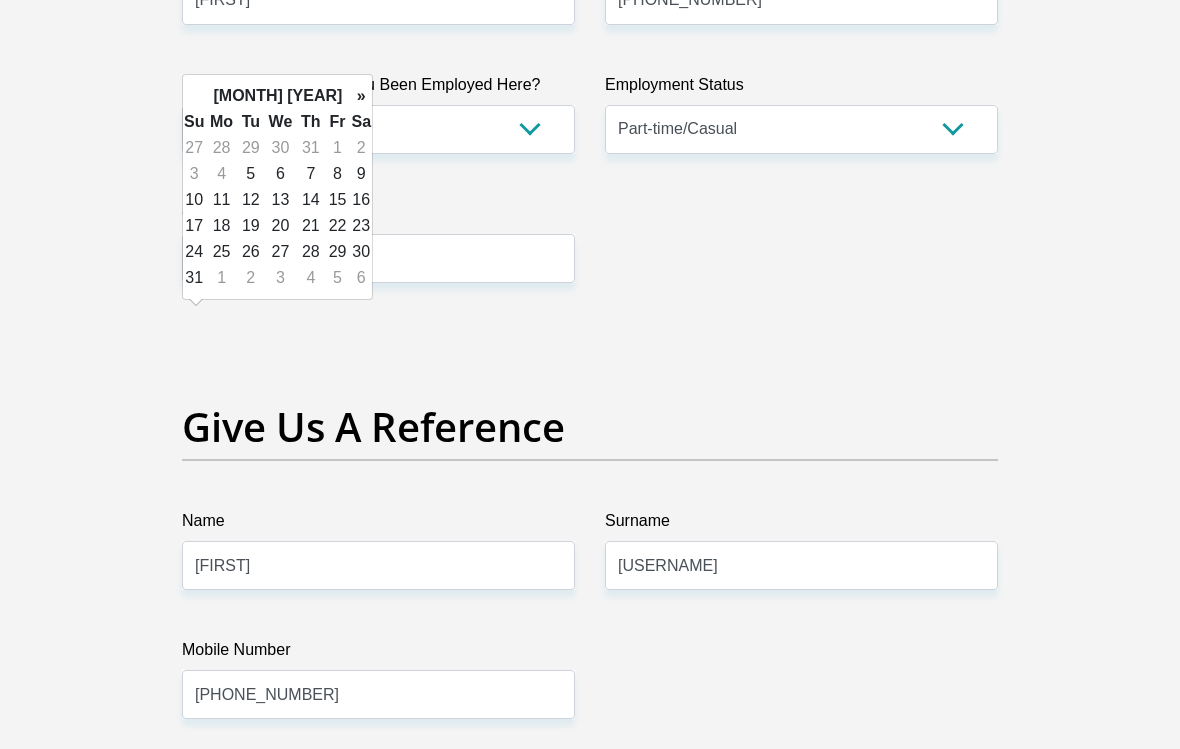 click at bounding box center [378, 258] 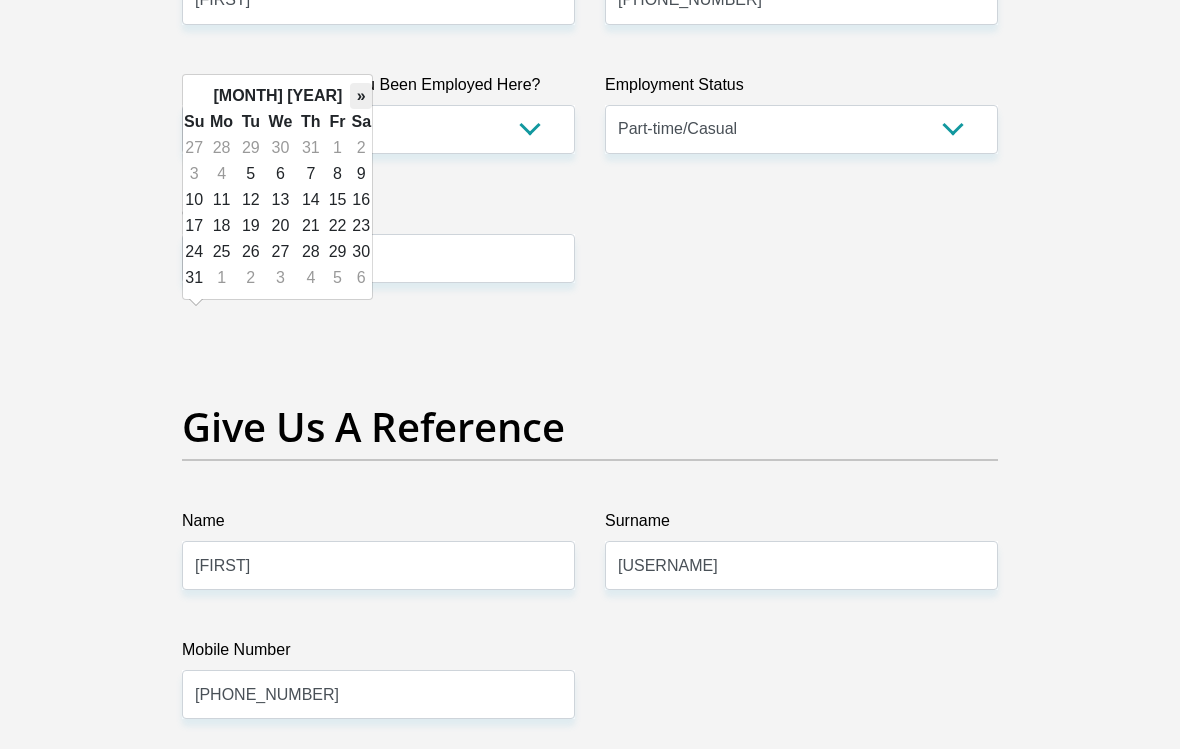 click on "»" at bounding box center [361, 96] 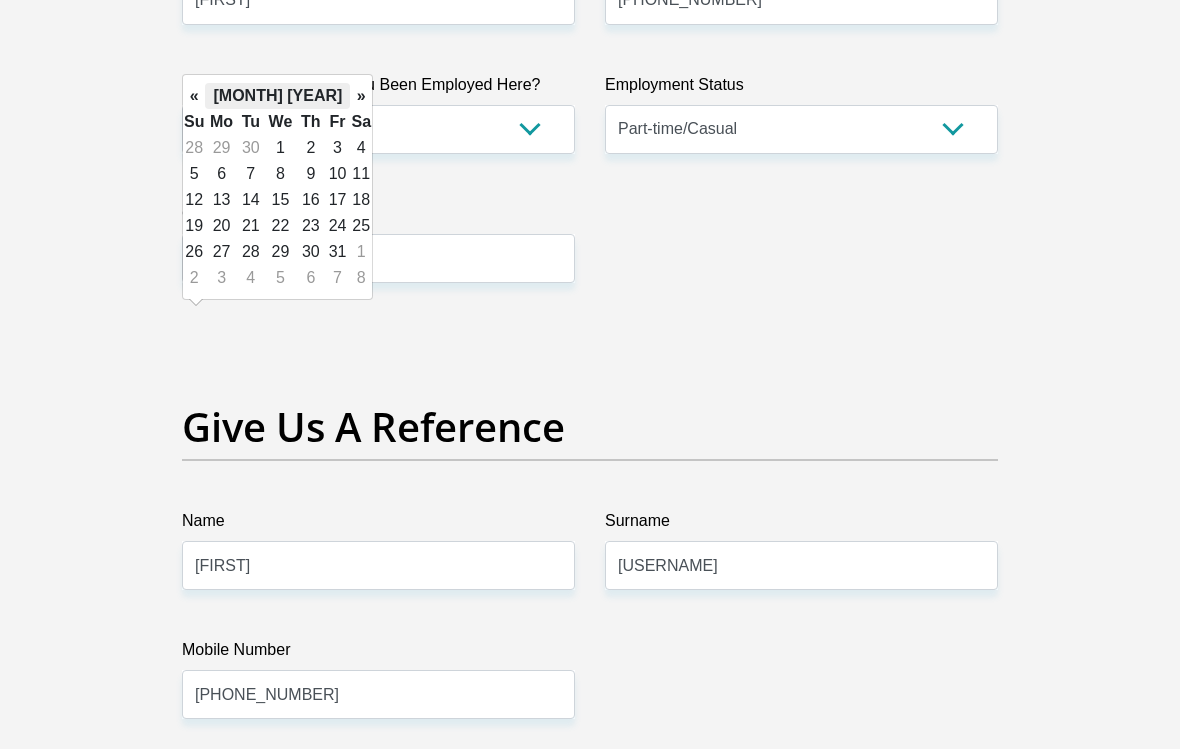 click on "[MONTH] [YEAR]" at bounding box center (277, 96) 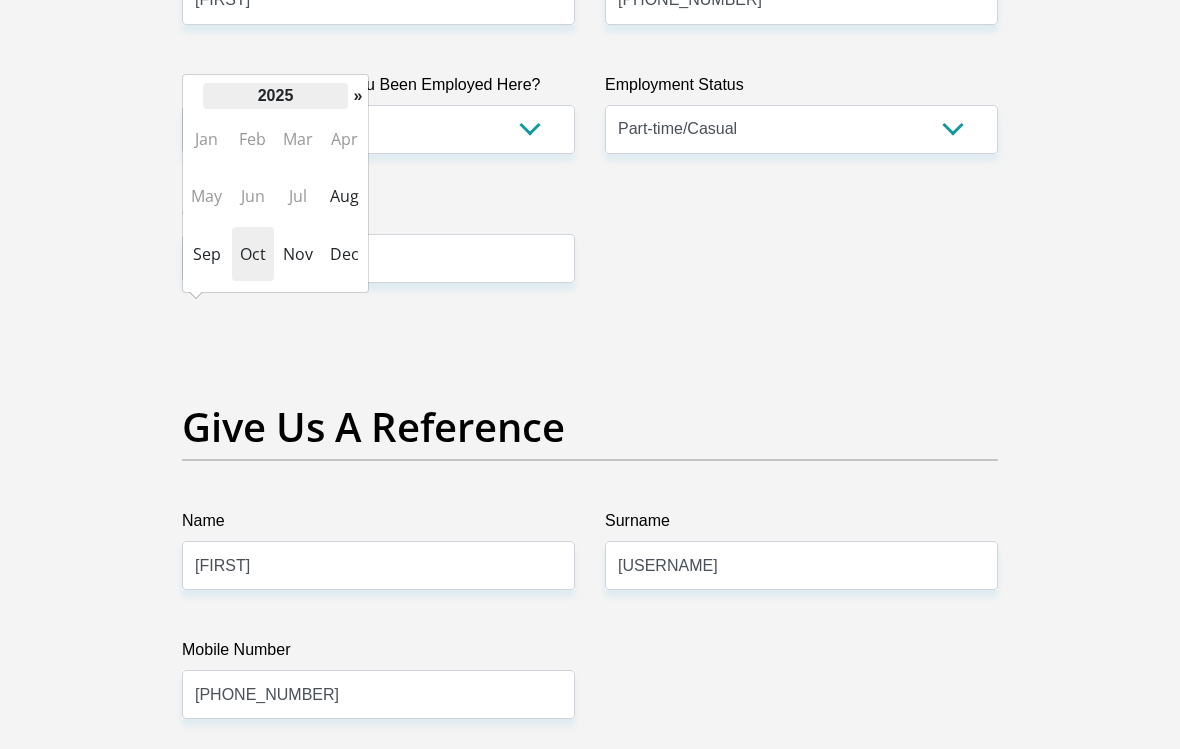 click on "2025" at bounding box center (275, 96) 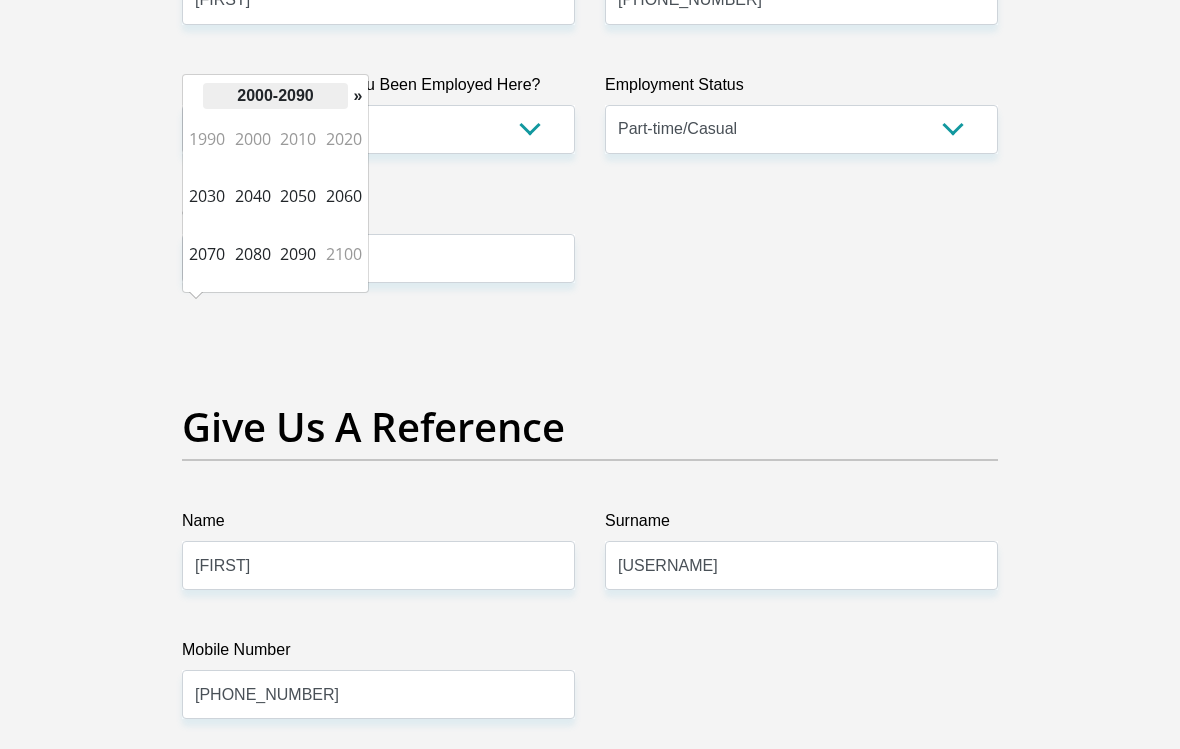click on "2000-2090" at bounding box center [275, 96] 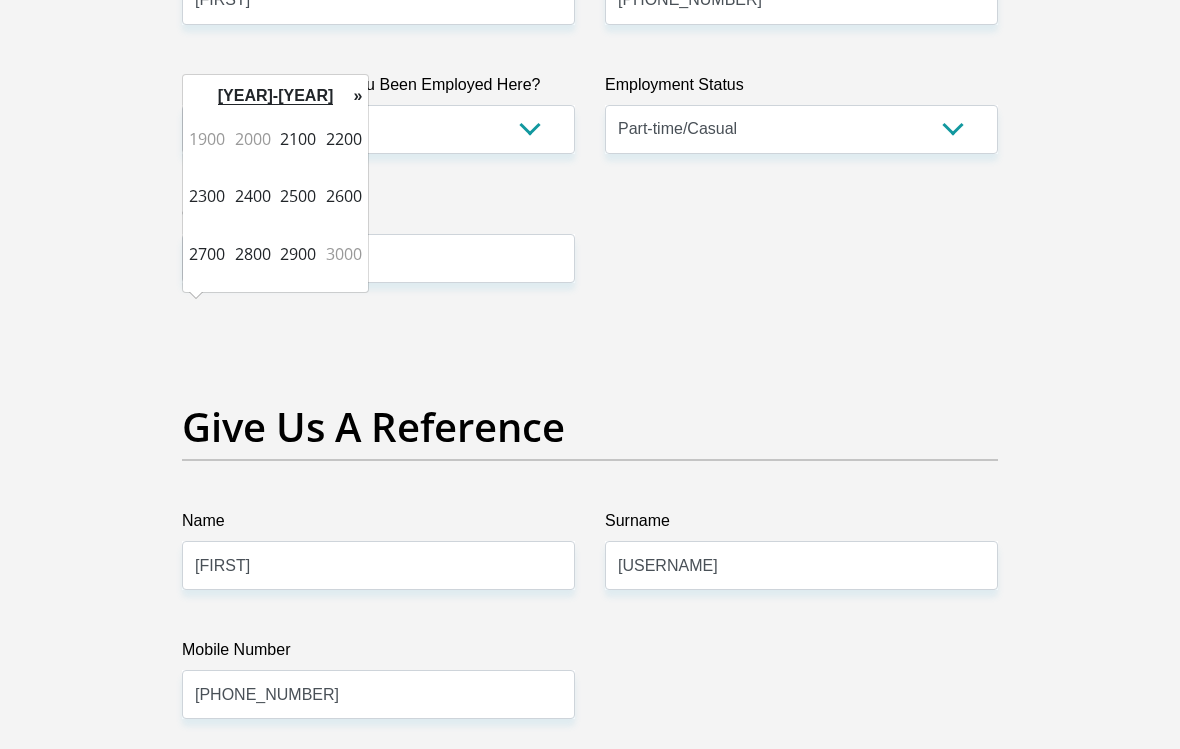 click on "« [YEAR]-[YEAR] » 1900 2000 2100 2200 2300 2400 2500 2600 2700 2800 2900 3000 Today Clear" at bounding box center [275, 183] 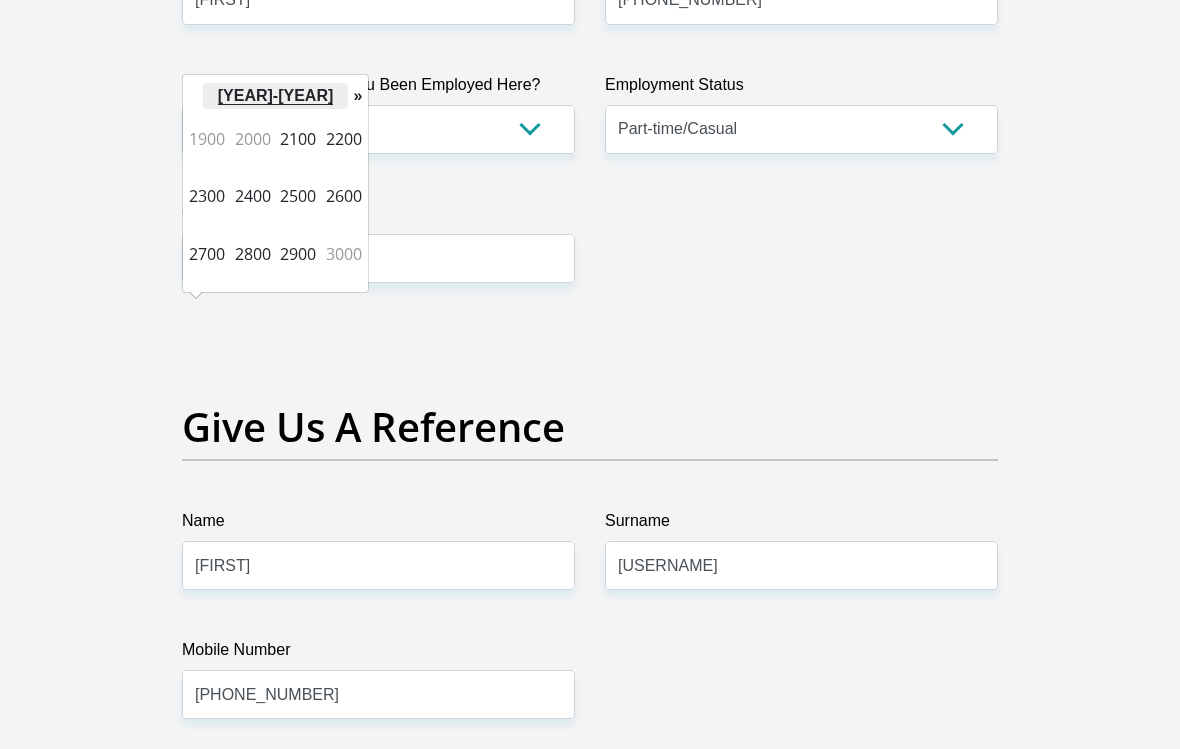 click on "[YEAR]-[YEAR]" at bounding box center (275, 96) 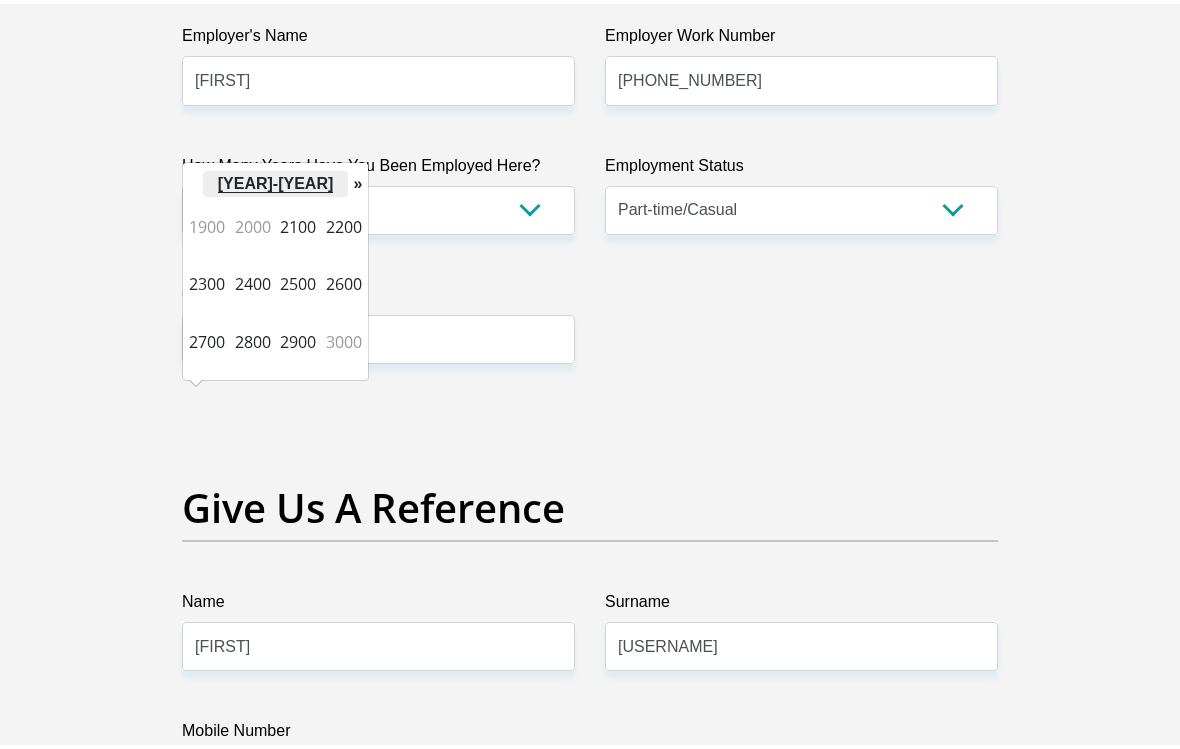 scroll, scrollTop: 3930, scrollLeft: 0, axis: vertical 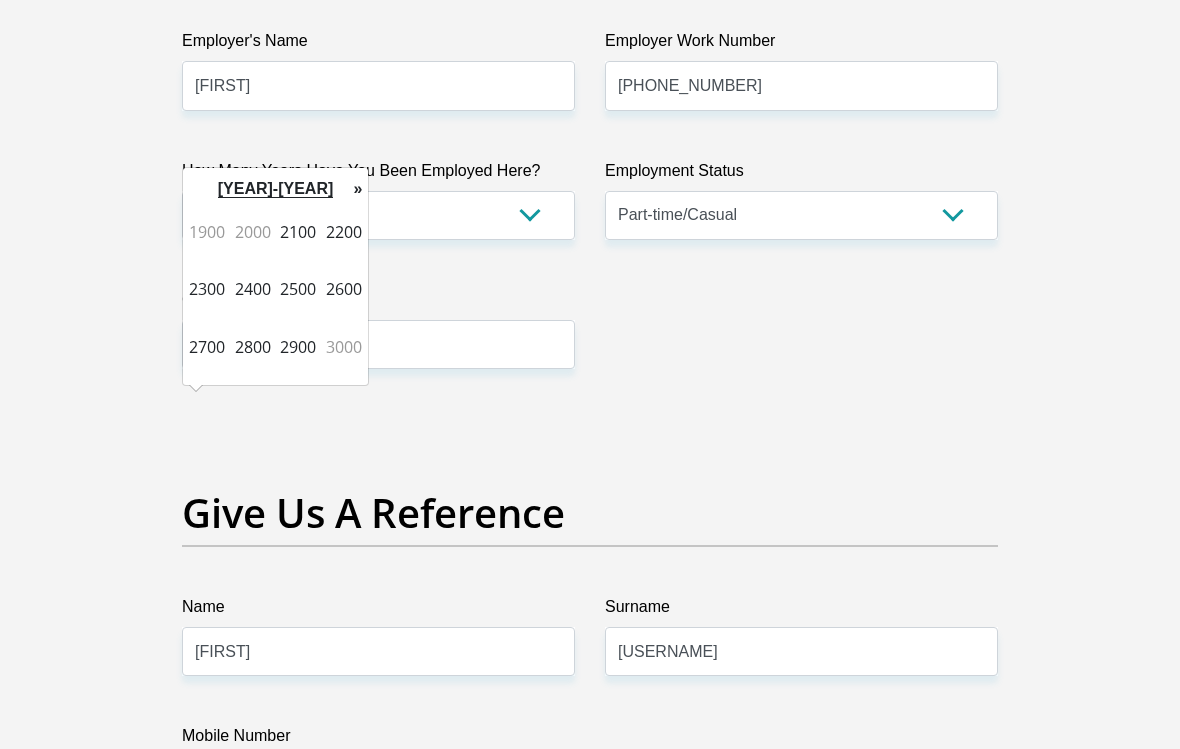 click on "« [YEAR]-[YEAR] » 1900 2000 2100 2200 2300 2400 2500 2600 2700 2800 2900 3000 Today Clear" at bounding box center [275, 276] 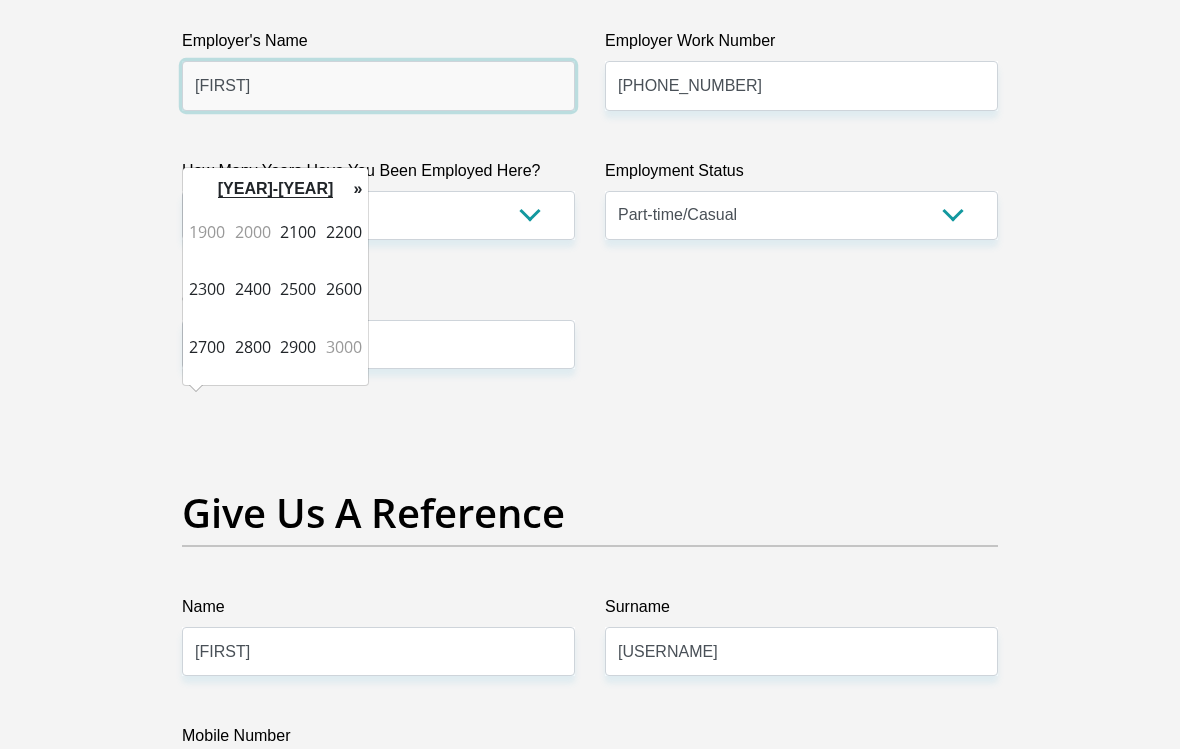 click on "[FIRST]" at bounding box center [378, 85] 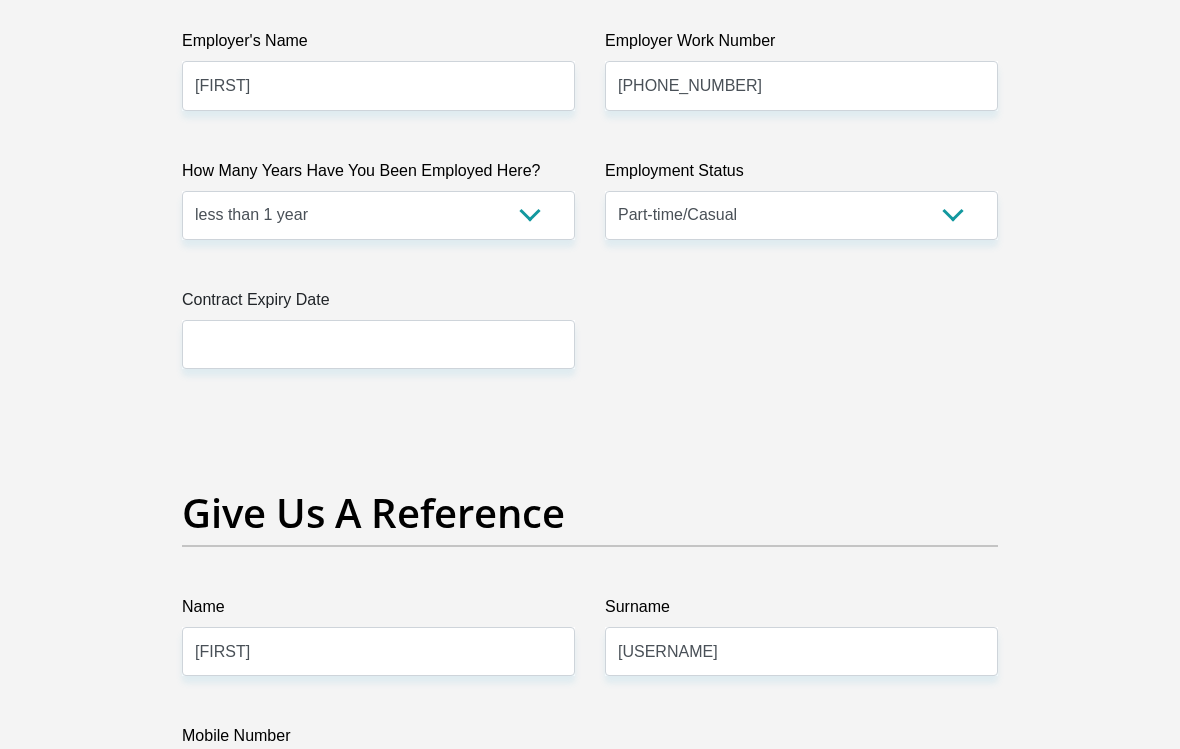 click on "Title
Mr
Ms
Mrs
Dr
Other
First Name
[FIRST]
Surname
[LAST]
ID Number
[ID_NUMBER]
Please input valid ID number
Race
Black
Coloured
Indian
White
Other
Contact Number
[PHONE_NUMBER]
Please input valid contact number
Nationality
South Africa
Afghanistan
Aland Islands  Albania  Algeria" at bounding box center [590, -156] 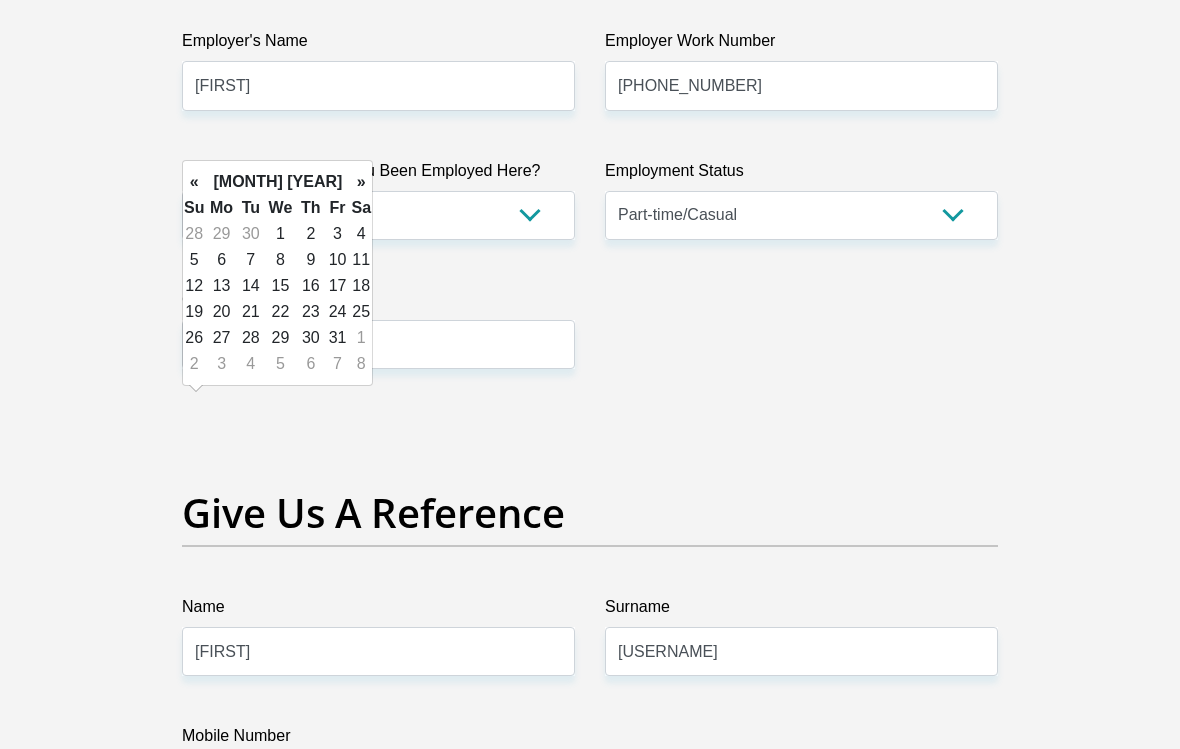 click at bounding box center [378, 344] 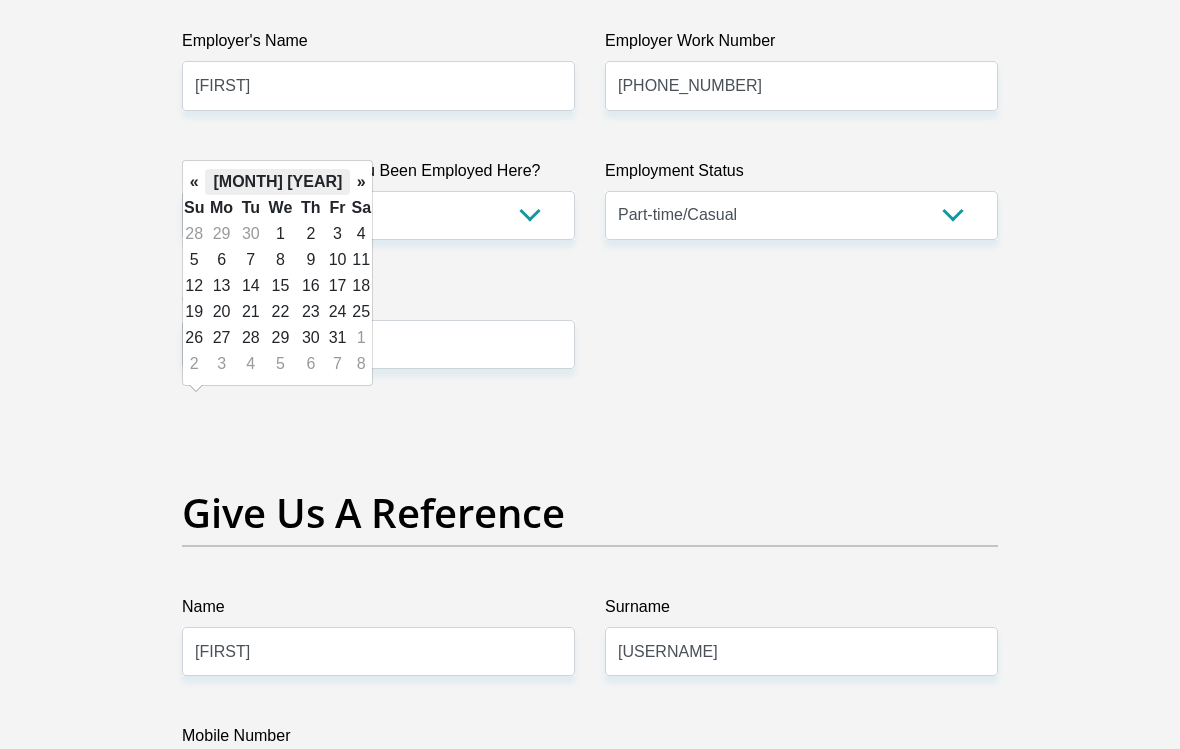 click on "[MONTH] [YEAR]" at bounding box center [277, 182] 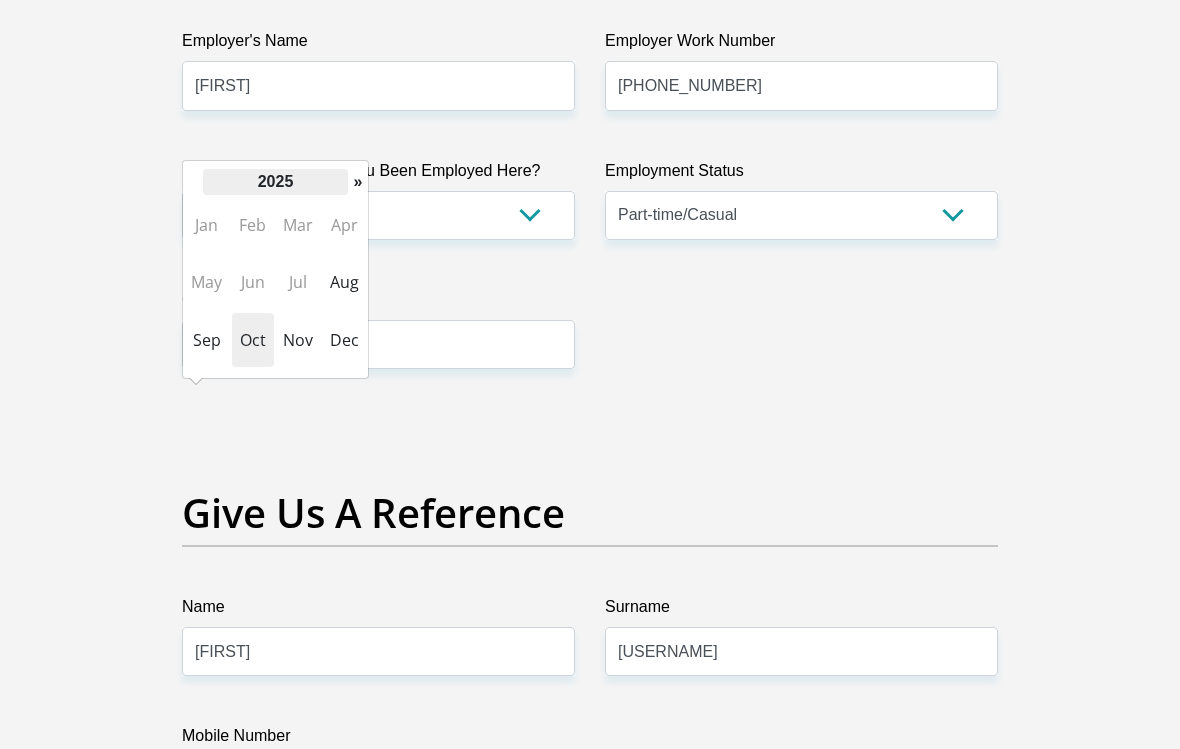 click on "2025" at bounding box center [275, 182] 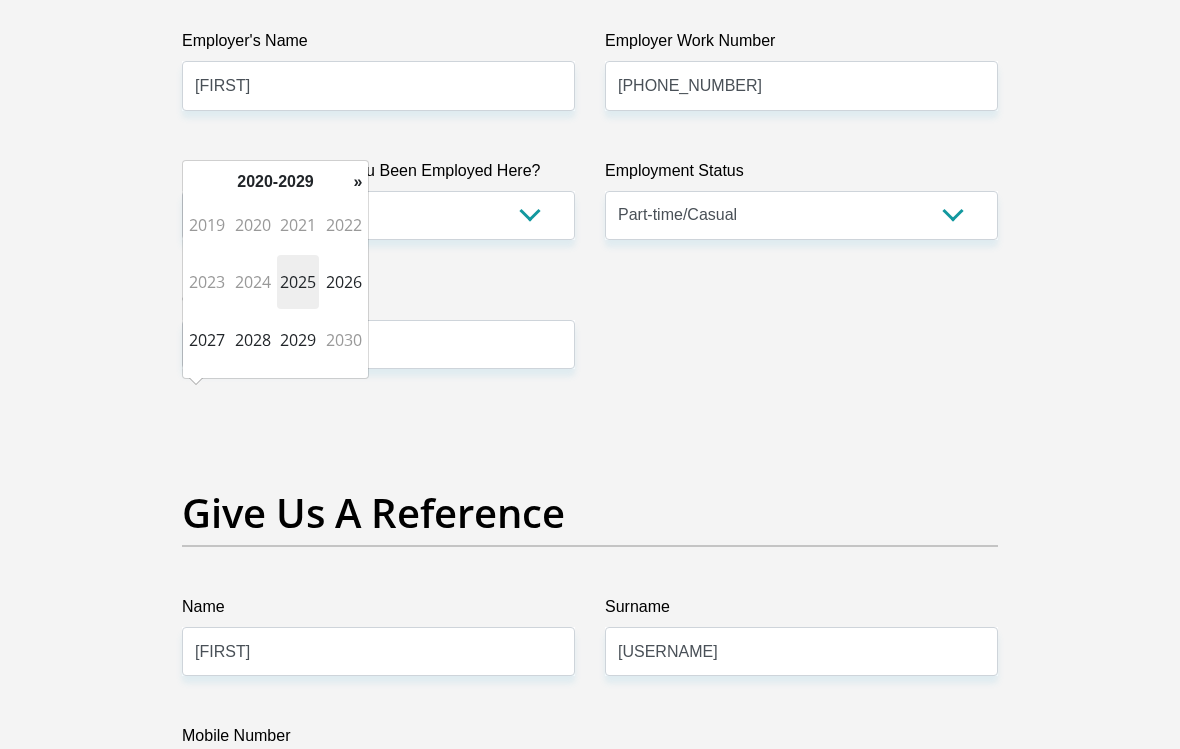 click on "2020-2029" at bounding box center [275, 182] 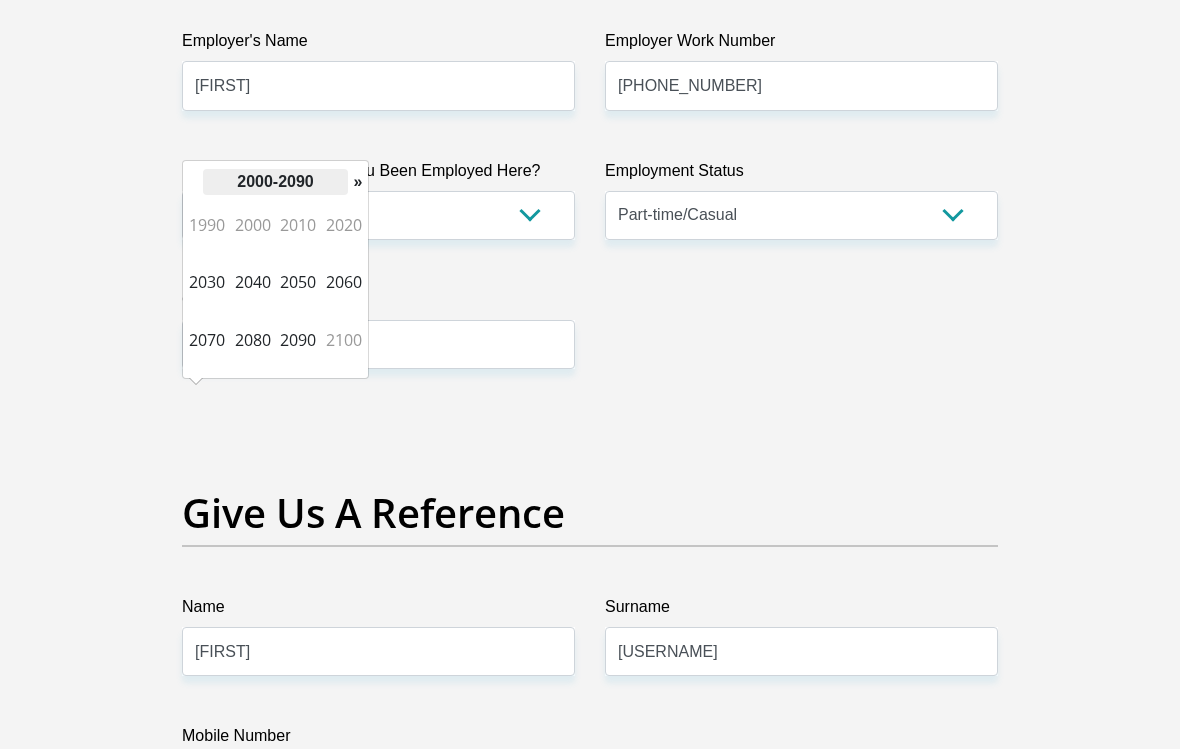 click on "2000-2090" at bounding box center (275, 182) 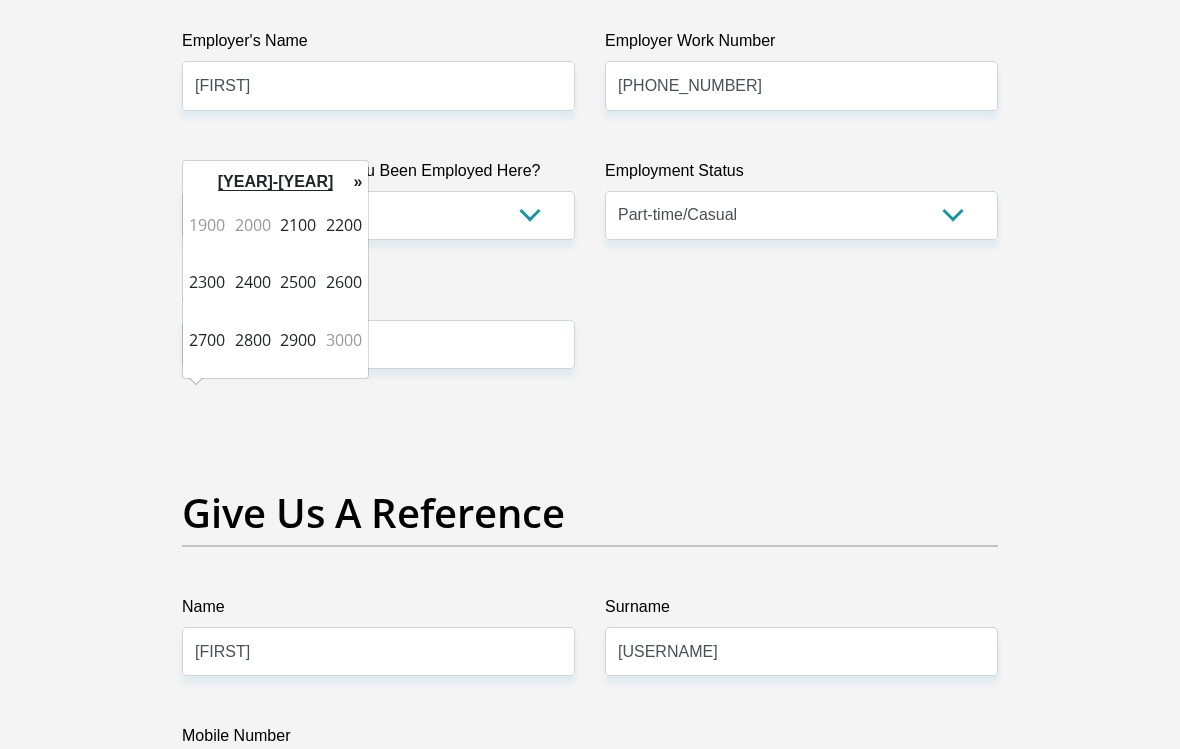 click on "[YEAR]-[YEAR]" at bounding box center (275, 182) 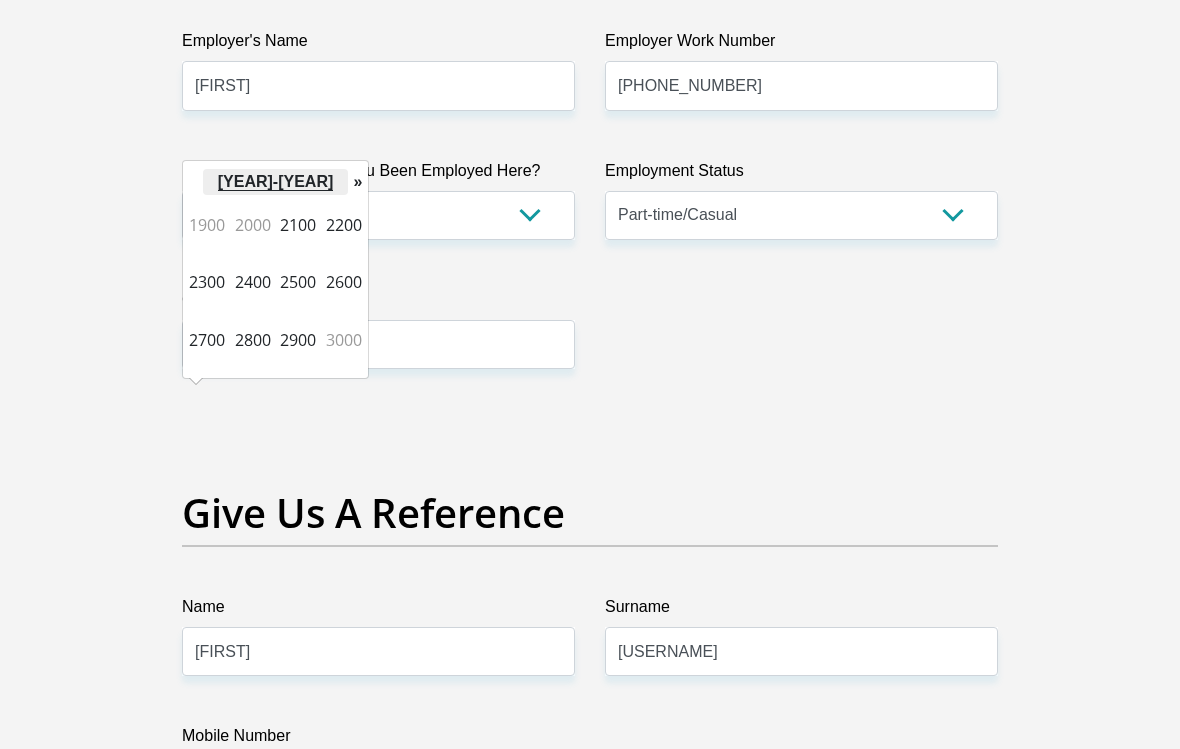 click on "[YEAR]-[YEAR]" at bounding box center (275, 182) 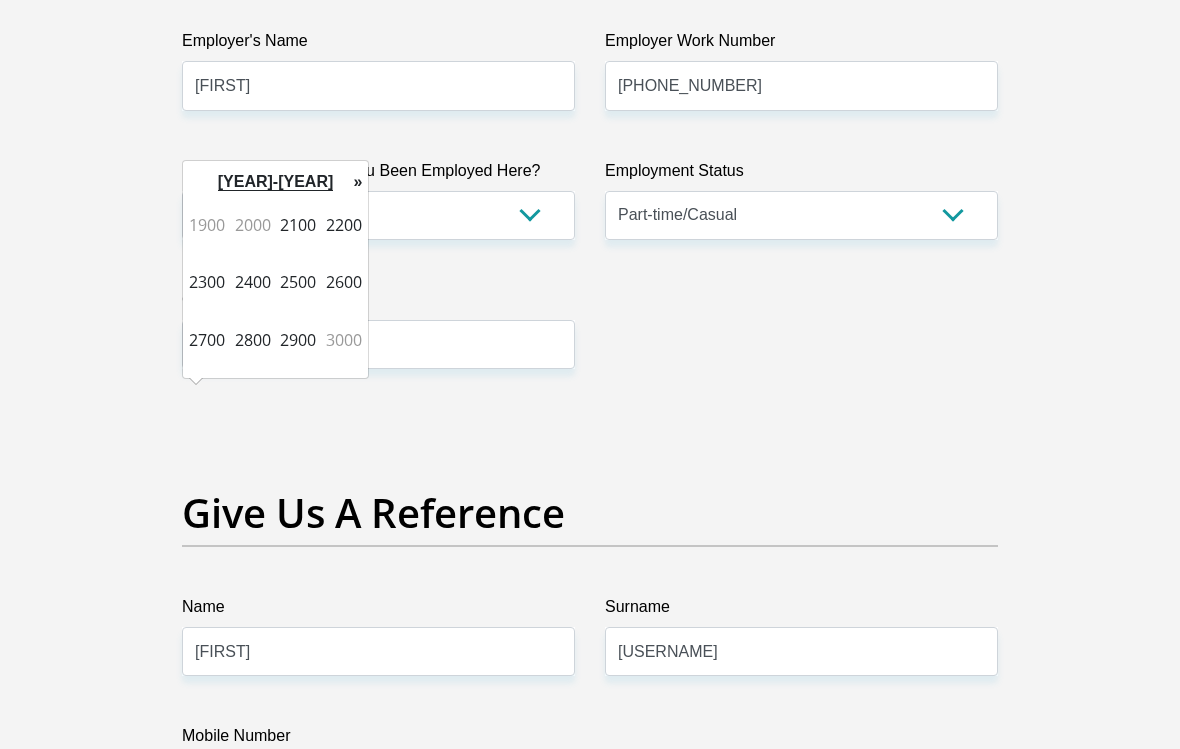 click on "1900" at bounding box center (207, 225) 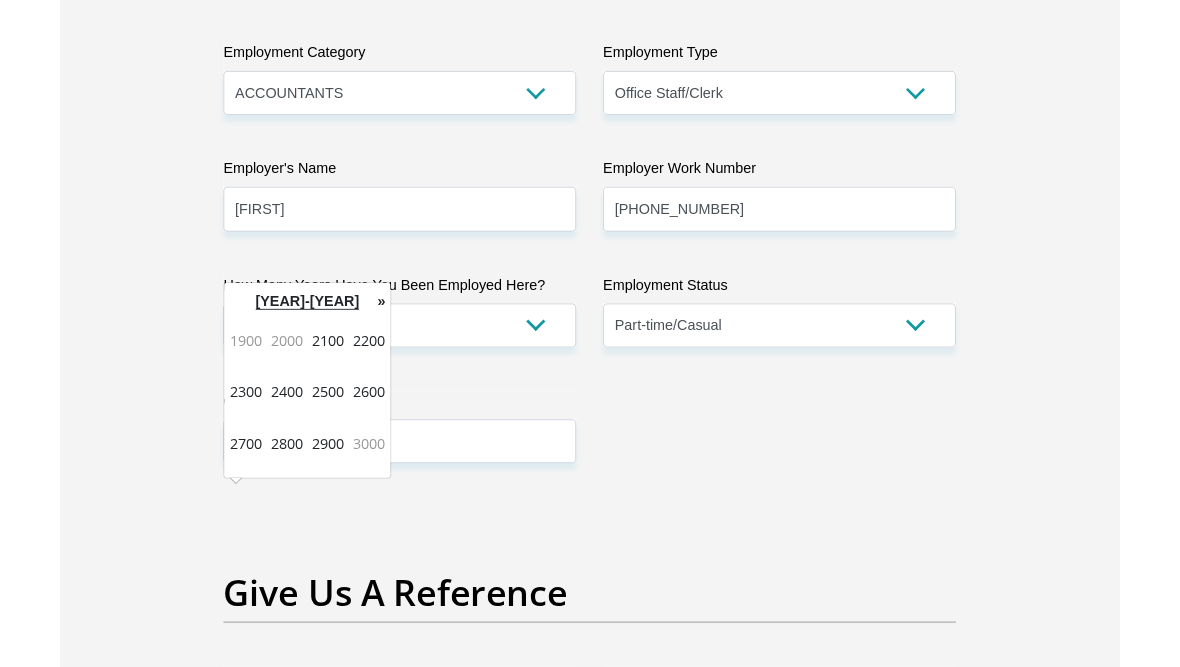 scroll, scrollTop: 3857, scrollLeft: 0, axis: vertical 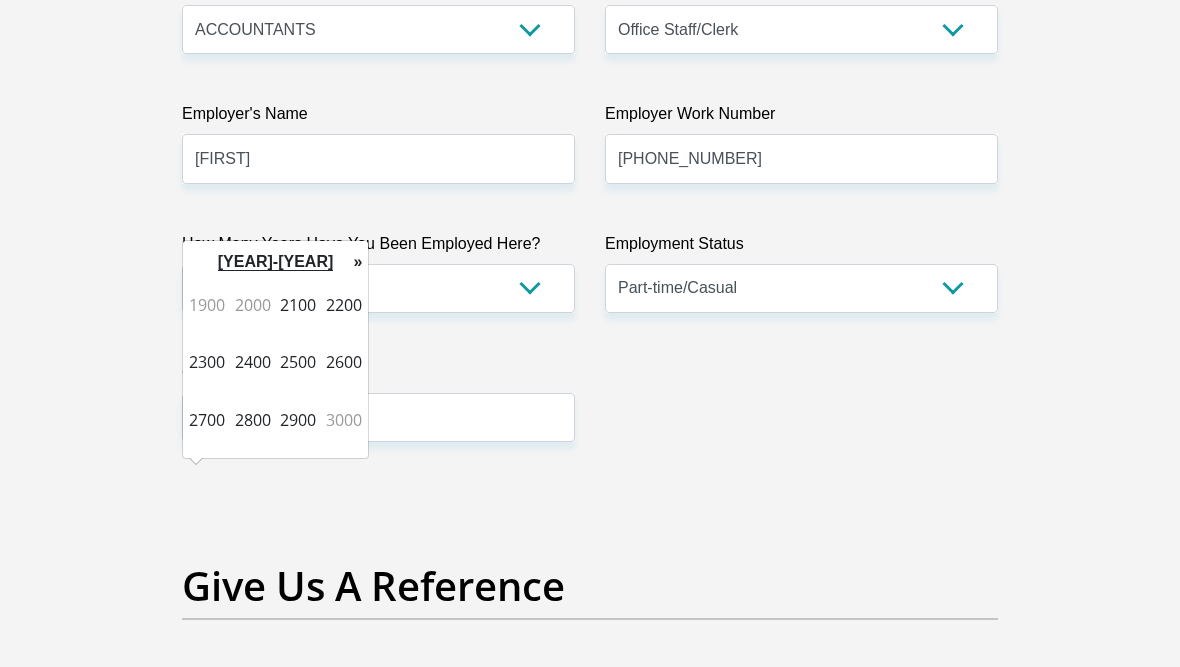 click on "2000" at bounding box center (253, 305) 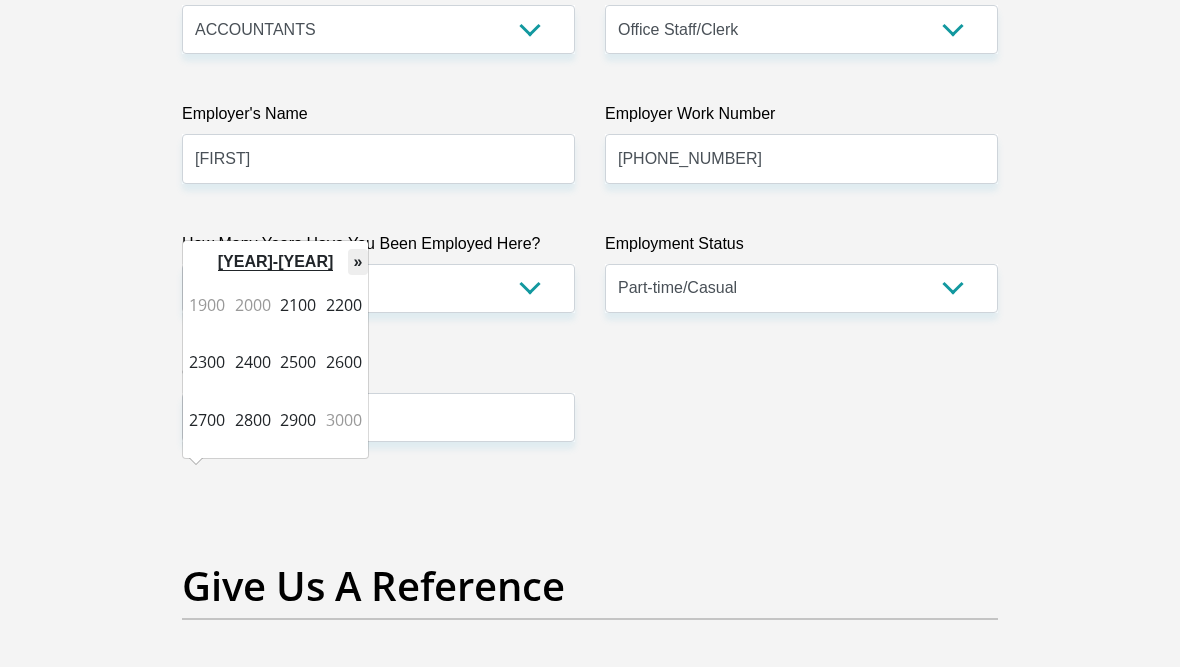 click on "»" at bounding box center (358, 262) 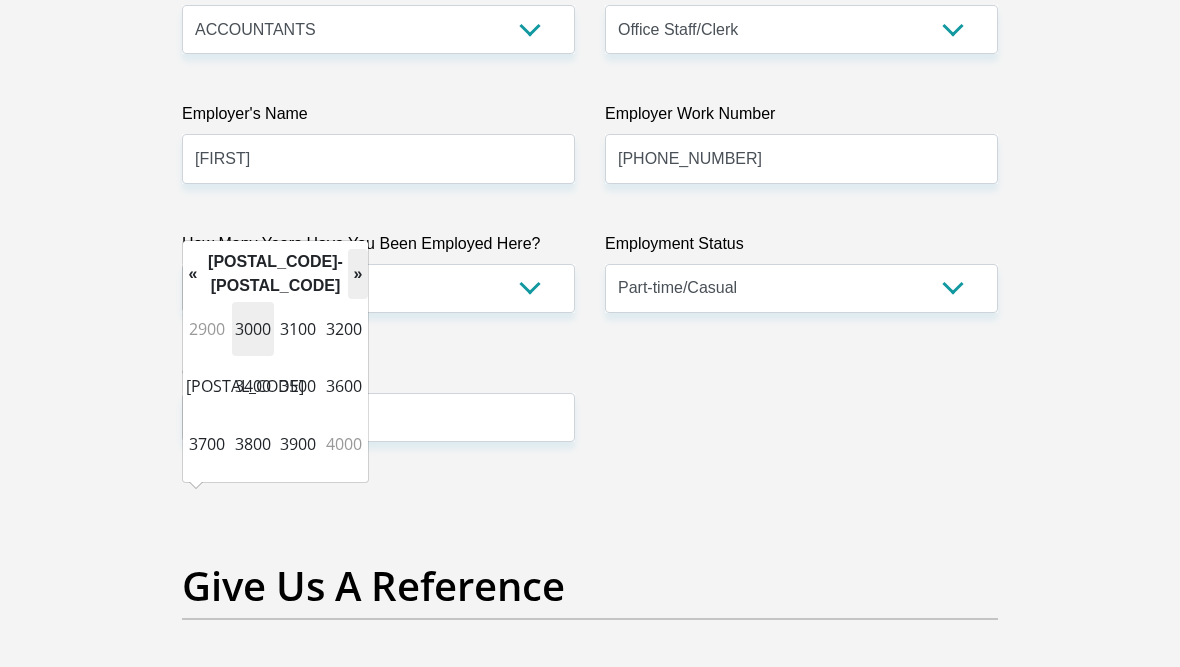 click on "»" at bounding box center [358, 274] 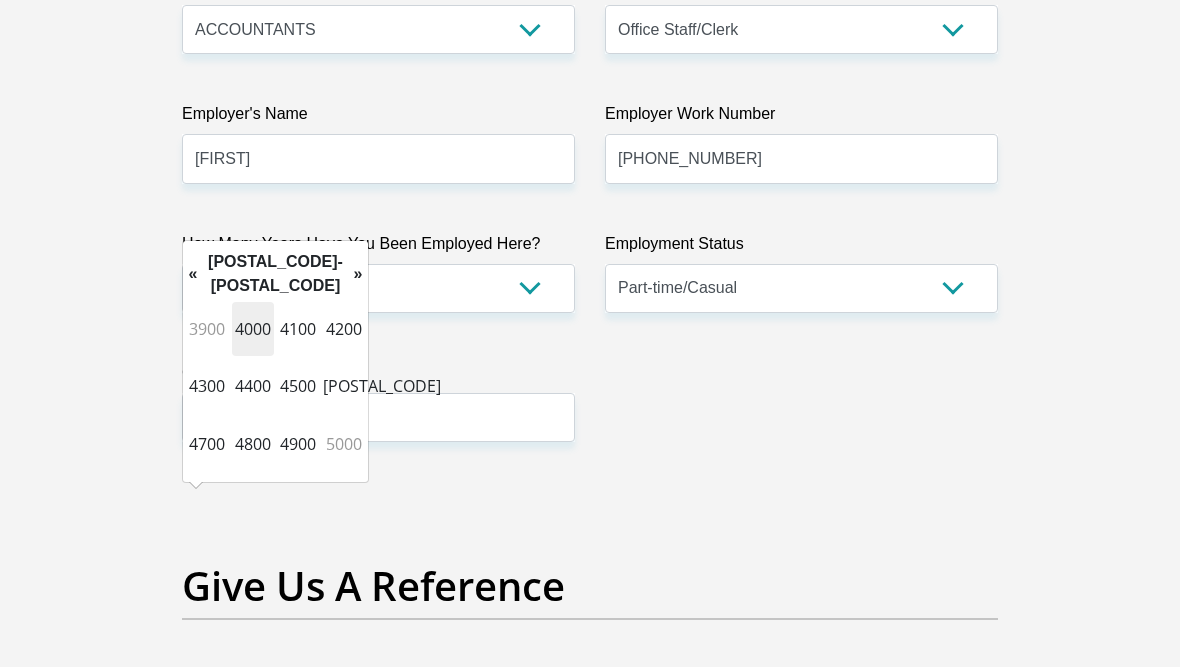 click on "3900 4000 4100 4200 4300 4400 4500 4600 4700 4800 4900 5000" at bounding box center [275, 386] 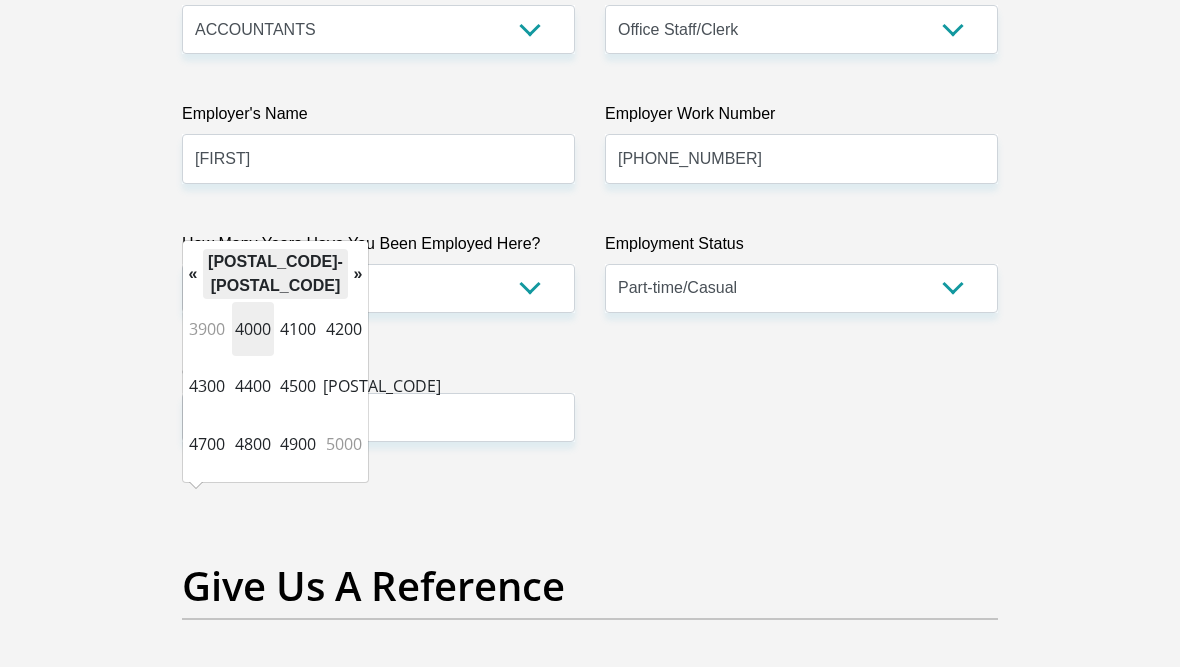 click on "[POSTAL_CODE]-[POSTAL_CODE]" at bounding box center (275, 274) 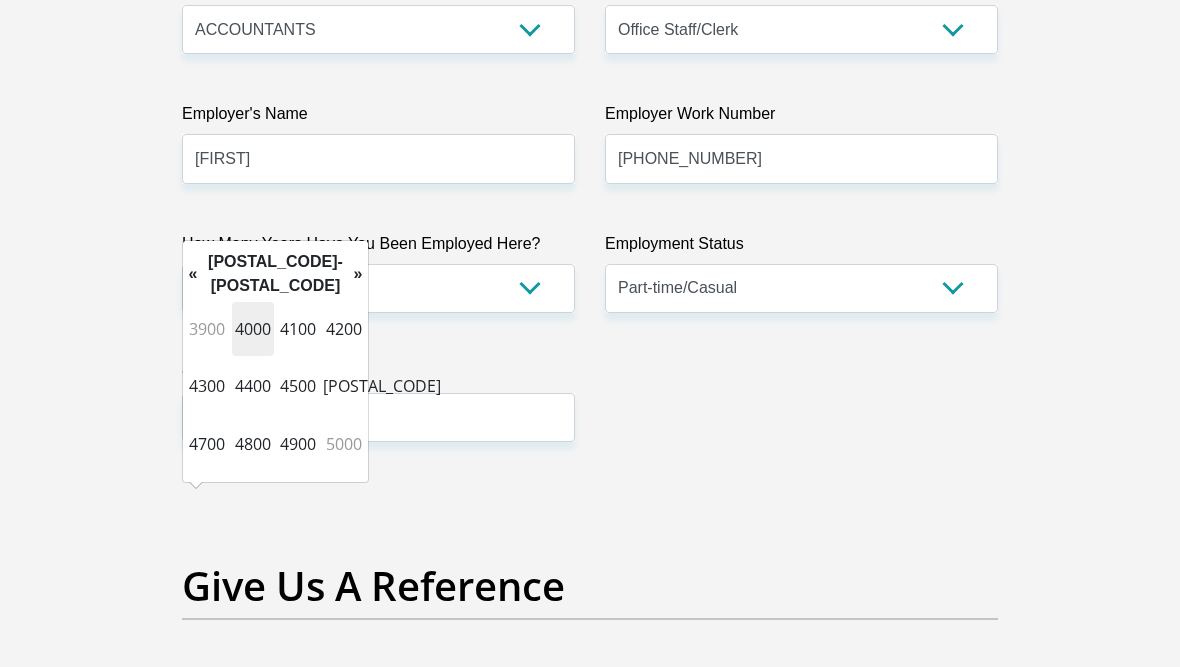 click at bounding box center [378, 417] 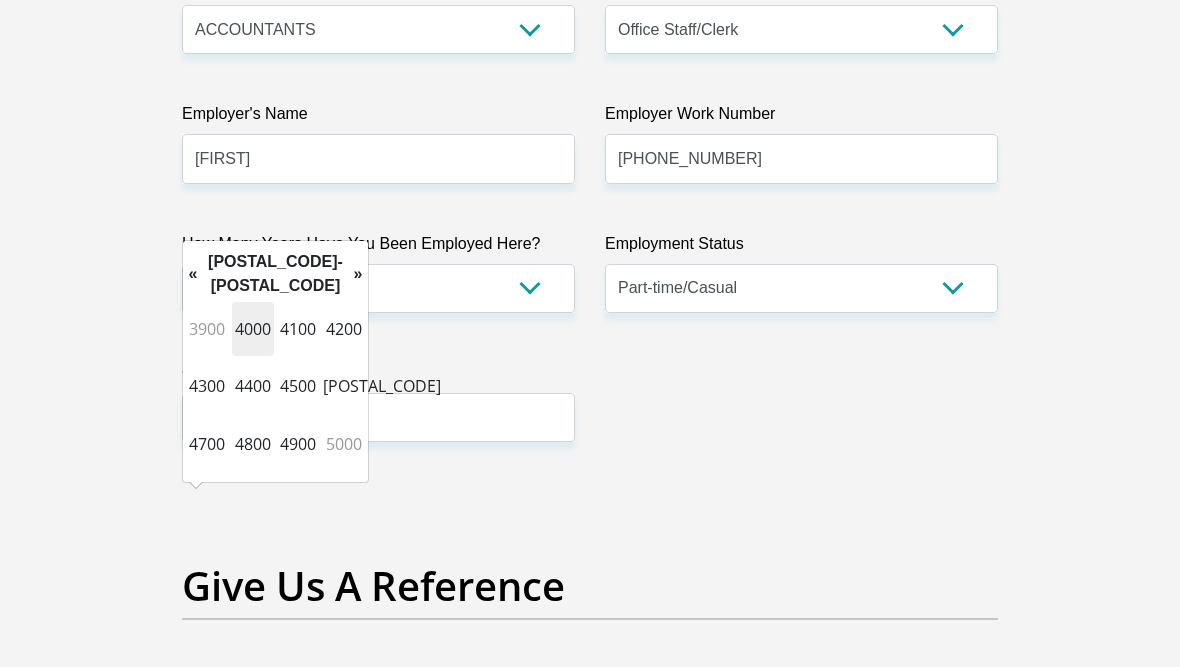 click at bounding box center (378, 417) 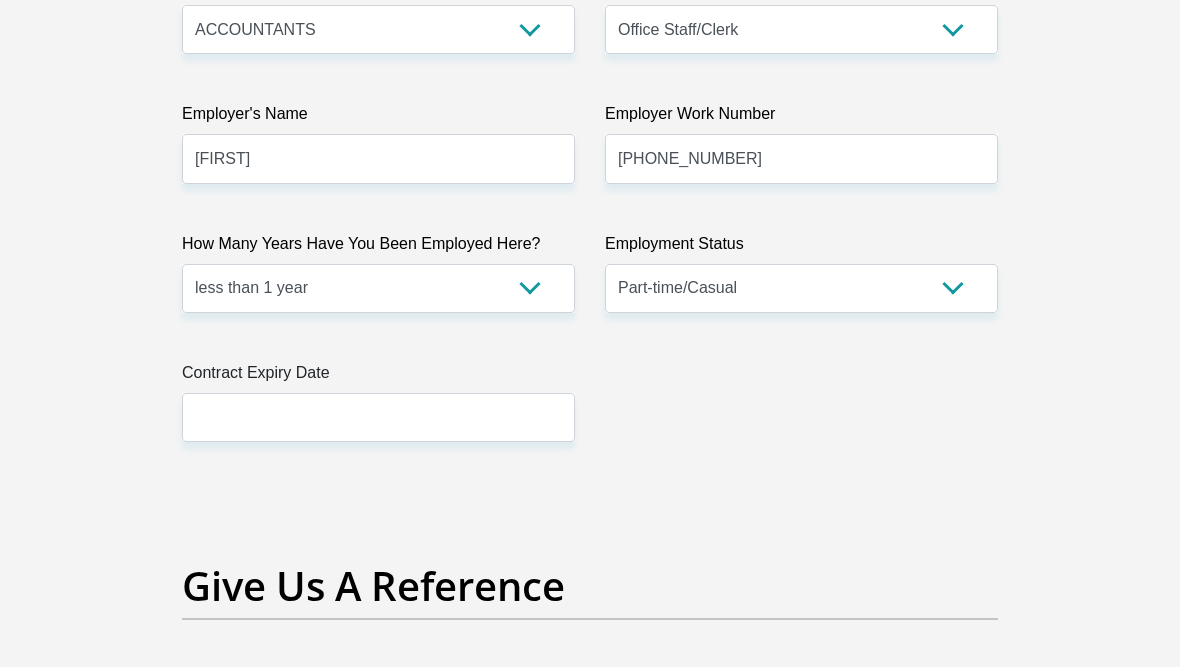 click at bounding box center (378, 417) 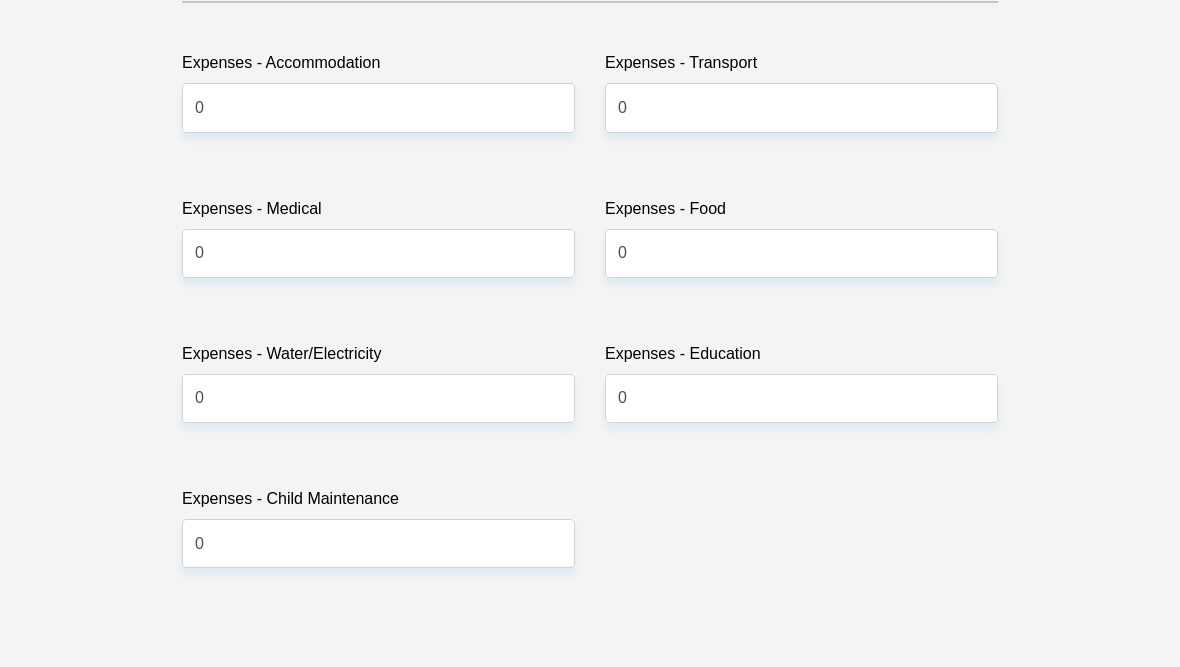 scroll, scrollTop: 3035, scrollLeft: 0, axis: vertical 